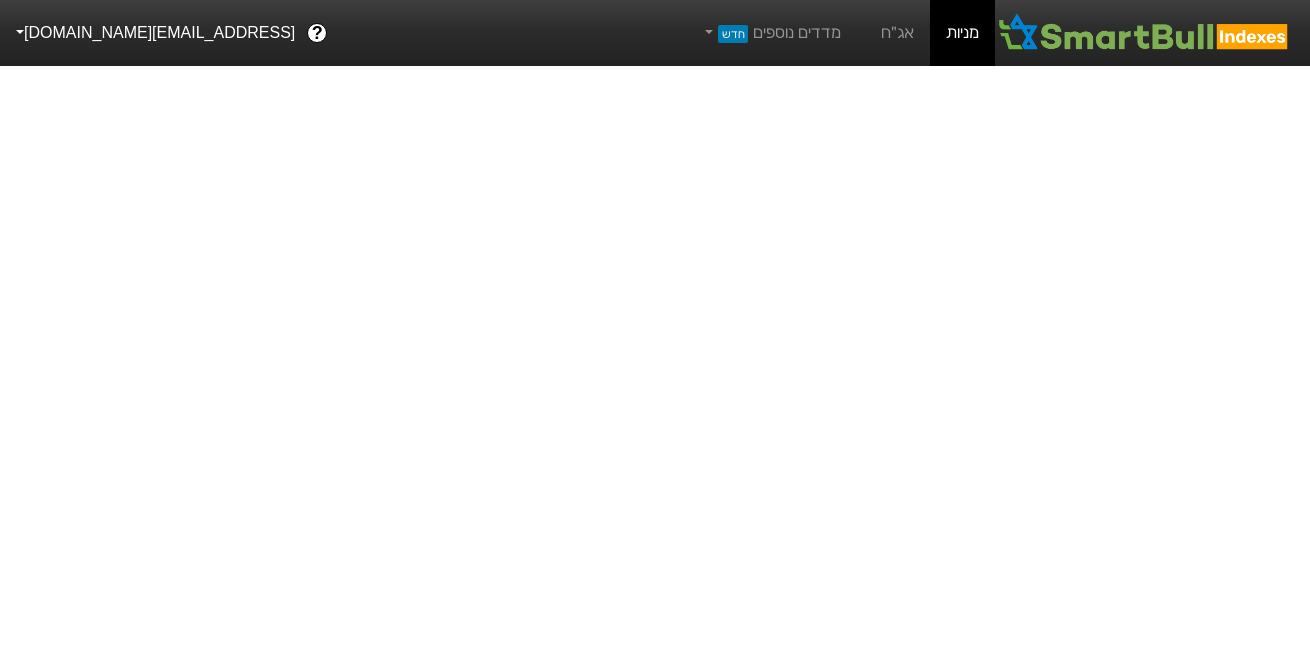 scroll, scrollTop: 0, scrollLeft: 0, axis: both 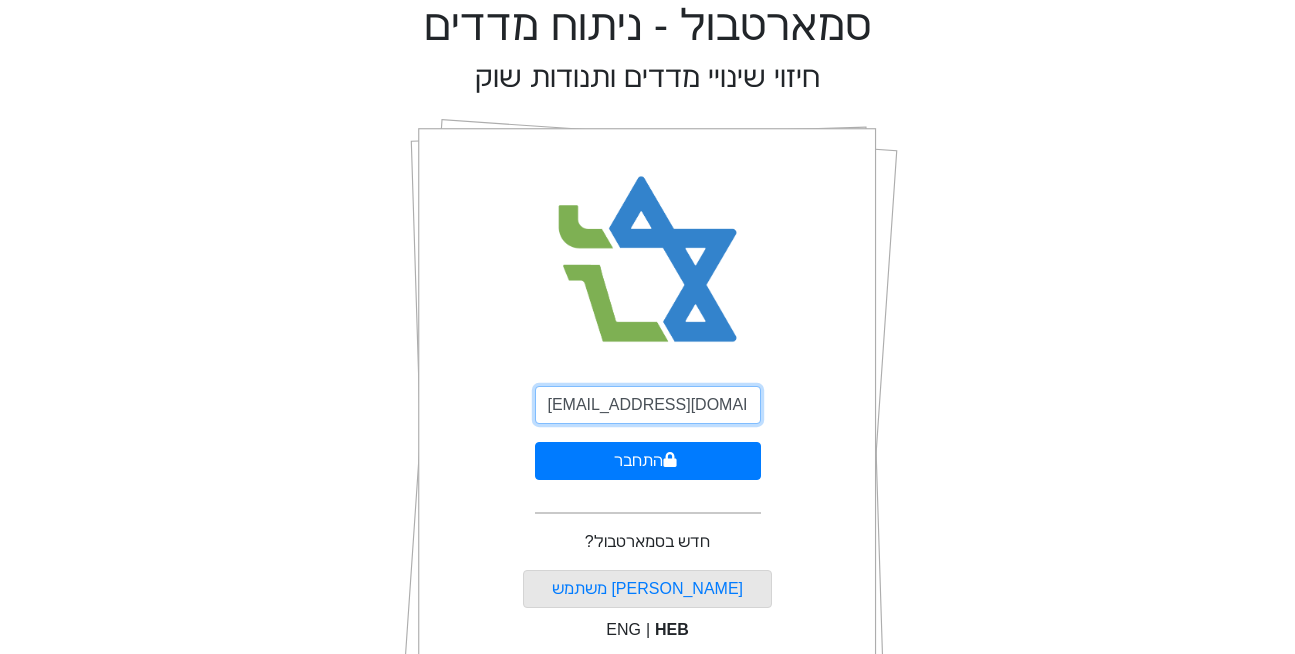 click on "[EMAIL_ADDRESS][DOMAIN_NAME]" at bounding box center (648, 405) 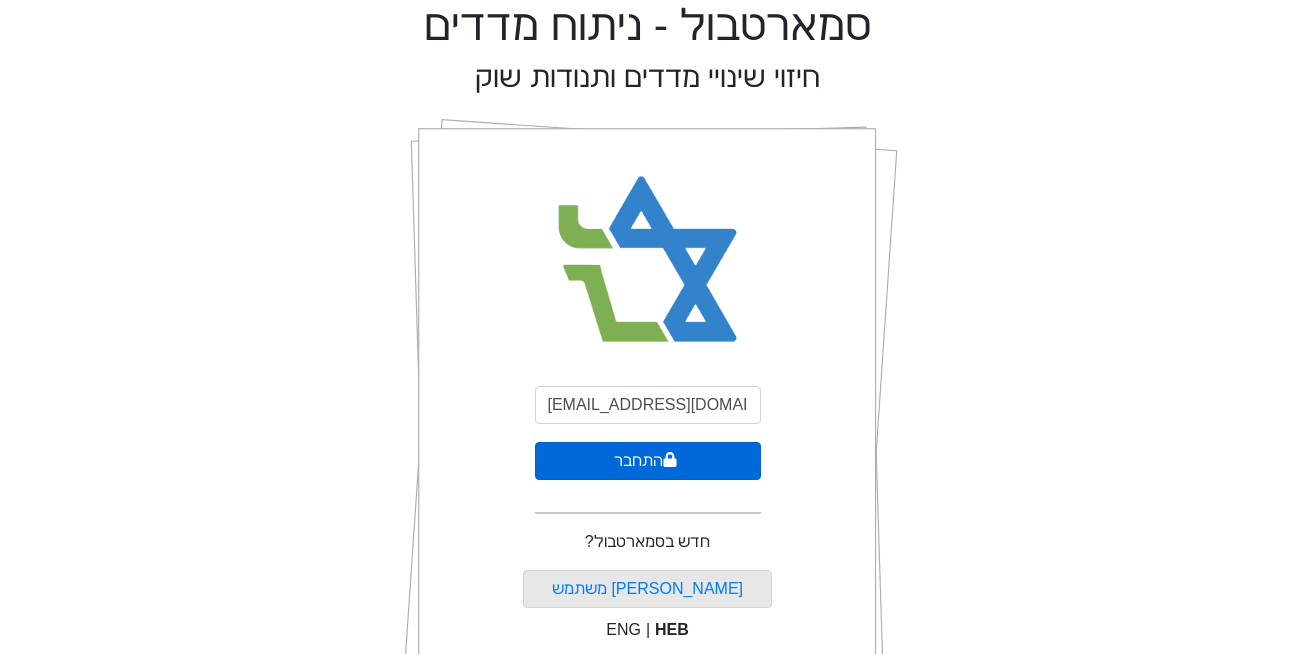 click on "התחבר" at bounding box center [648, 461] 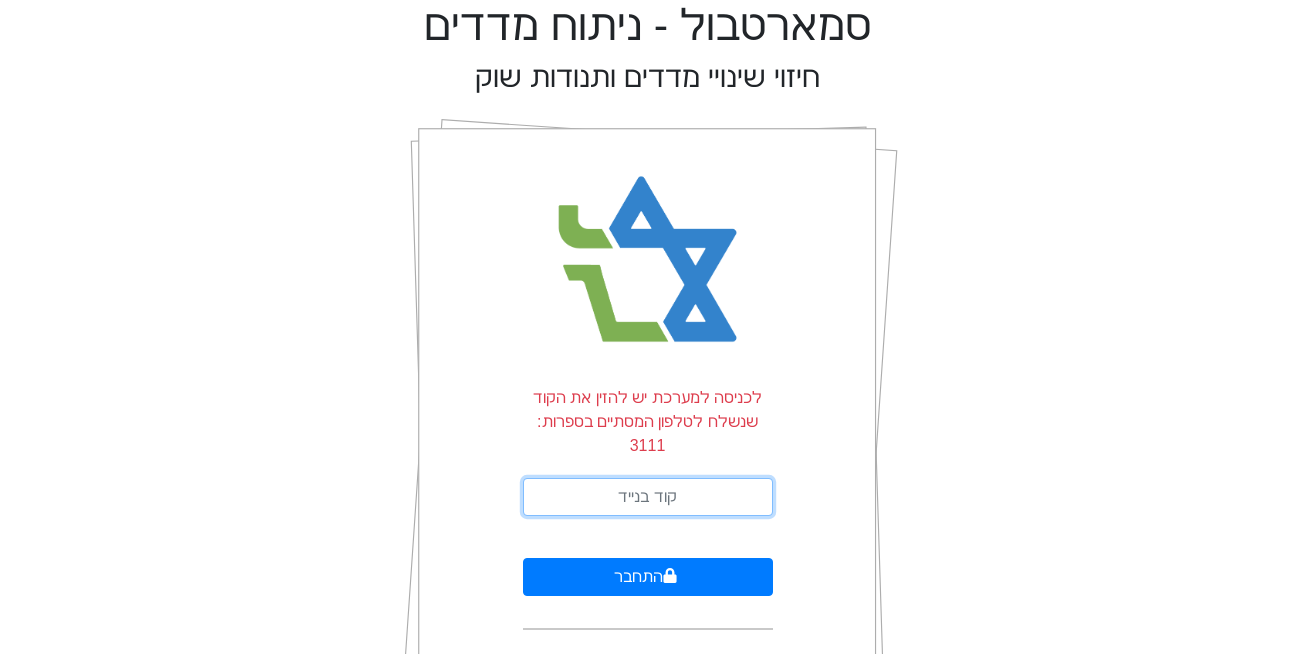 click at bounding box center [648, 497] 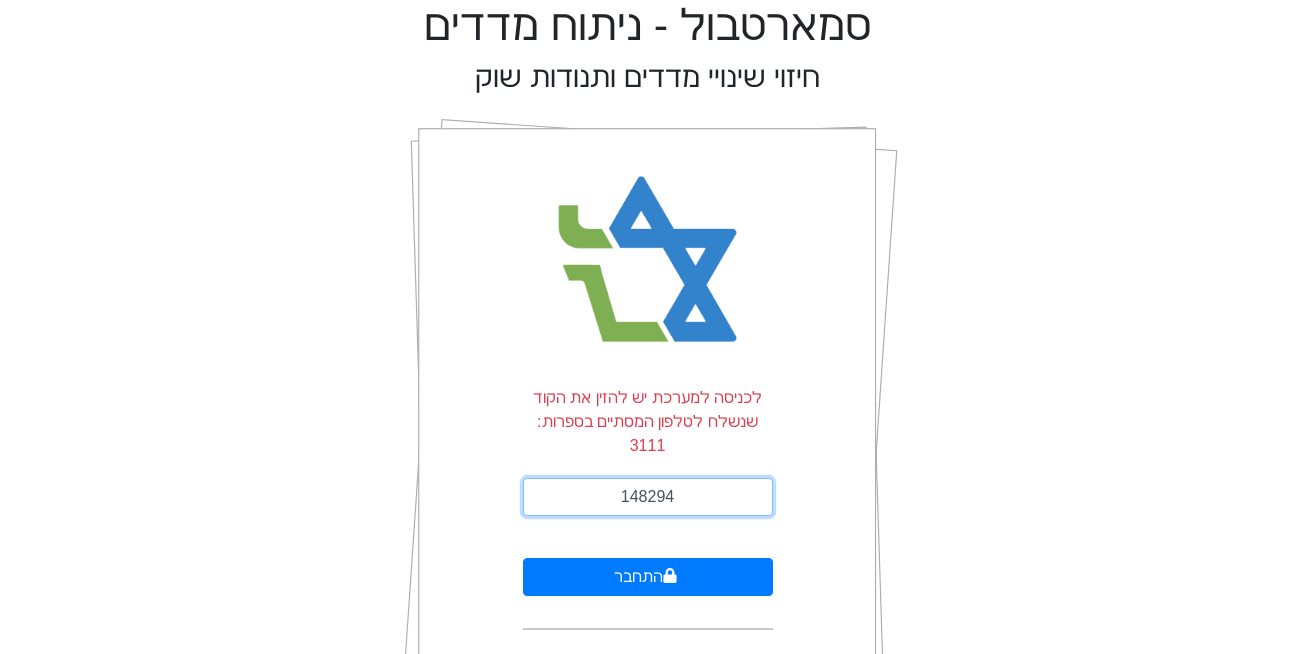 type on "148294" 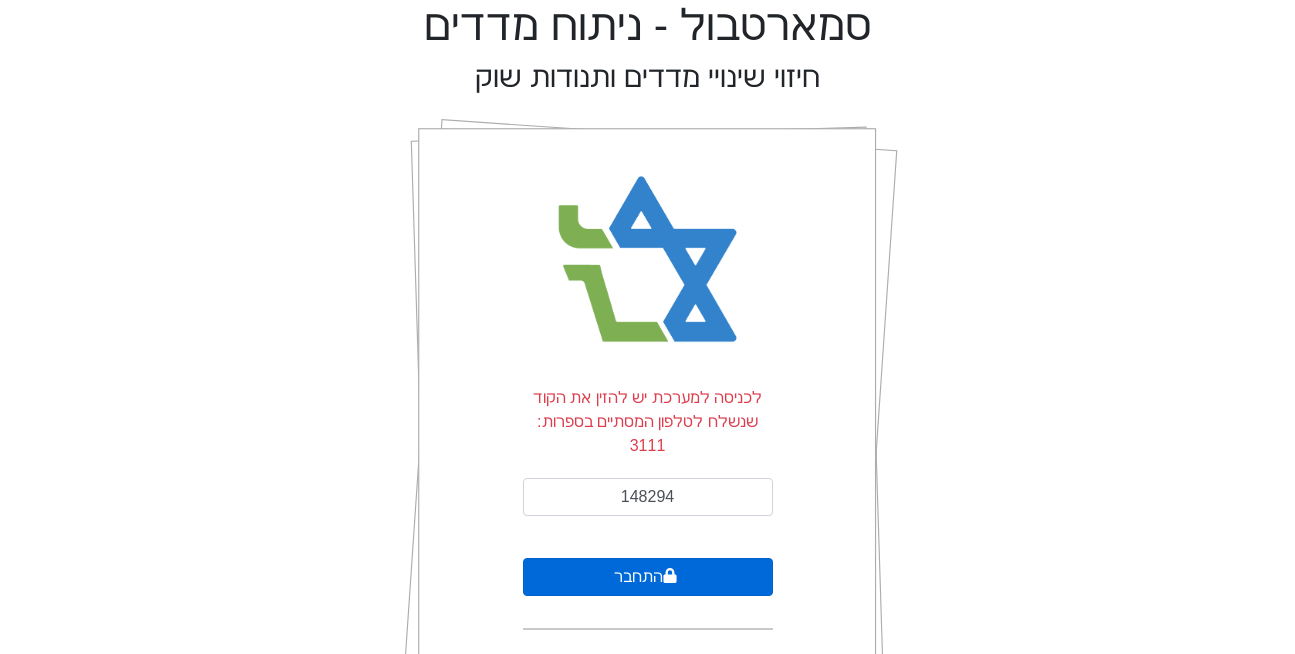click on "התחבר" at bounding box center [648, 577] 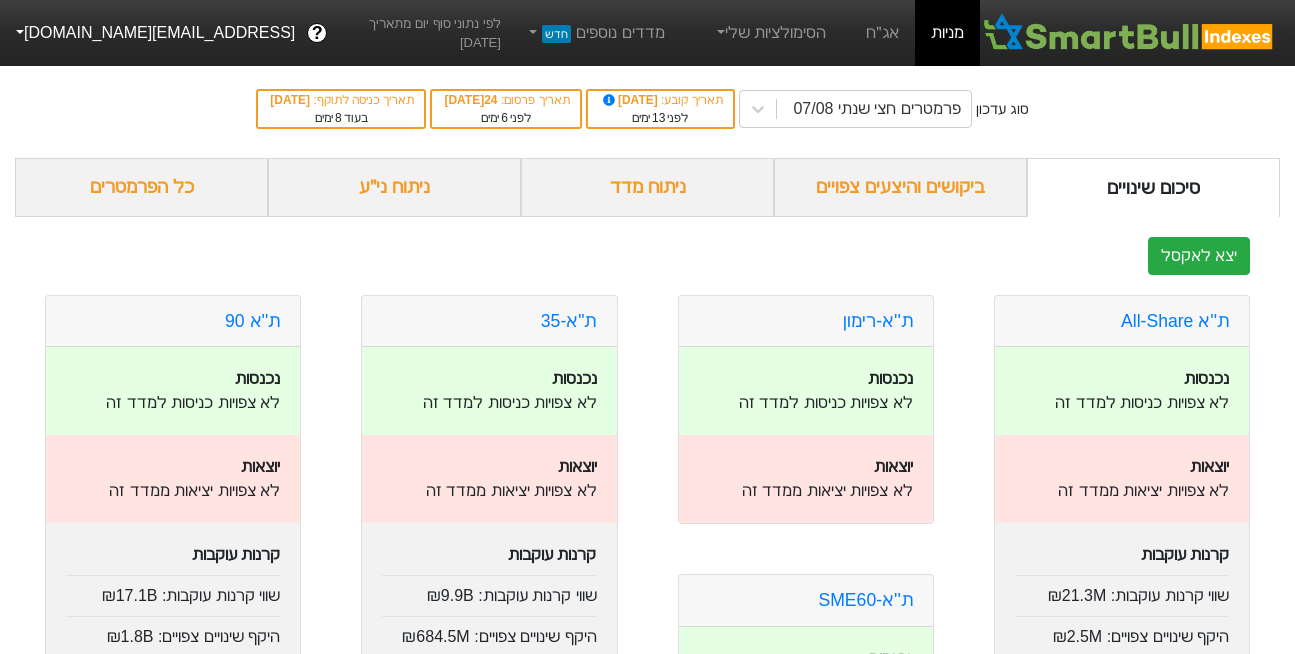 click on "ניתוח ני״ע" at bounding box center [394, 187] 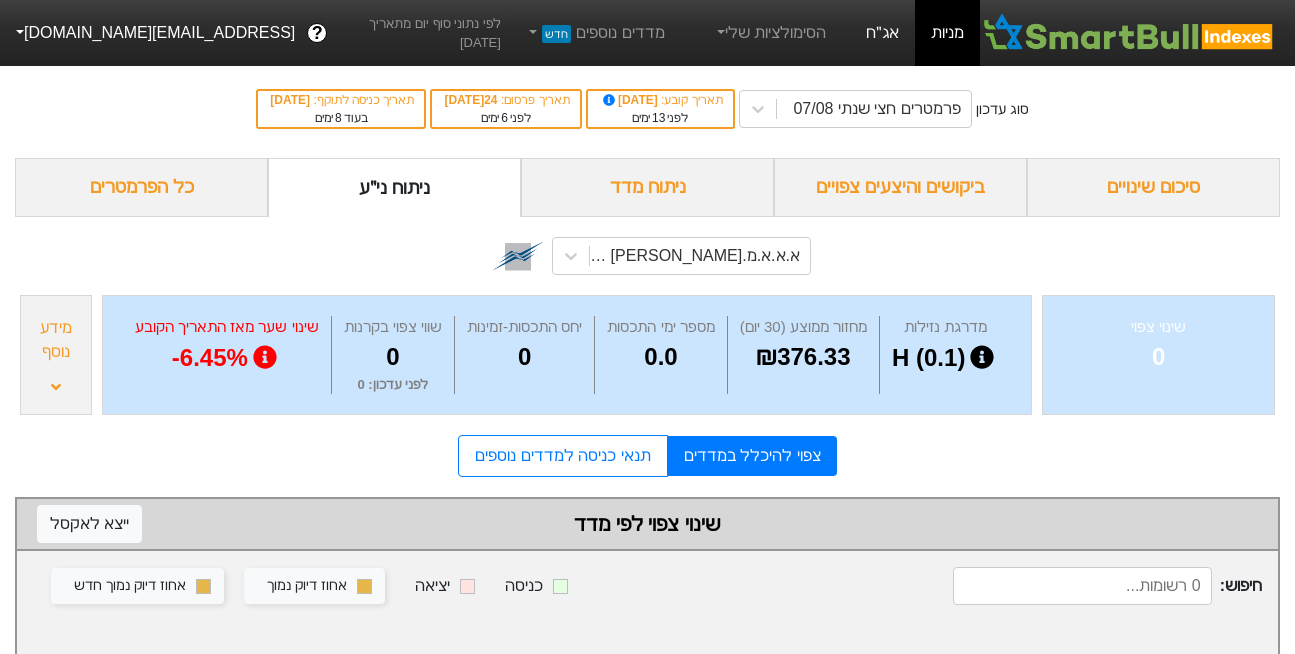 click on "אג״ח" at bounding box center (882, 33) 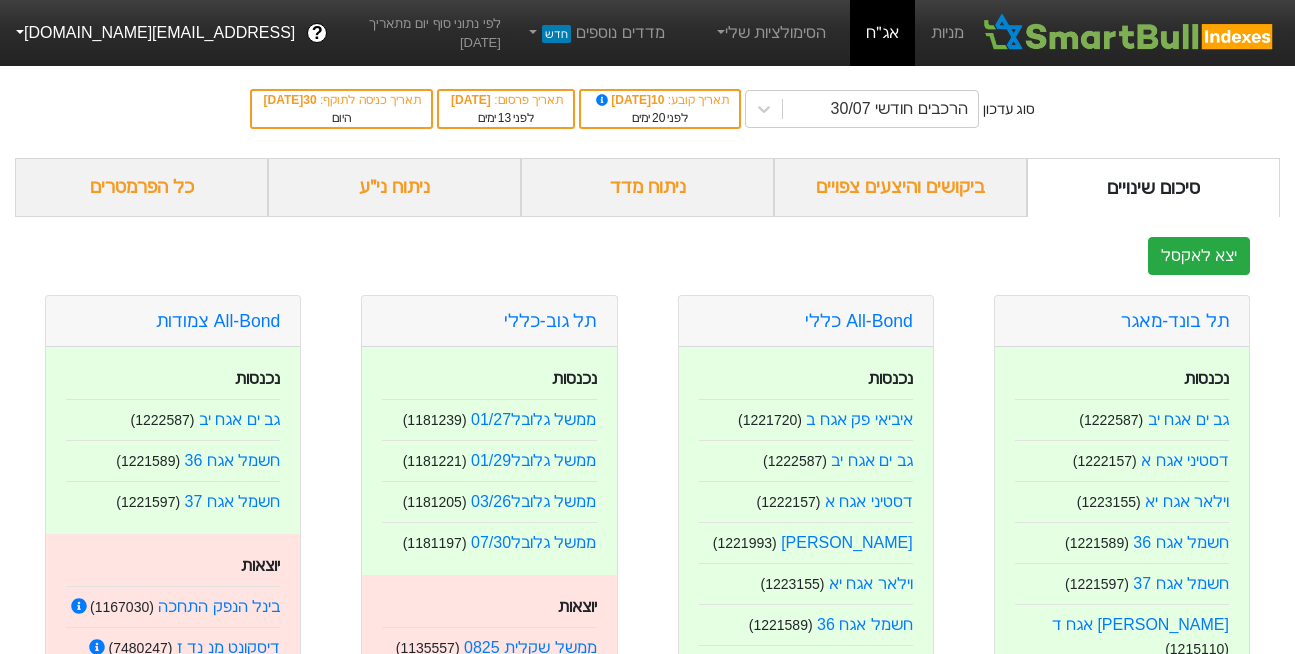 click on "ניתוח ני״ע" at bounding box center [394, 187] 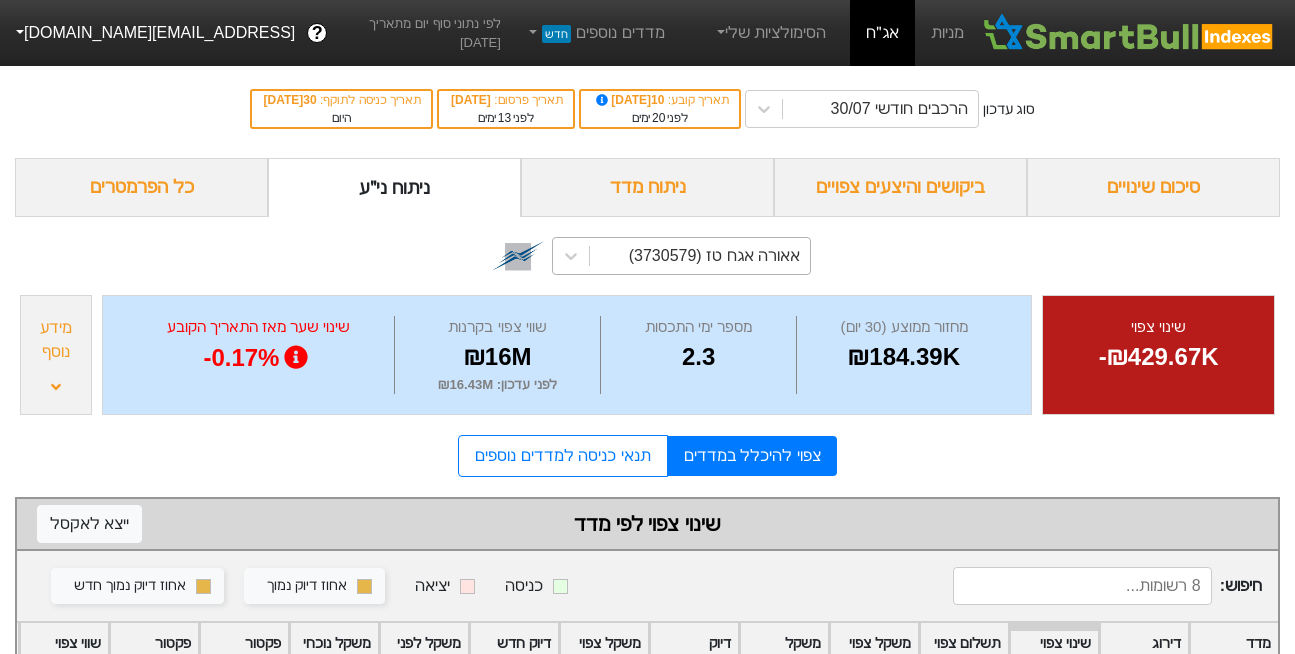 click on "אאורה    אגח טז (3730579)" at bounding box center (714, 256) 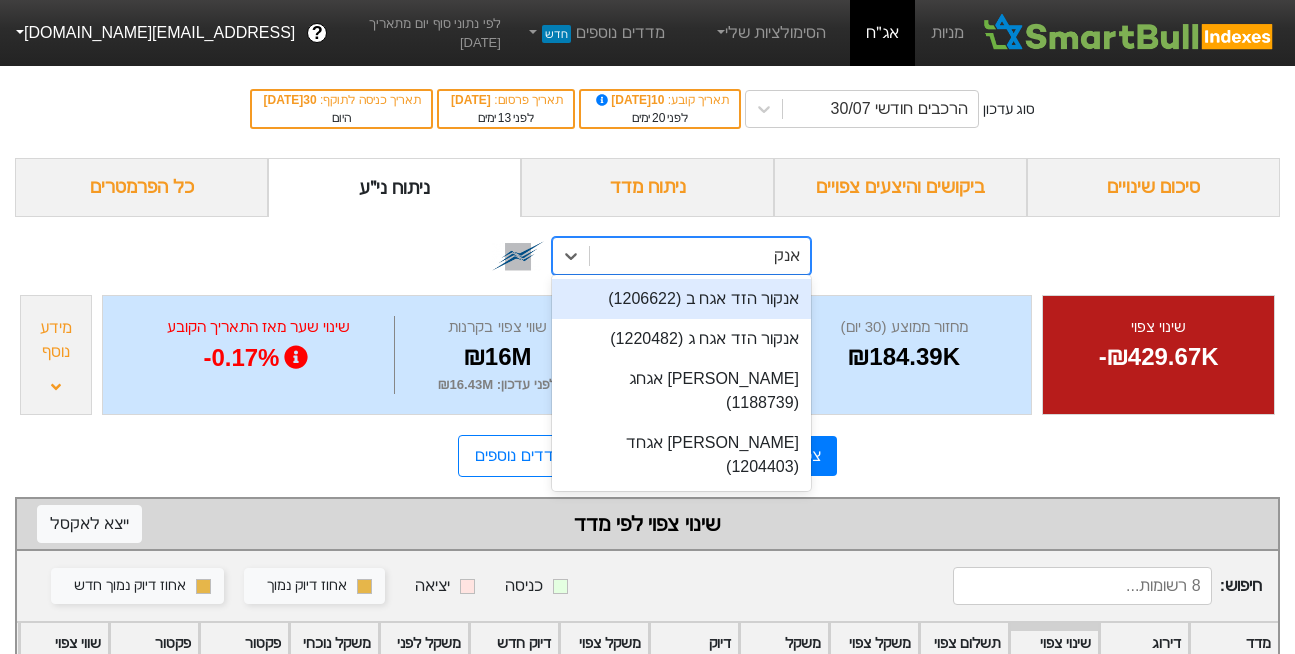 type on "אנק" 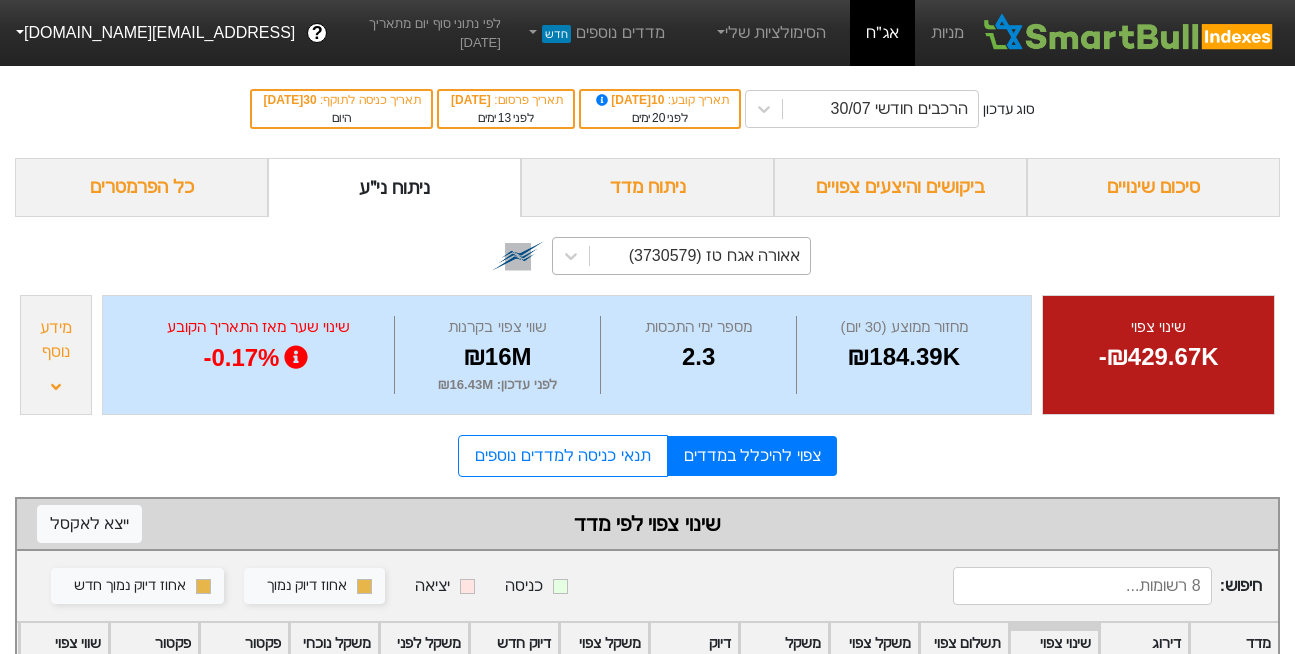 click on "אאורה    אגח טז (3730579)" at bounding box center [647, 253] 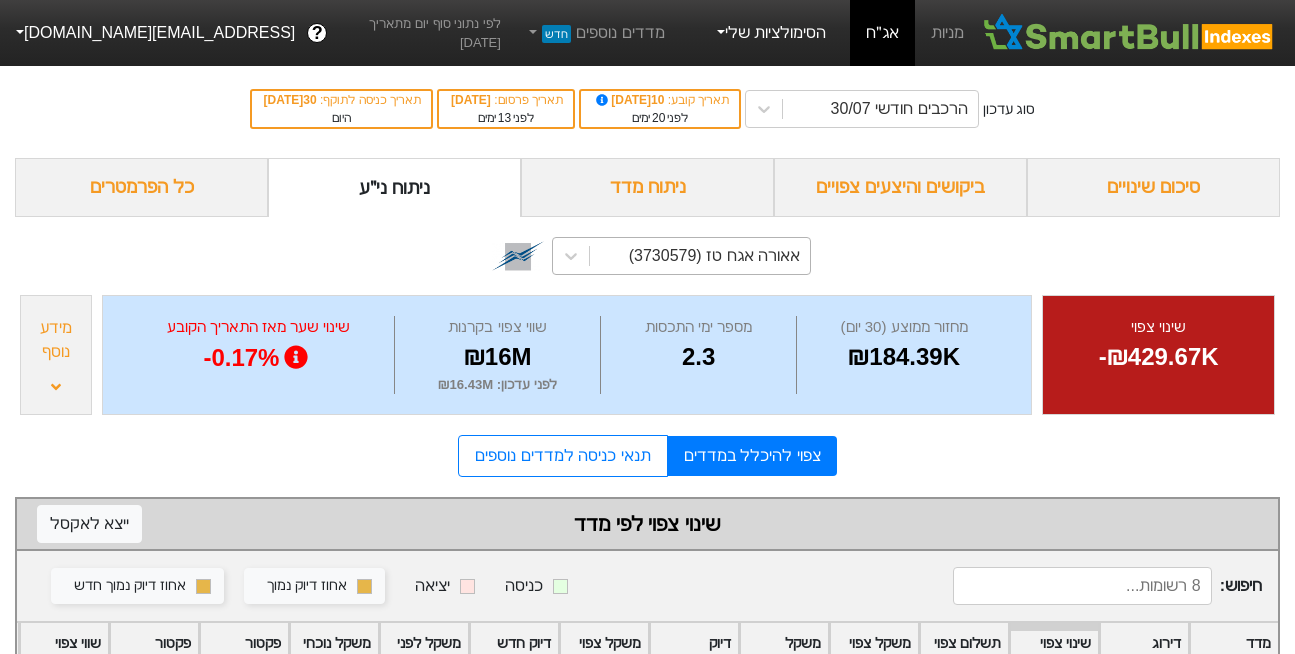 click on "הסימולציות שלי" at bounding box center [770, 33] 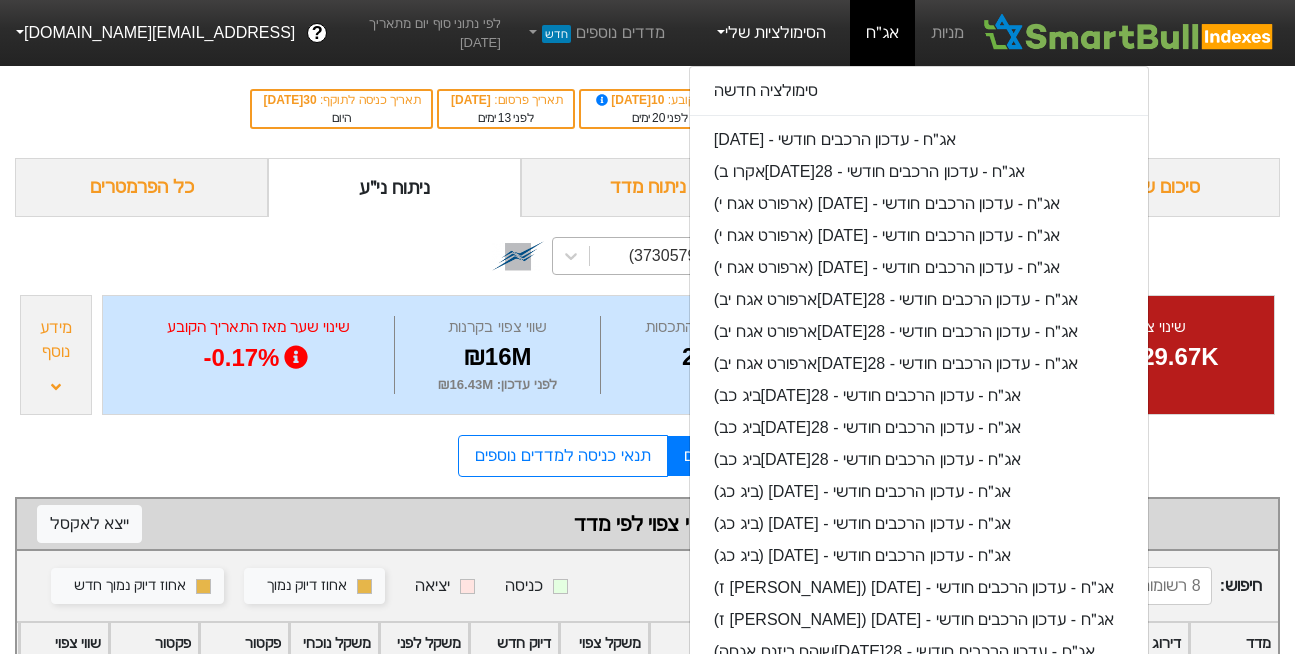 click on "תאריך קובע :   [DATE] לפני 20 ימים" at bounding box center [660, 109] 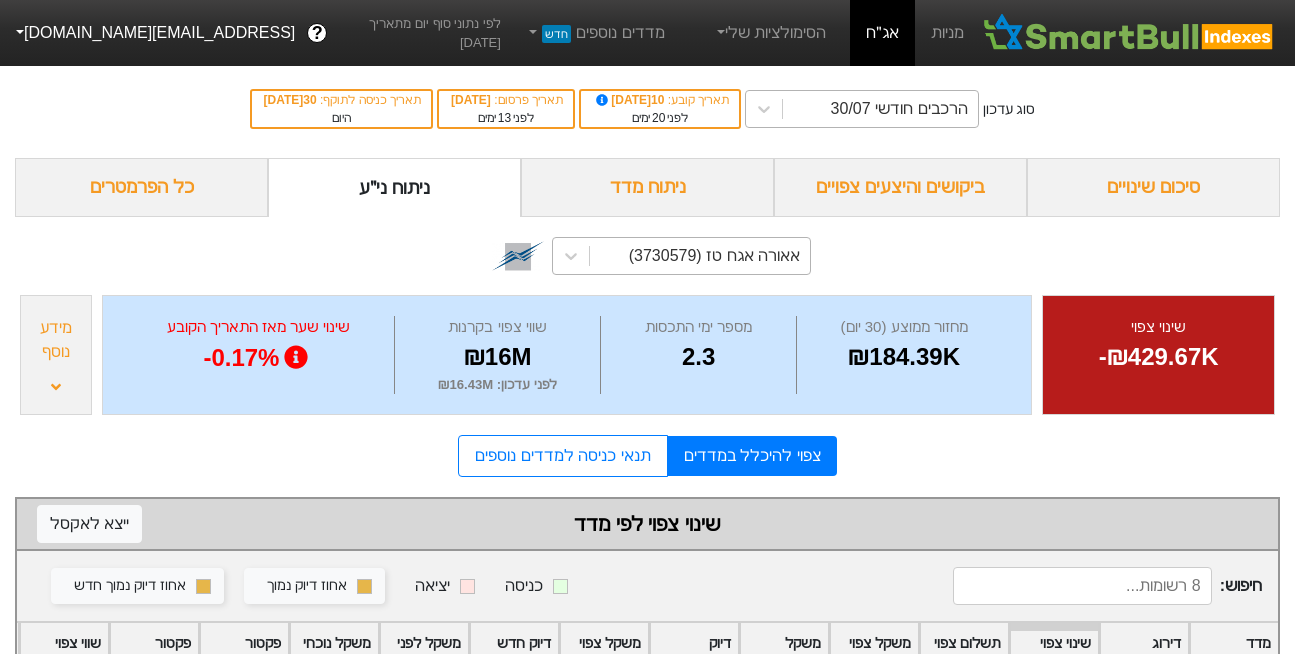 click on "הרכבים חודשי 30/07" at bounding box center [899, 109] 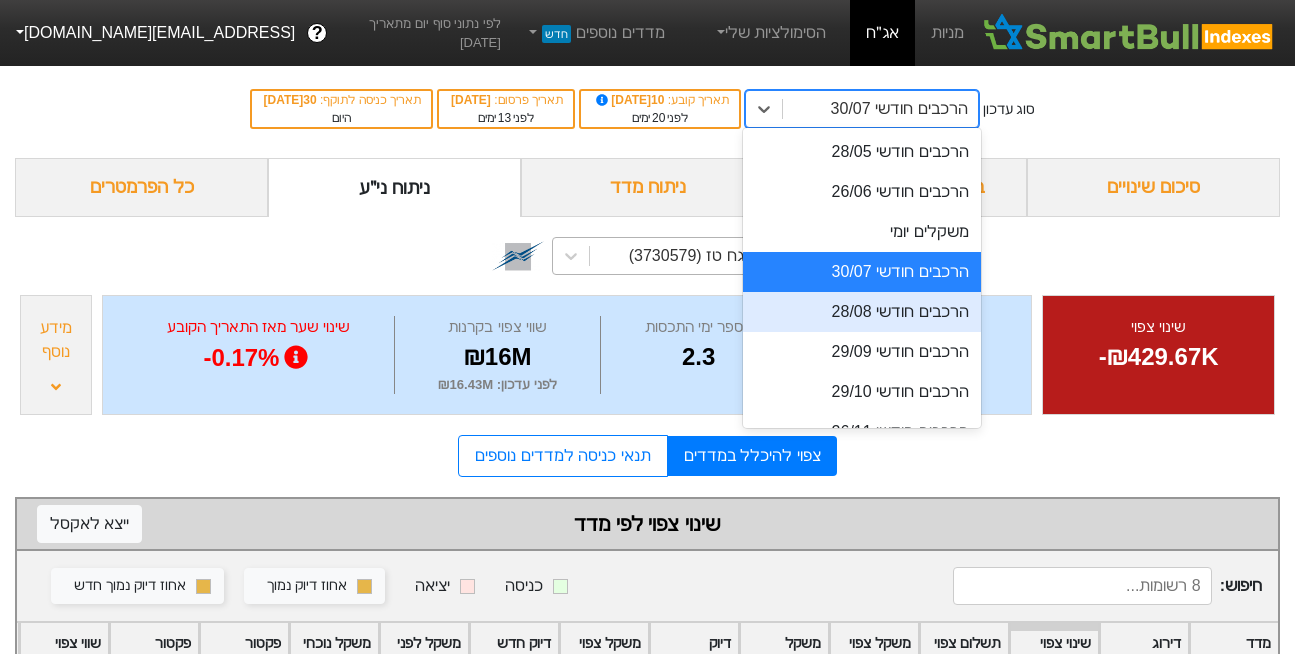 click on "הרכבים חודשי 28/08" at bounding box center [861, 312] 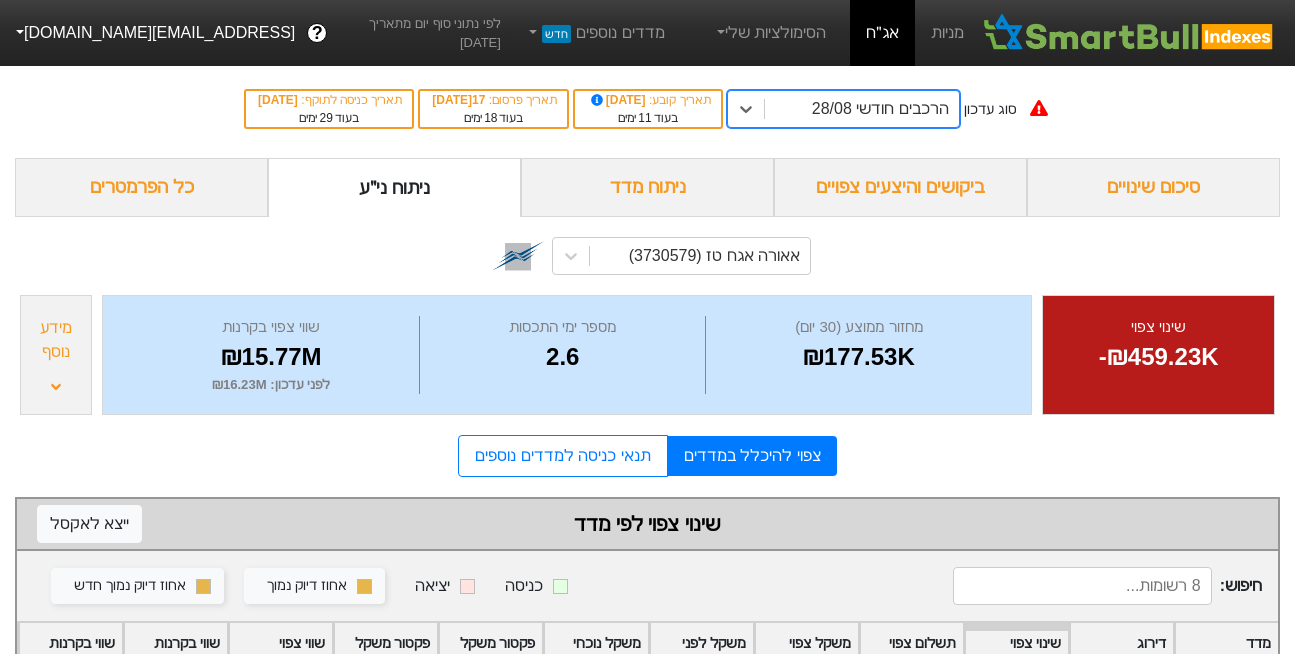 click on "הרכבים חודשי 28/08" at bounding box center (880, 109) 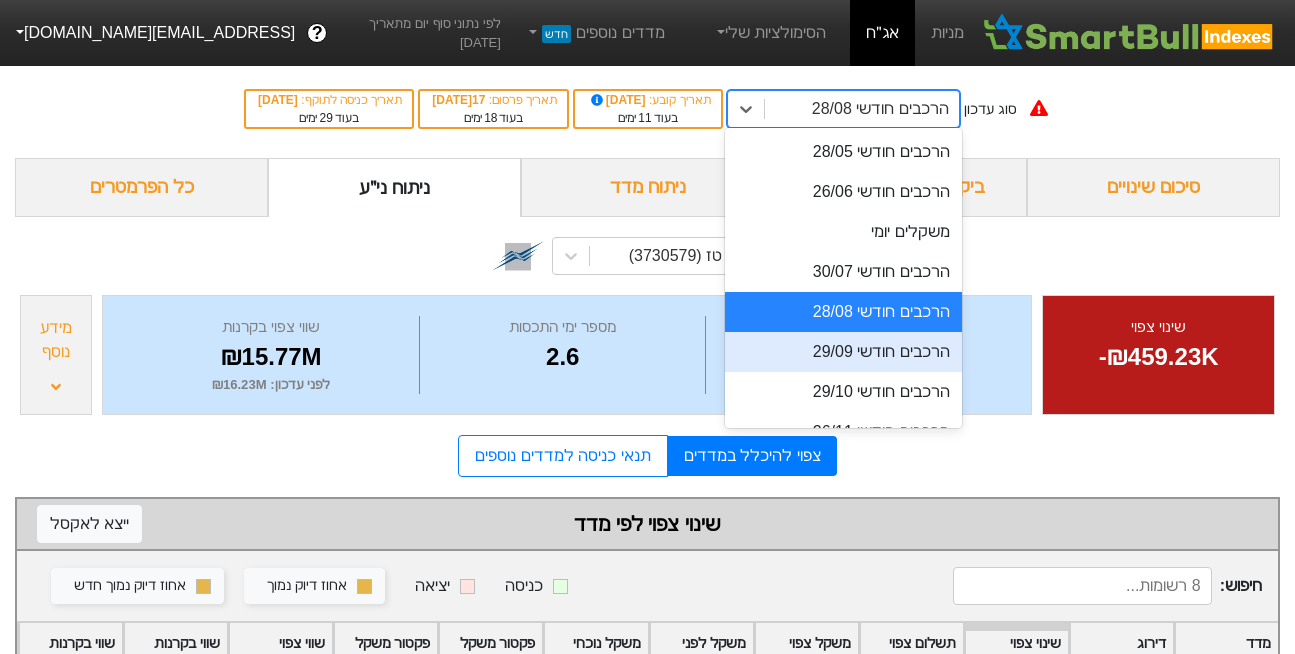 click on "הרכבים חודשי 29/09" at bounding box center [843, 352] 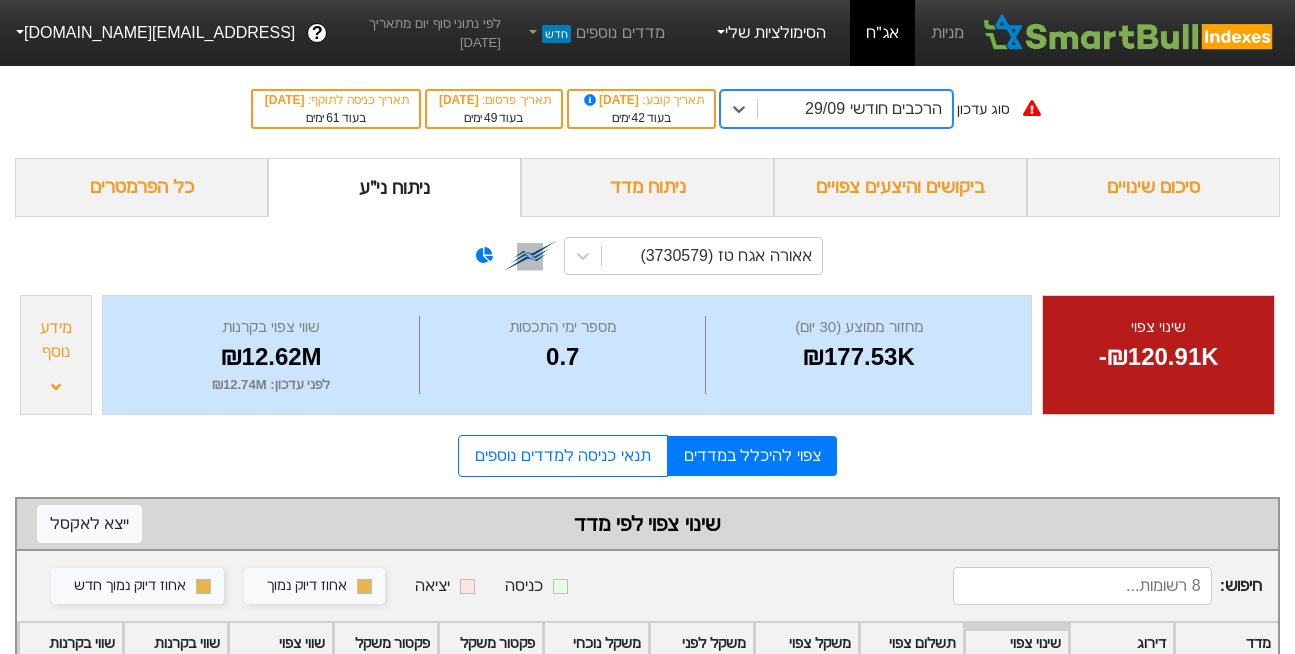 click on "הסימולציות שלי" at bounding box center [770, 33] 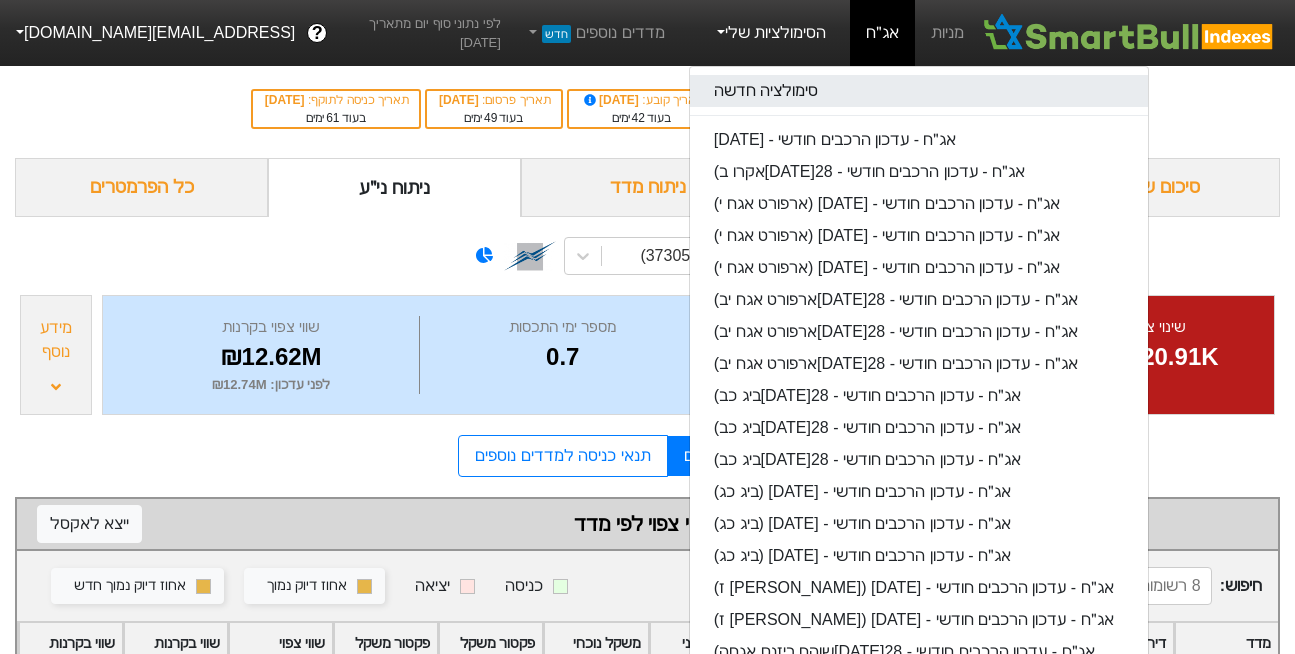 click on "סימולציה חדשה" at bounding box center [919, 91] 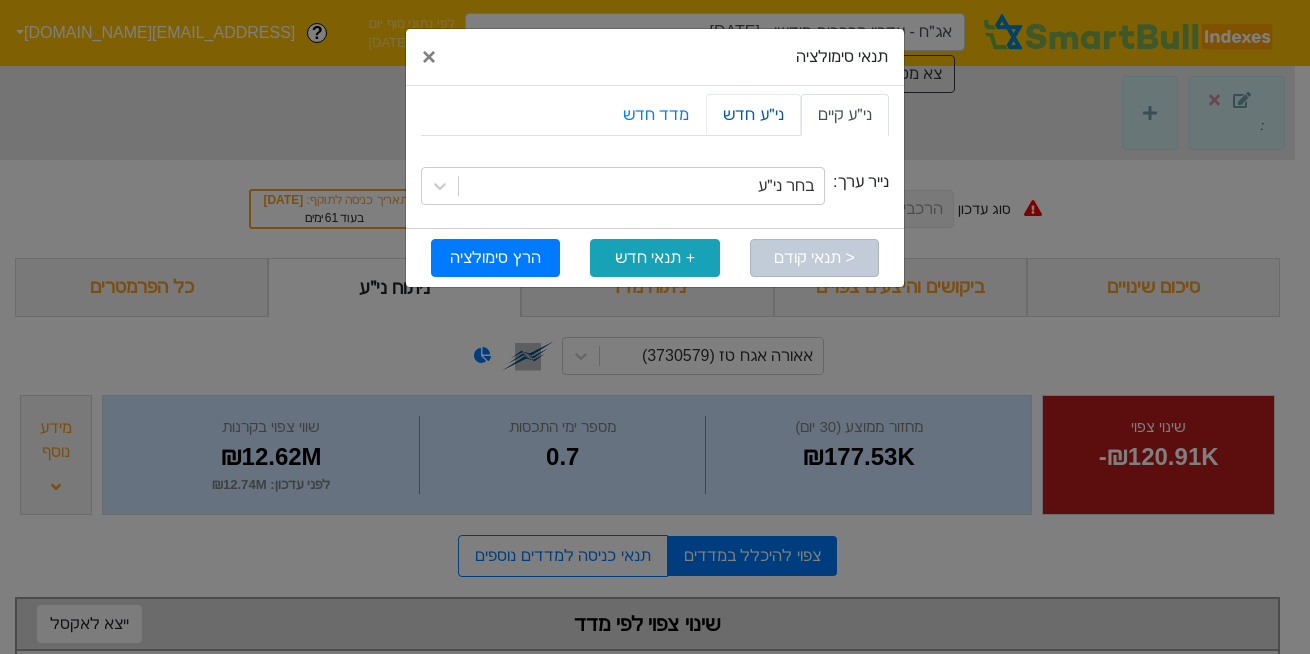 click on "ני״ע חדש" at bounding box center (753, 115) 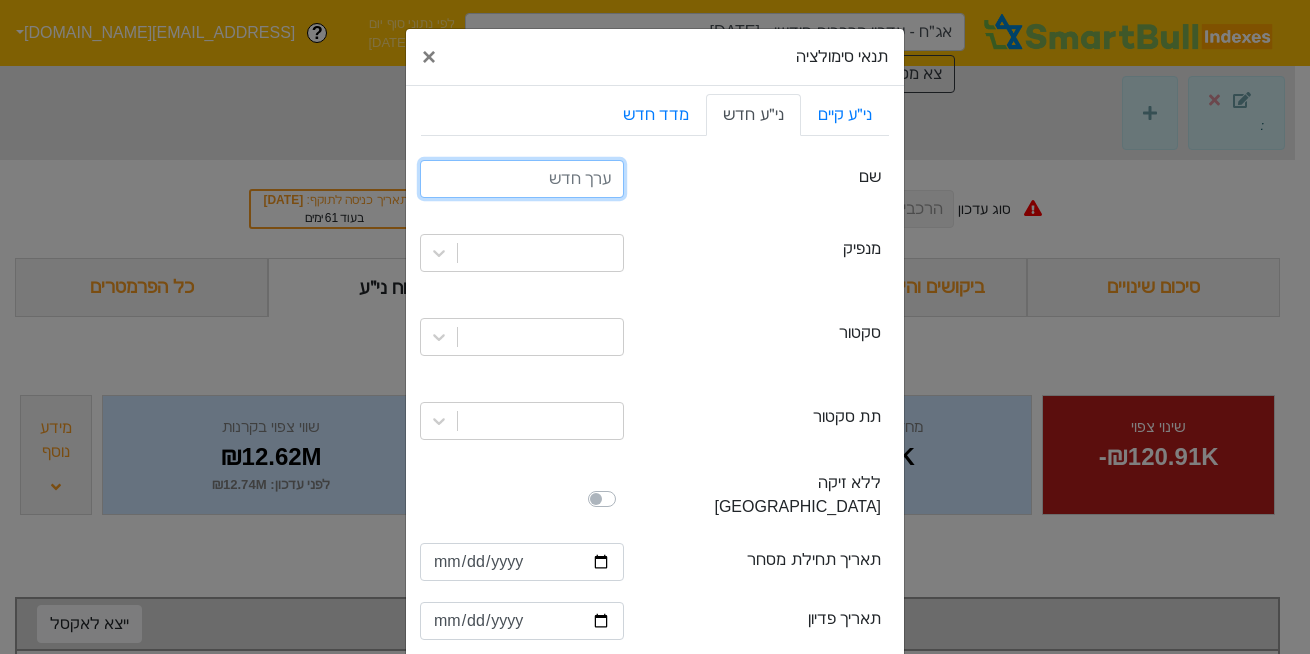 click at bounding box center (522, 179) 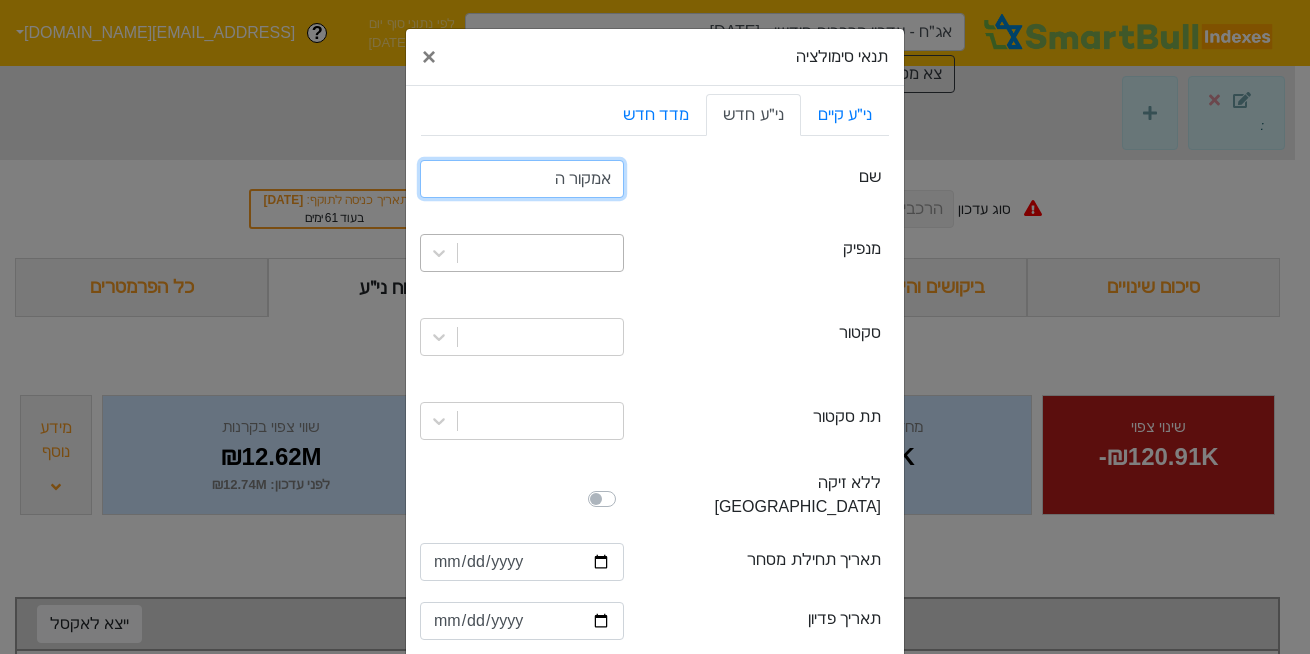 type on "אמקור ה" 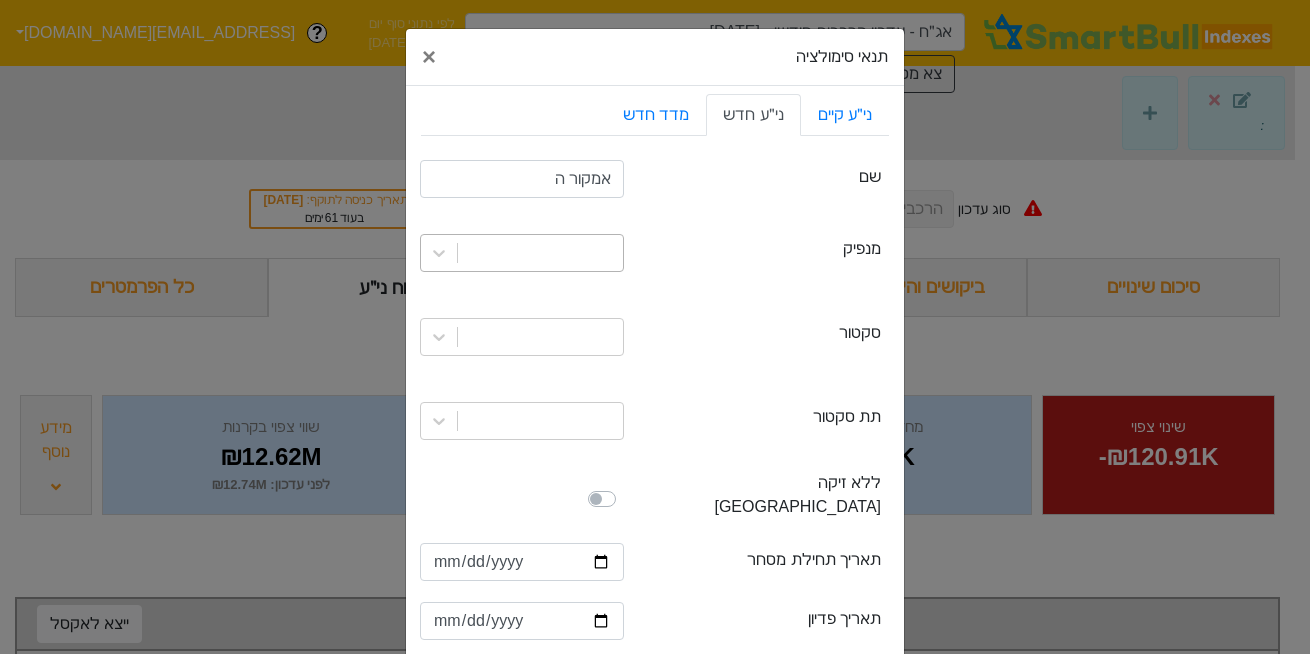 click at bounding box center (540, 253) 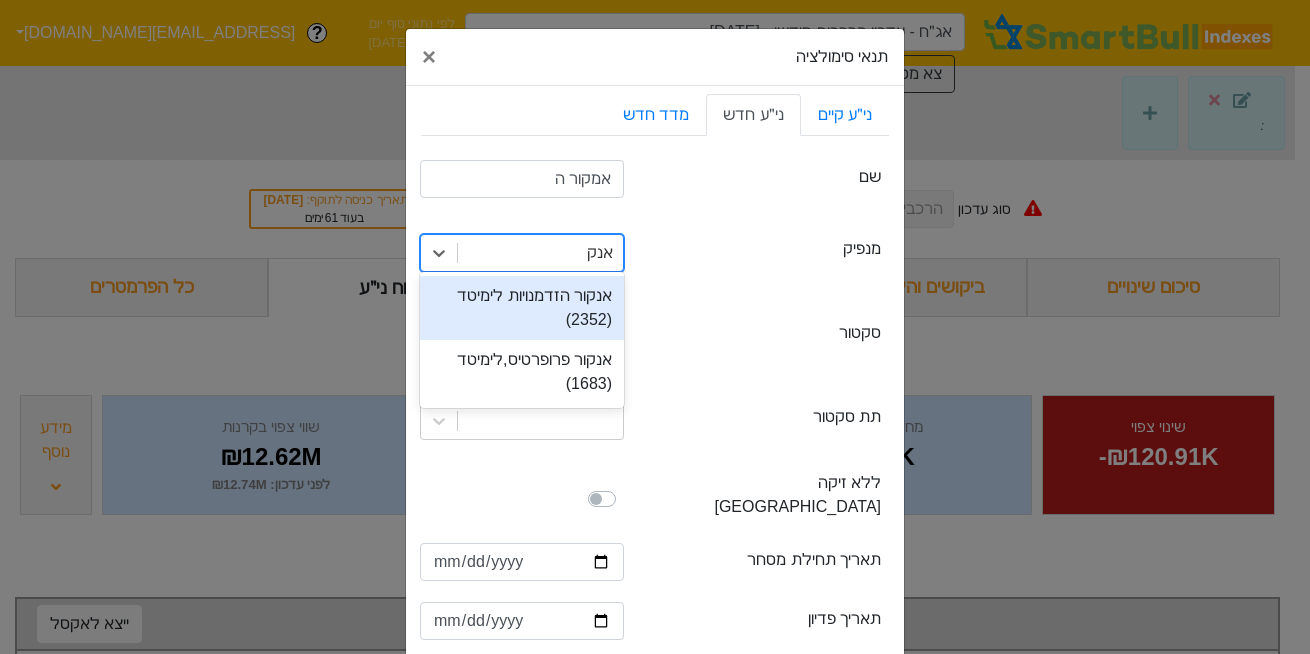 type on "אנק" 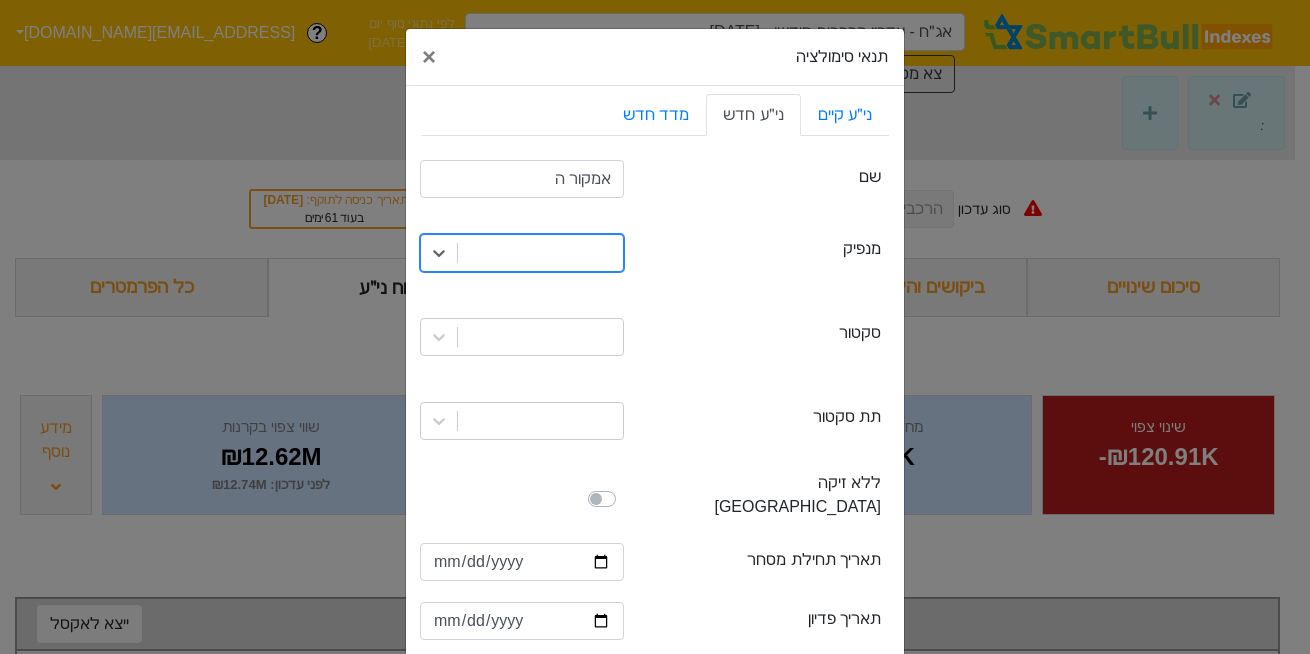 click at bounding box center [540, 253] 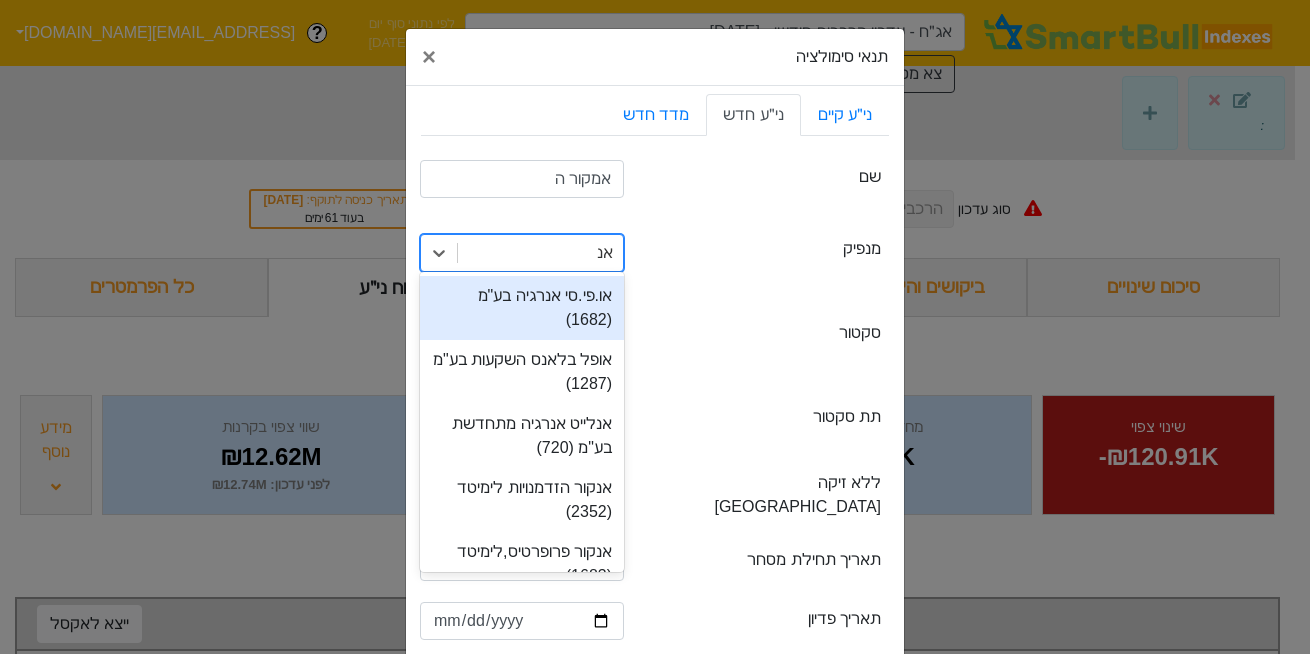 type on "אנקו" 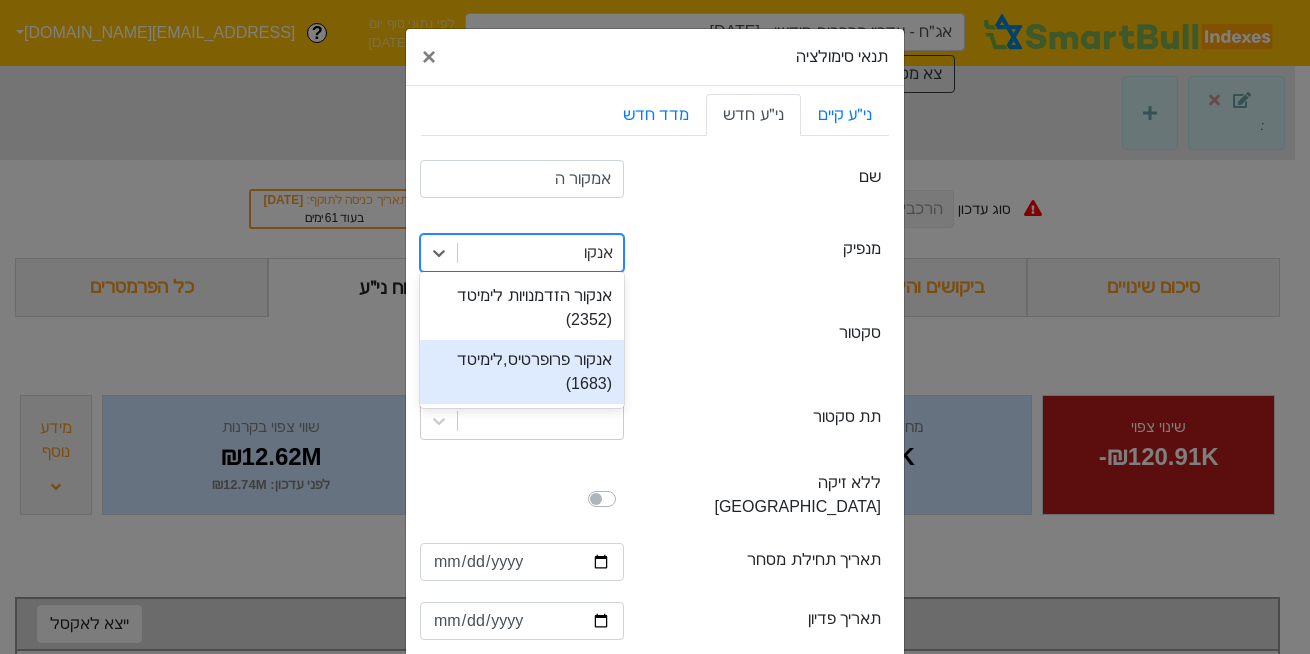click on "אנקור פרופרטיס,לימיטד (1683)" at bounding box center [522, 372] 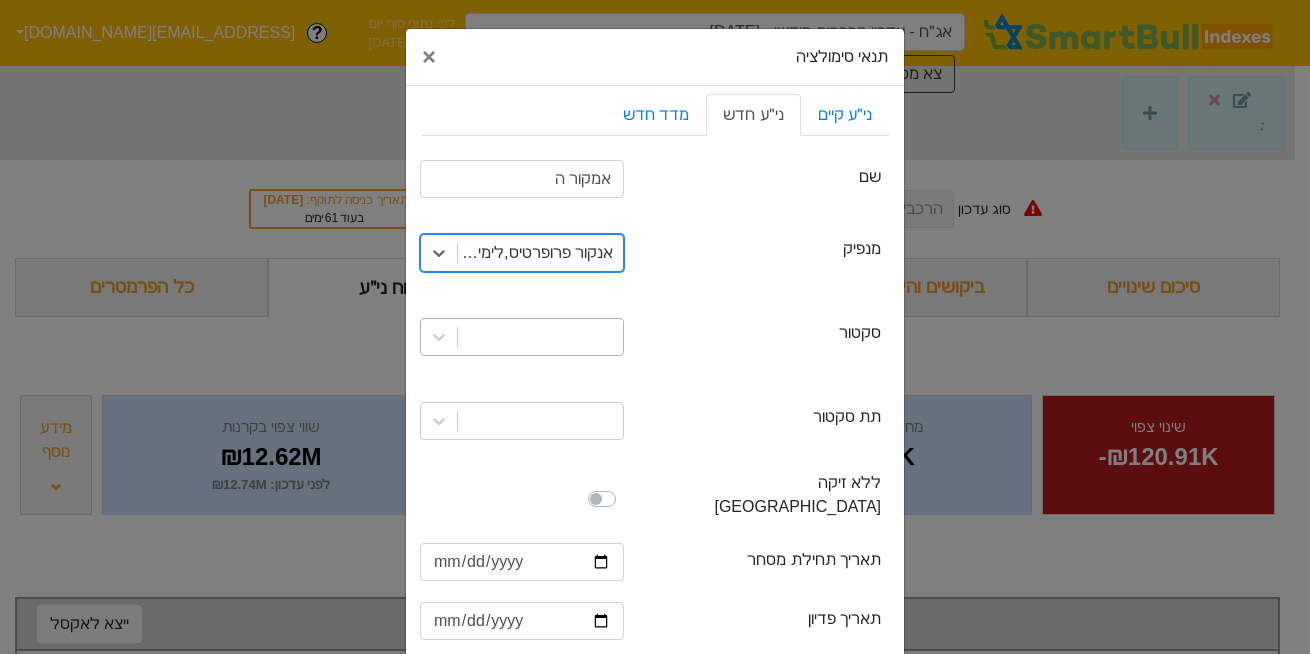 click at bounding box center [540, 337] 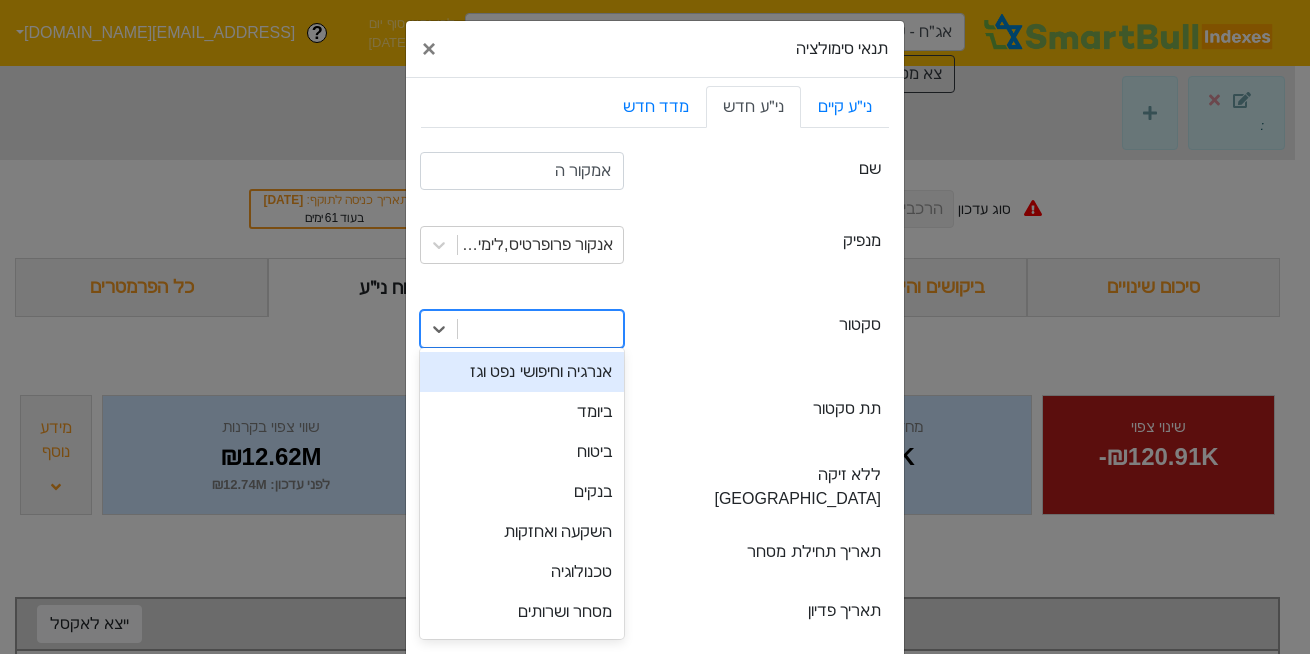 scroll, scrollTop: 9, scrollLeft: 0, axis: vertical 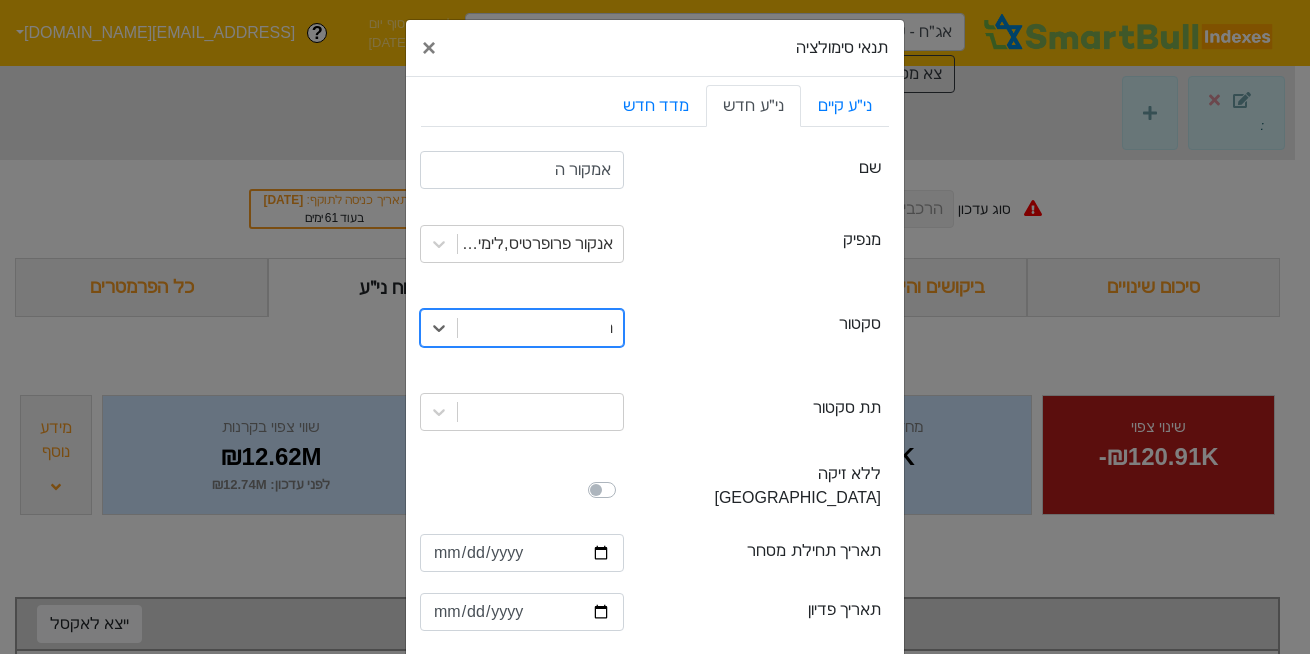 type on "נד" 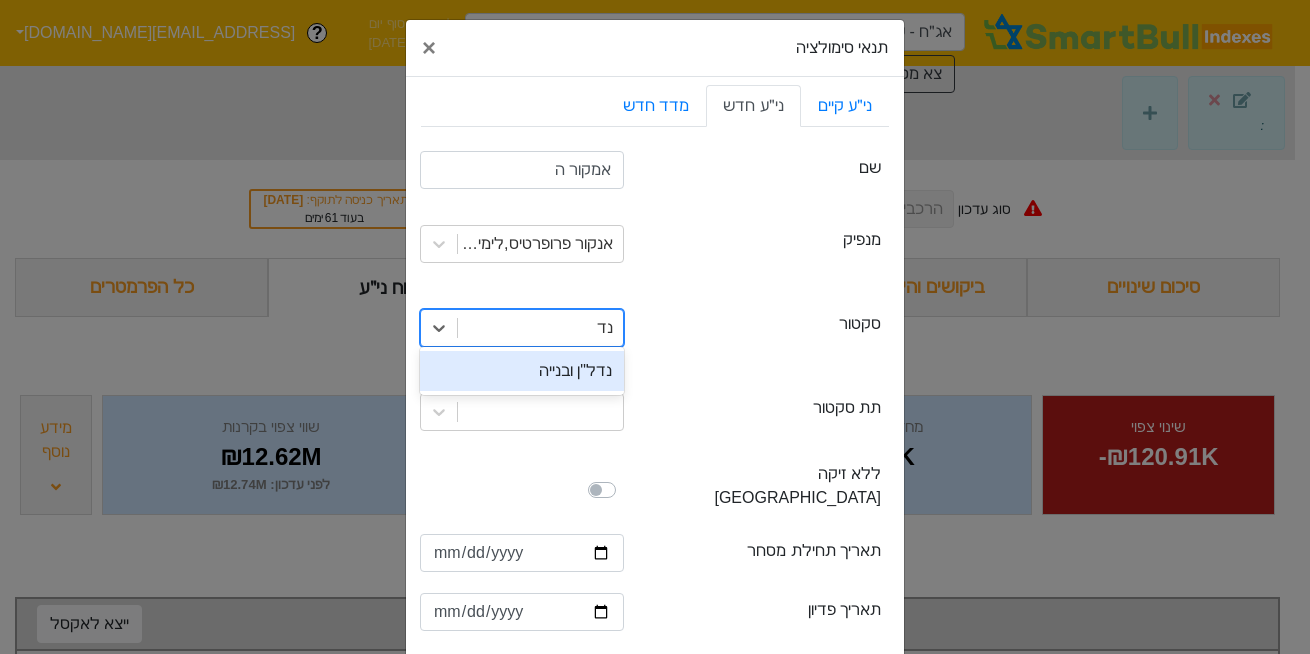 click on "נדל"ן ובנייה" at bounding box center (522, 371) 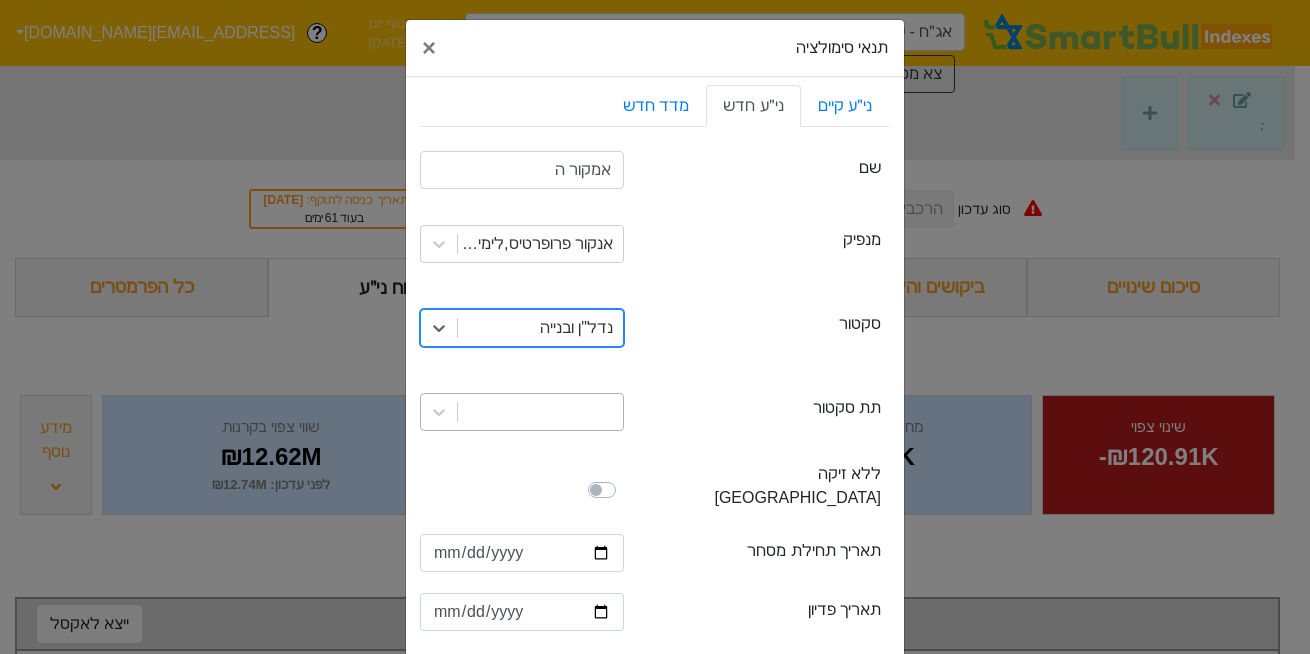 click at bounding box center (540, 412) 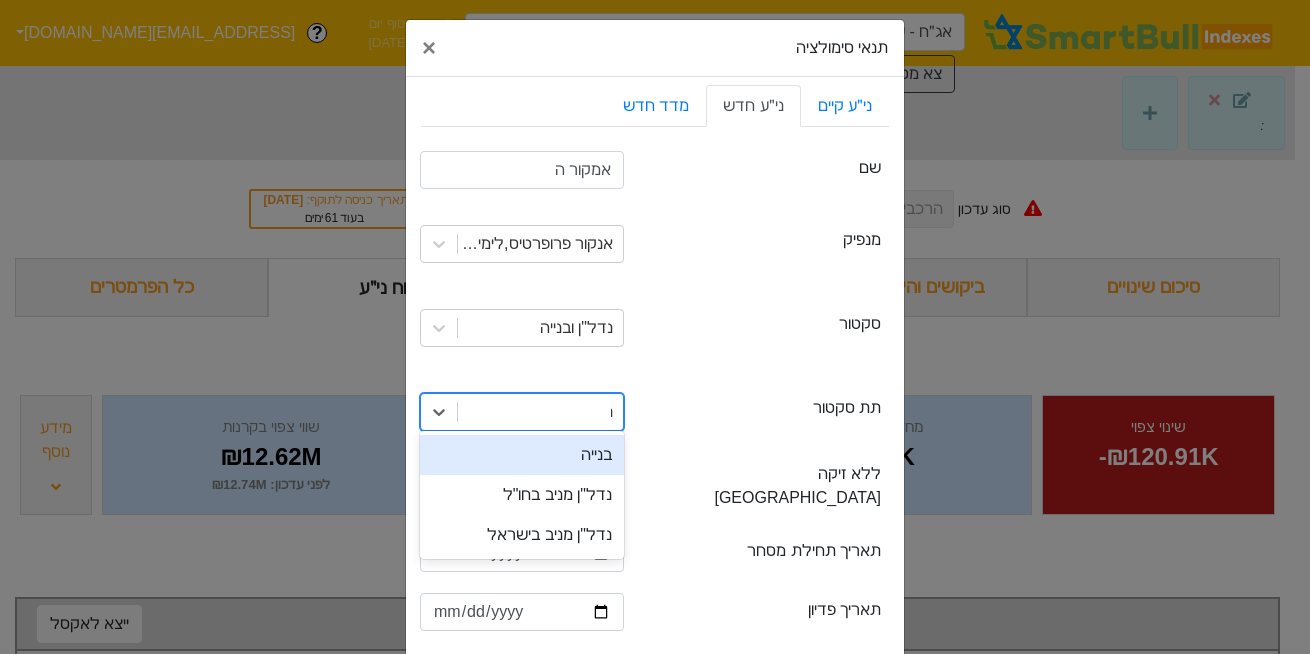 type on "נד" 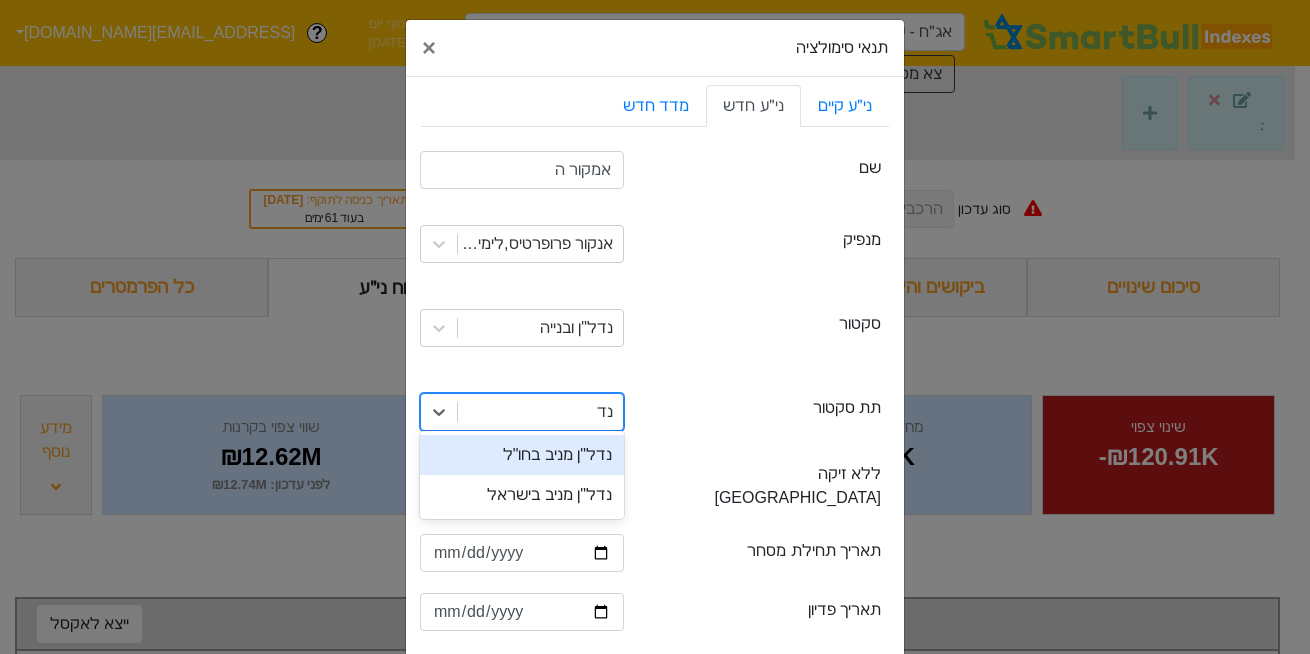 click on "נדל"ן מניב בחו"ל" at bounding box center (522, 455) 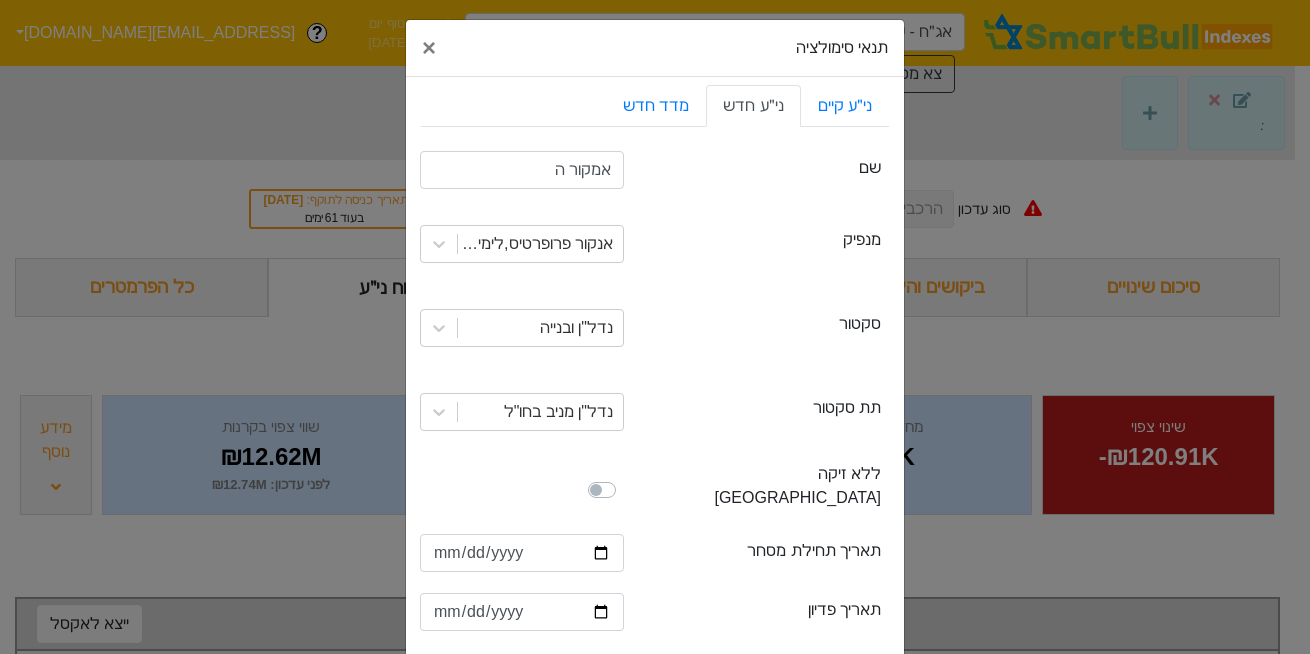 click at bounding box center [624, 478] 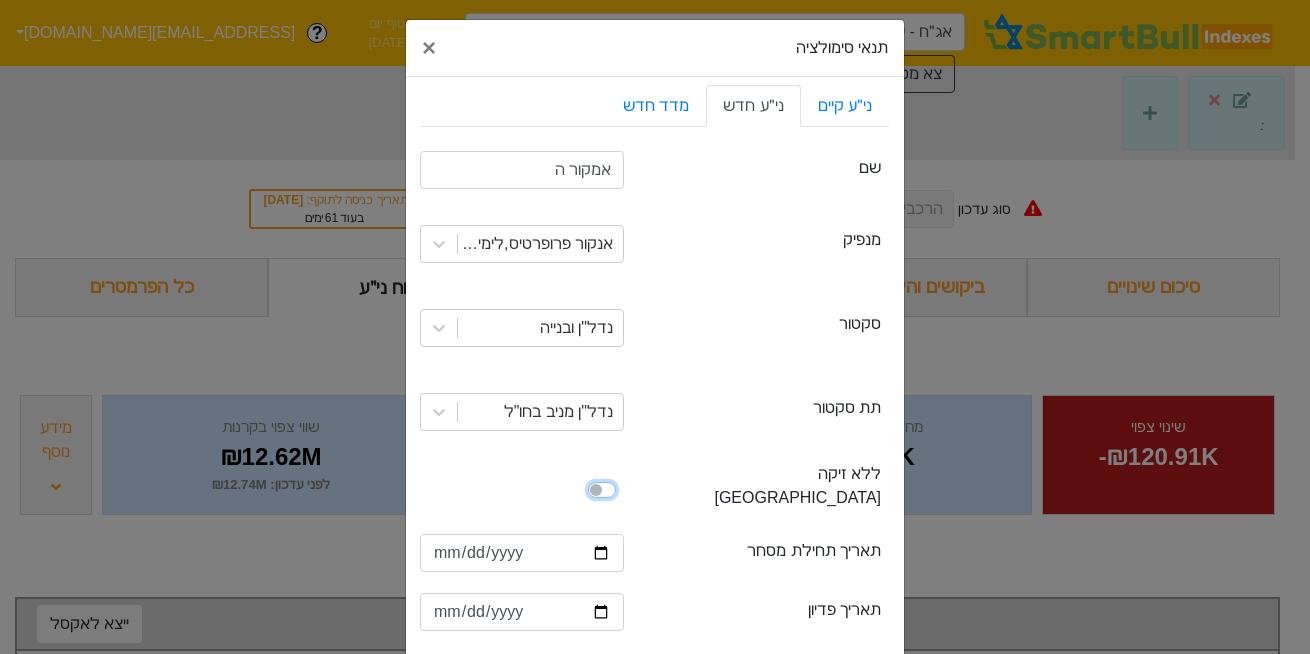 click at bounding box center [428, 488] 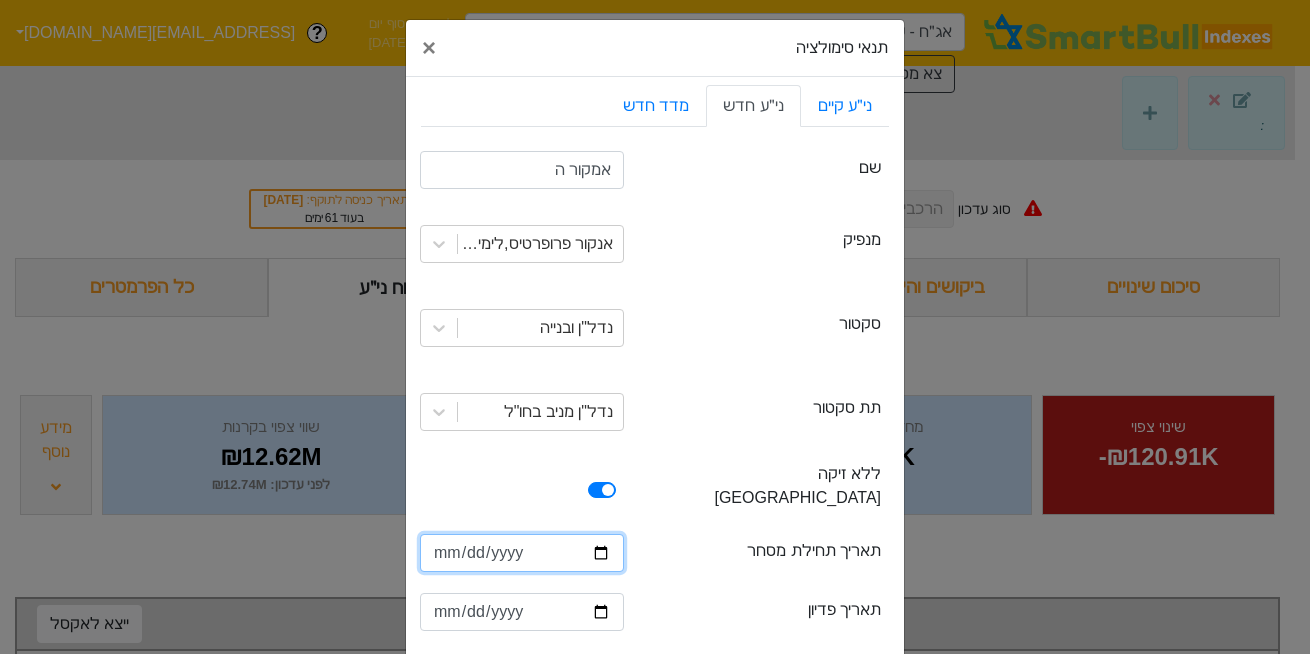 click at bounding box center [522, 553] 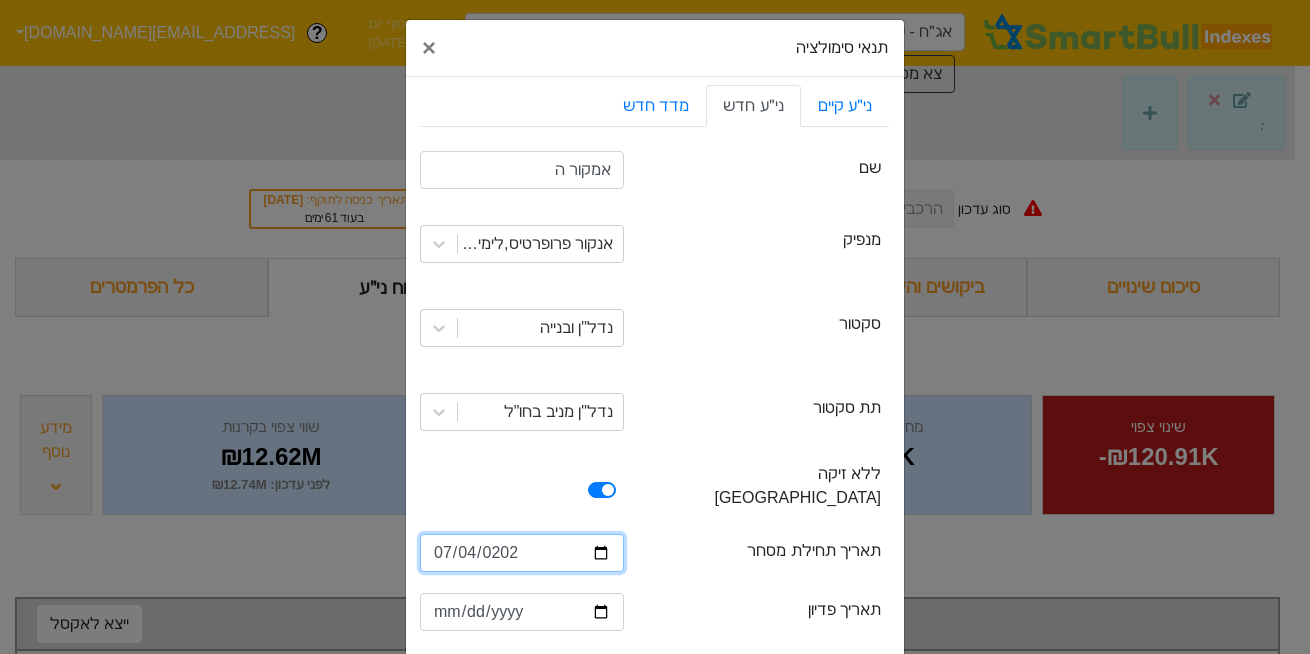 type on "[DATE]" 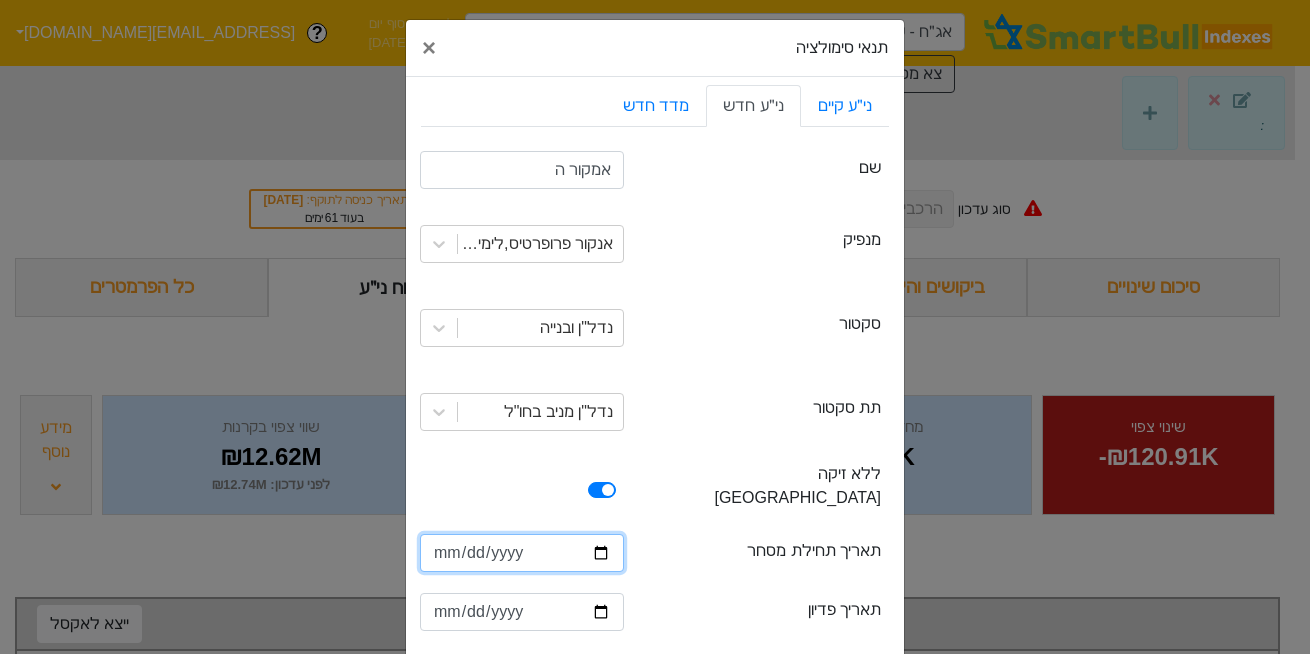 type on "[DATE]" 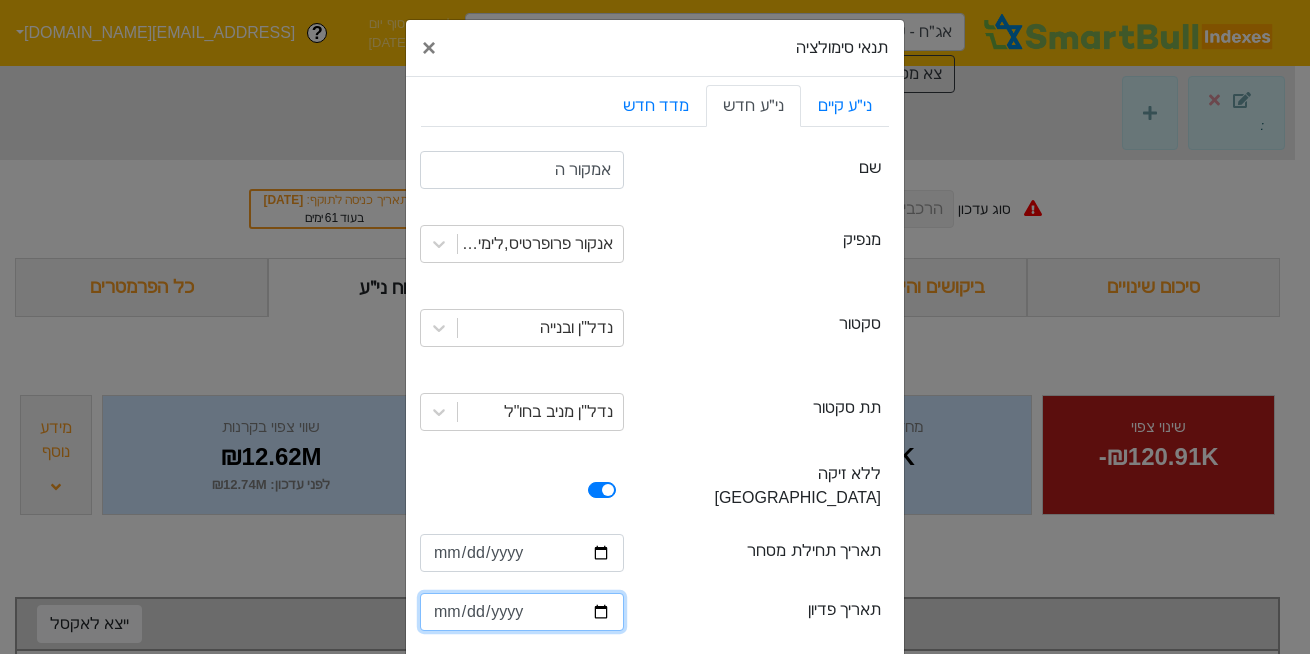click at bounding box center [522, 612] 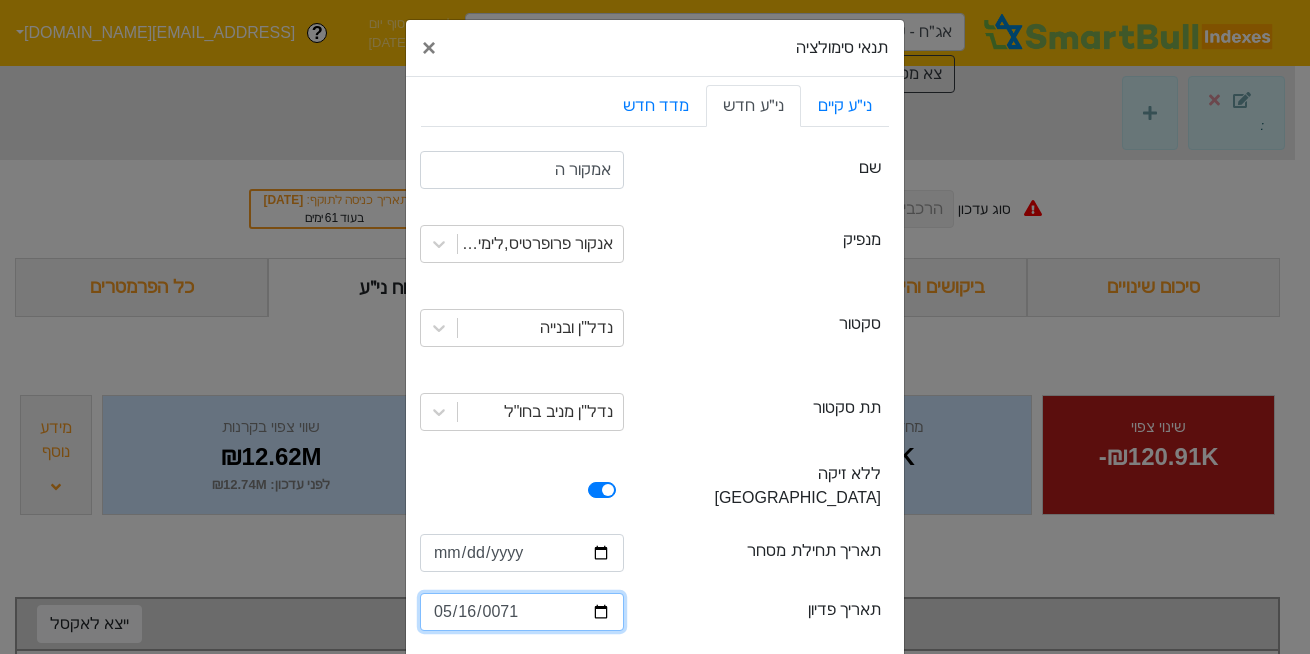 type on "0710-05-16" 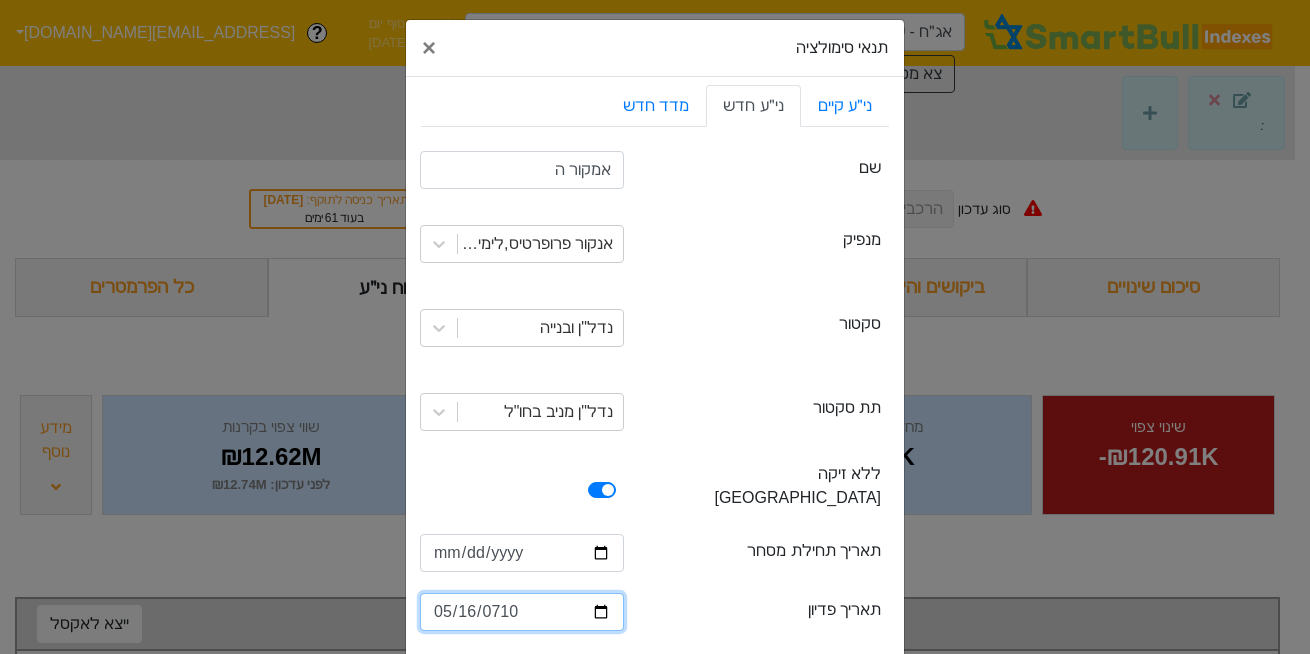 click on "0710-05-16" at bounding box center [522, 612] 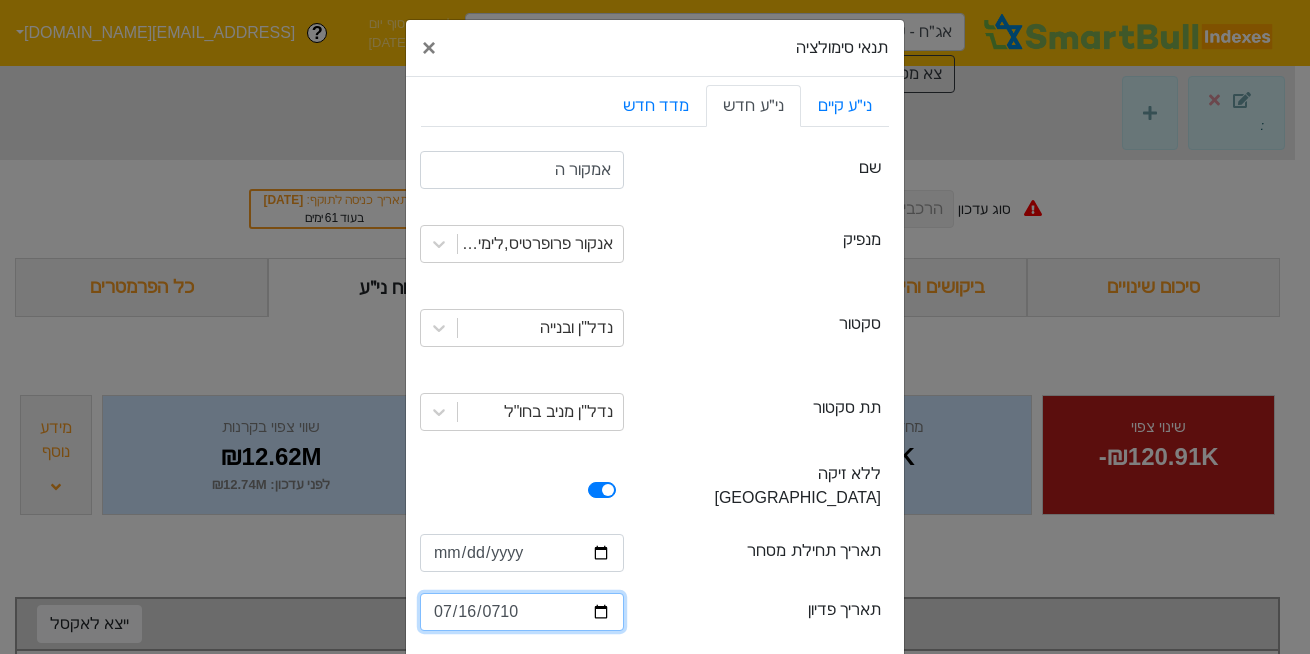 click on "0710-07-16" at bounding box center [522, 612] 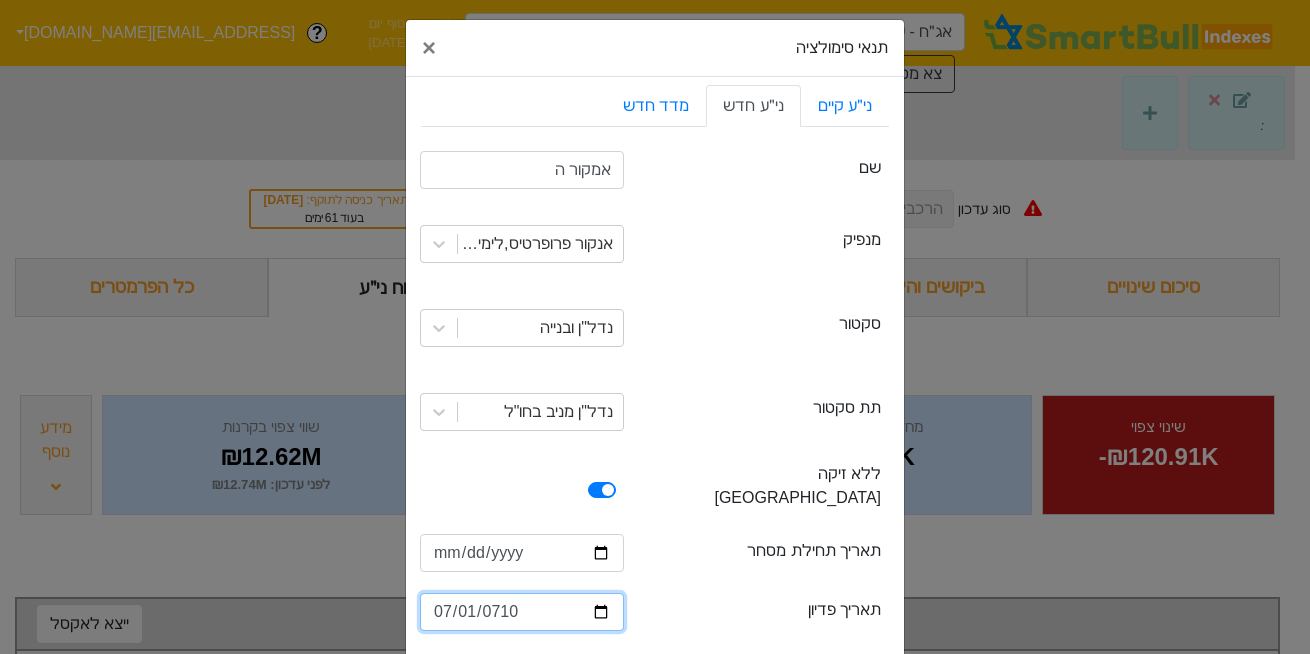 type on "0710-07-15" 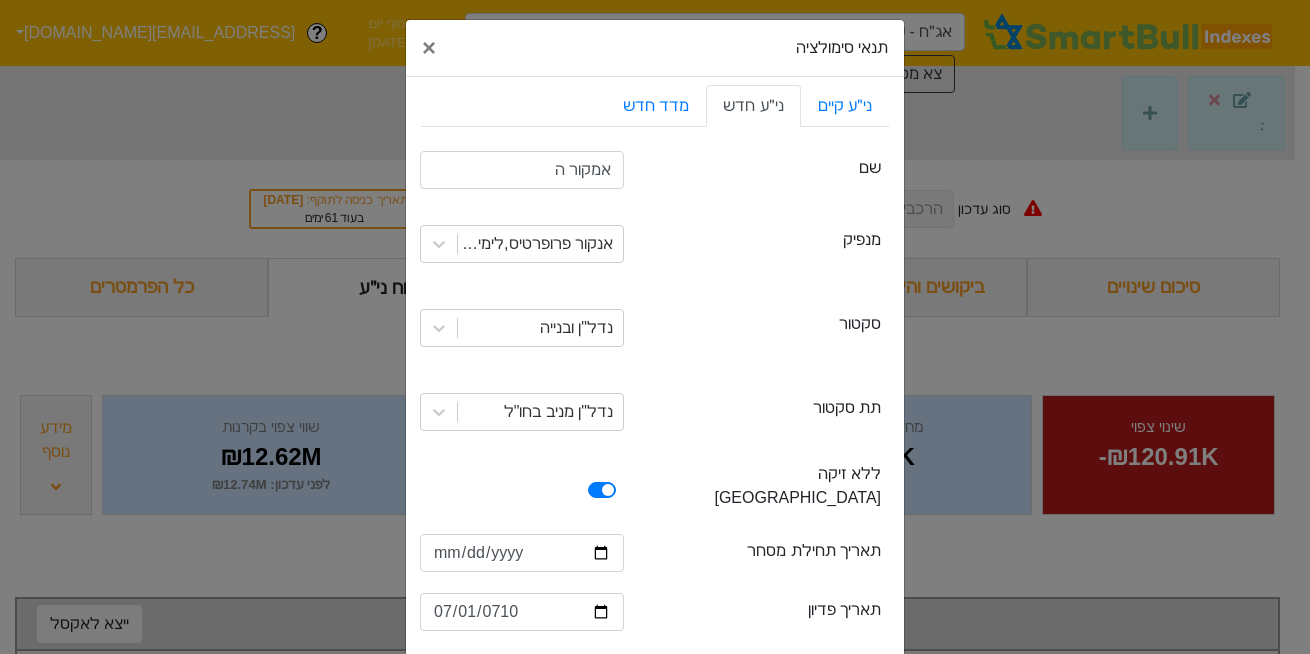 click on "firstTradingDate תאריך תחילת מסחר [DATE]" at bounding box center [655, 555] 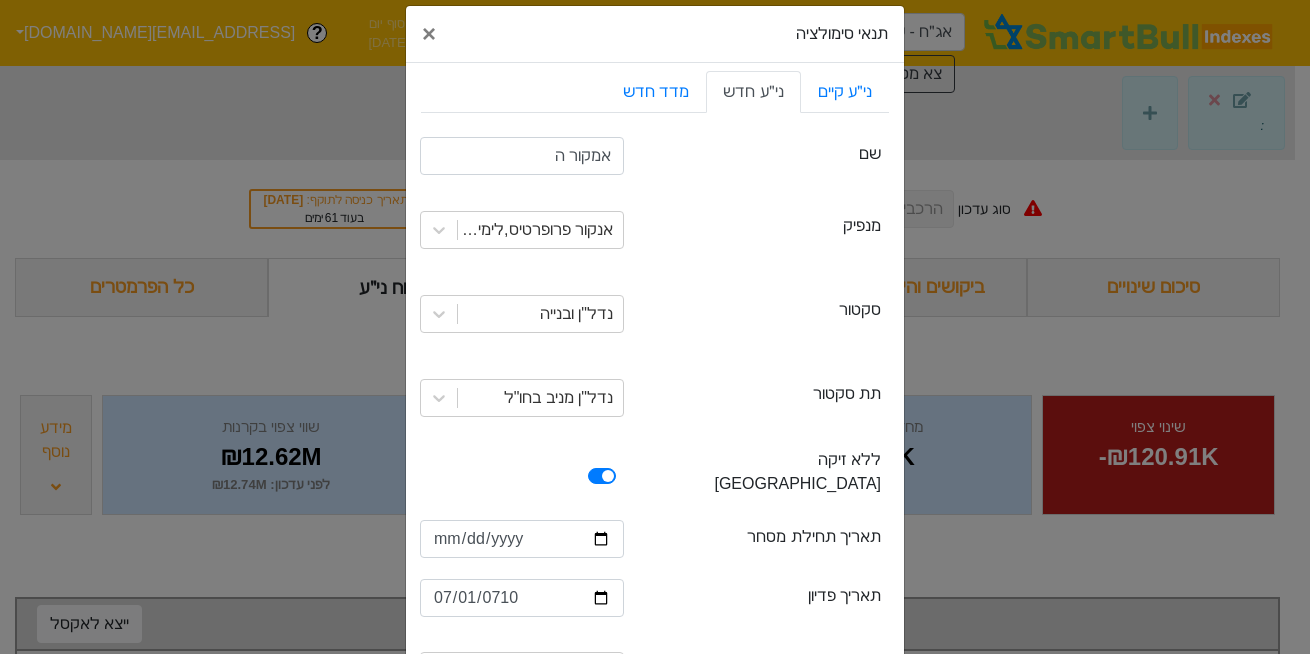 scroll, scrollTop: 24, scrollLeft: 0, axis: vertical 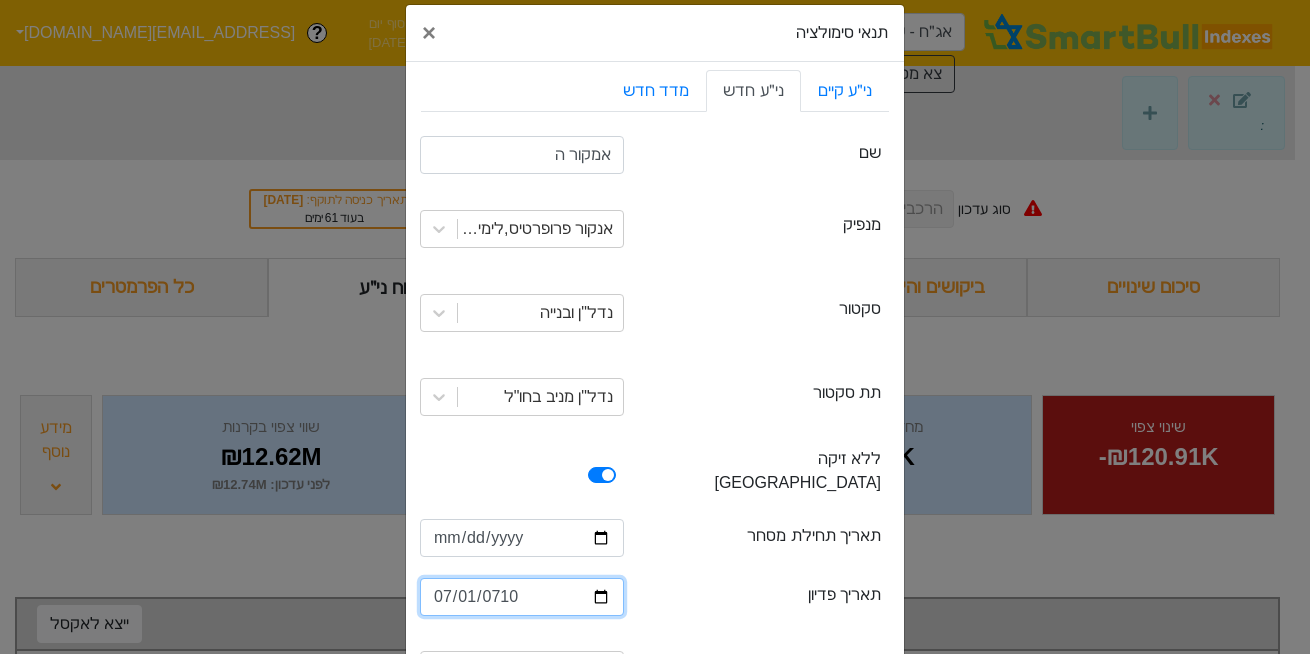click on "20[DATE]" at bounding box center (522, 597) 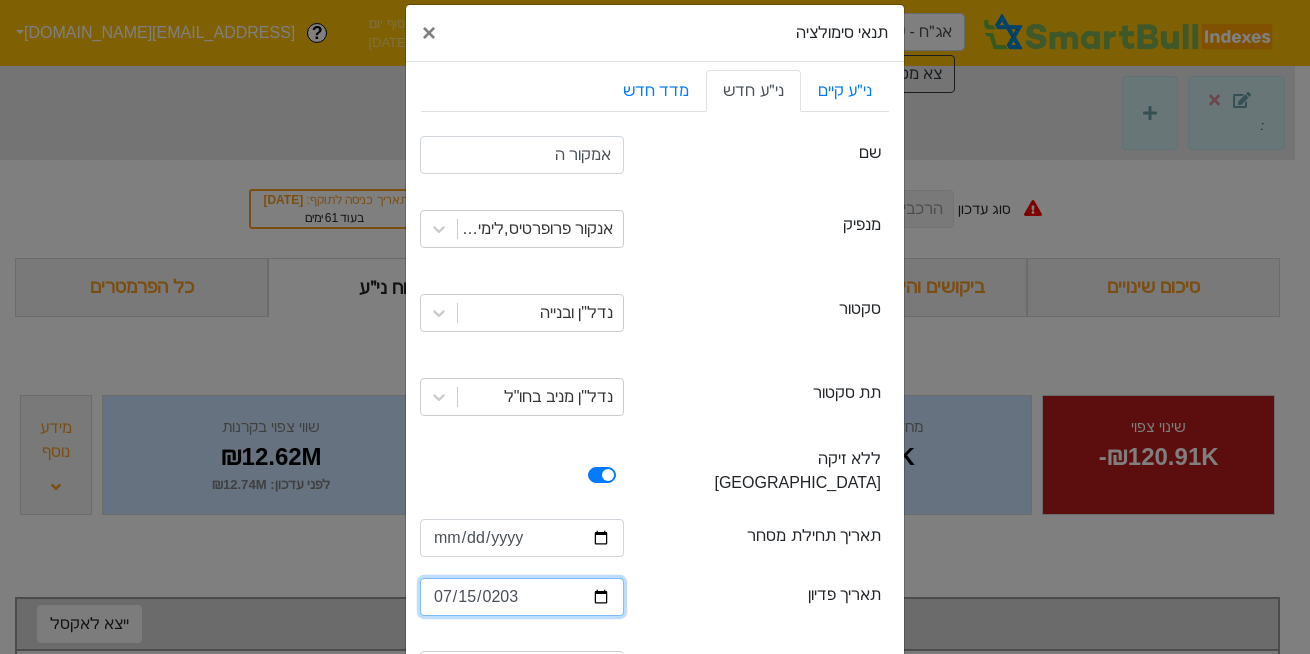 type on "20[DATE]" 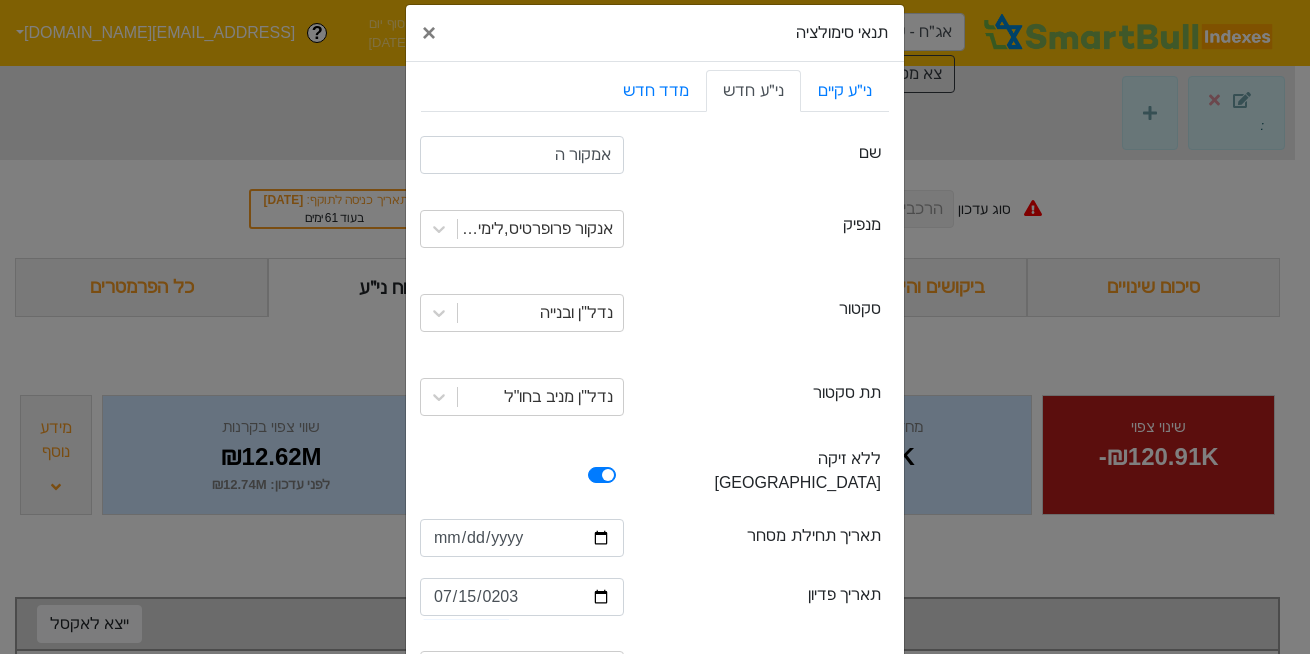 click on "maturityDate תאריך פדיון" at bounding box center (764, 599) 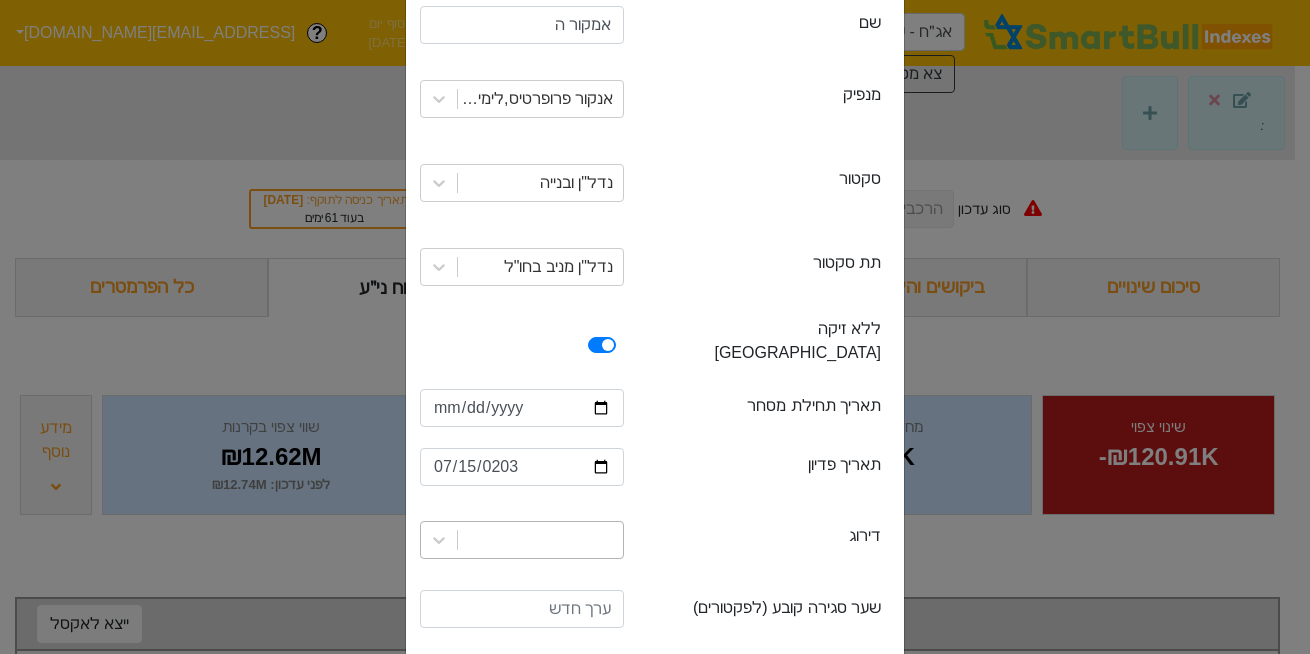 click at bounding box center [522, 540] 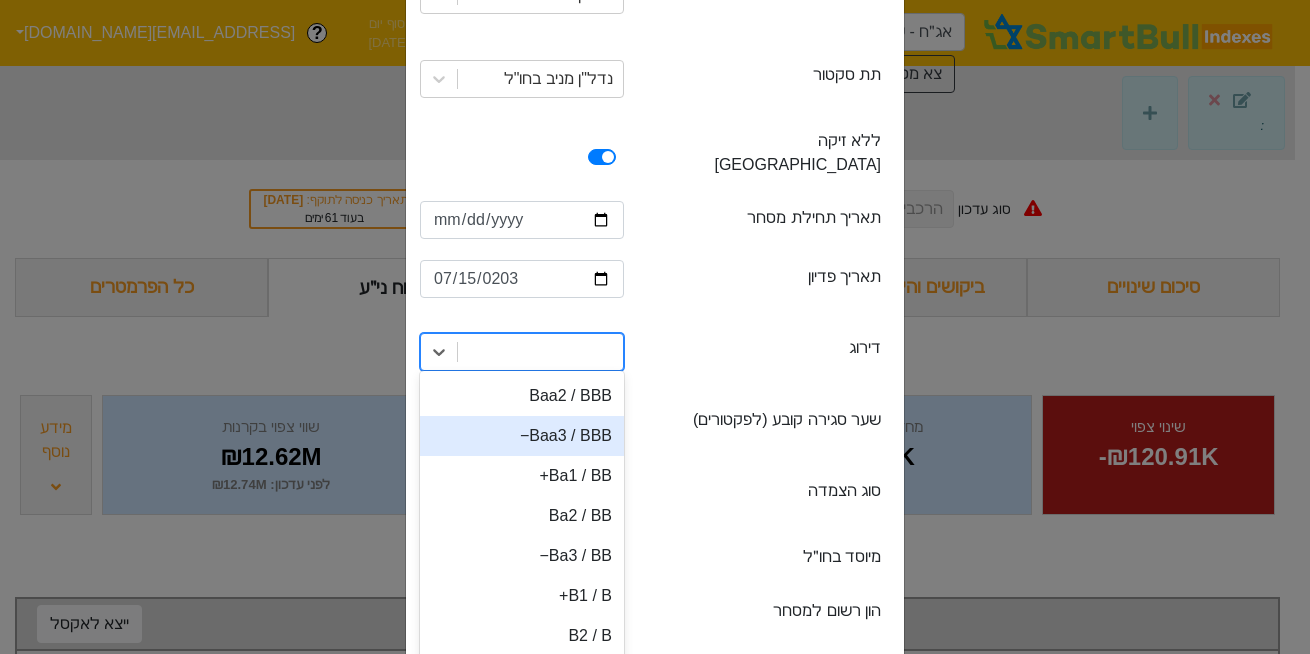 scroll, scrollTop: 318, scrollLeft: 0, axis: vertical 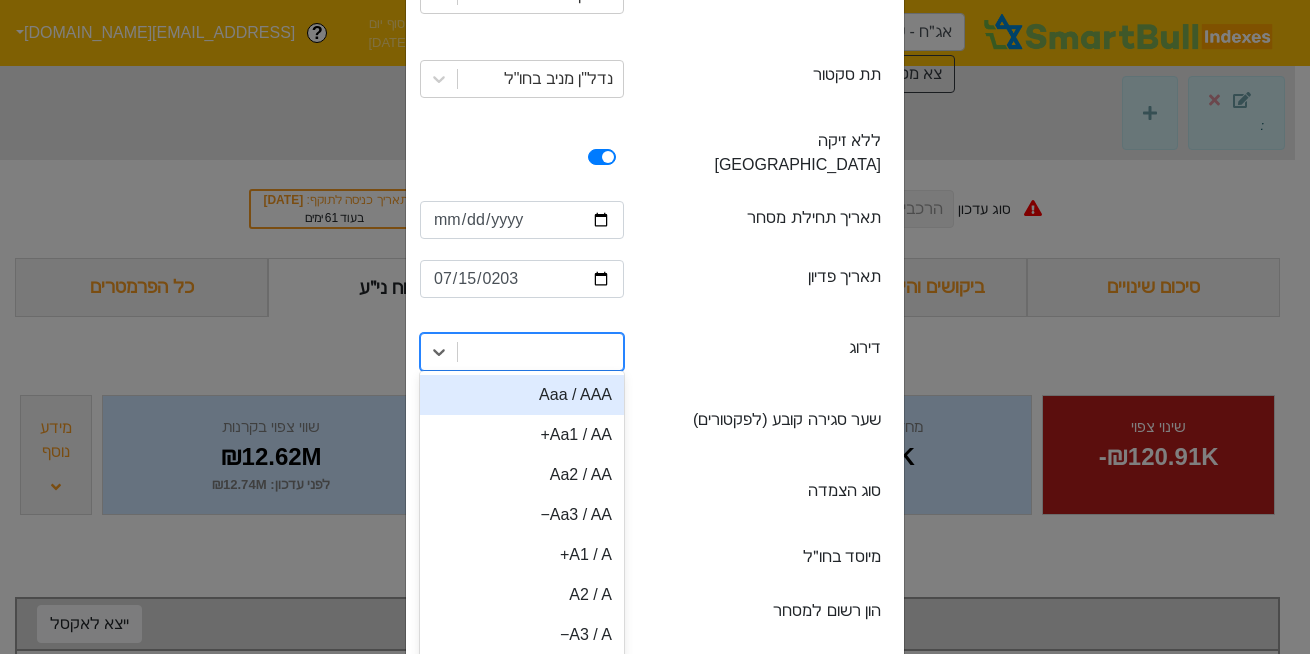 click at bounding box center (540, 352) 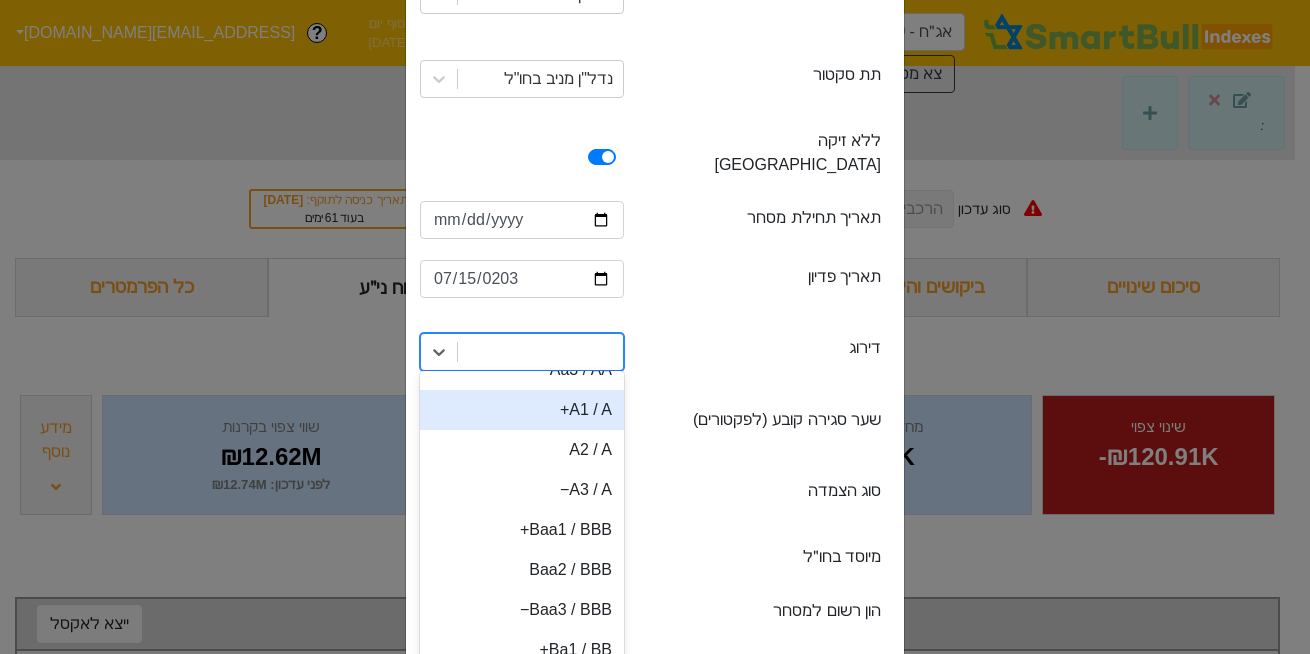 scroll, scrollTop: 150, scrollLeft: 0, axis: vertical 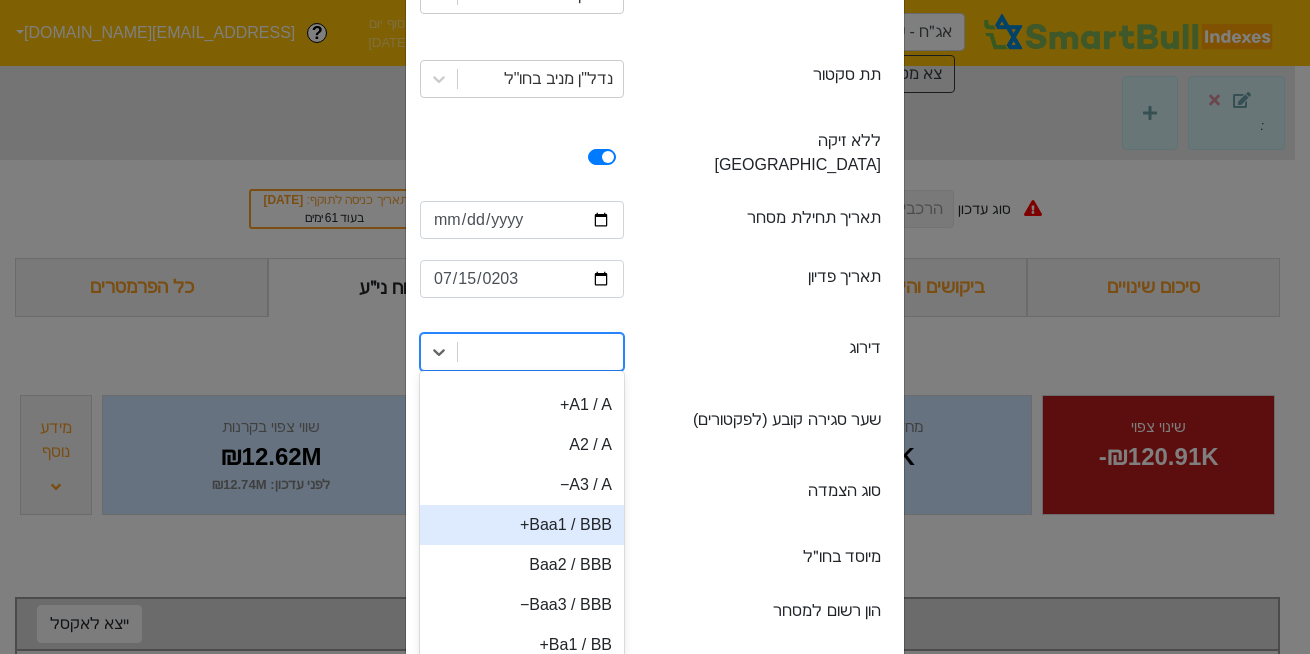 click on "Baa1 / BBB+" at bounding box center (522, 525) 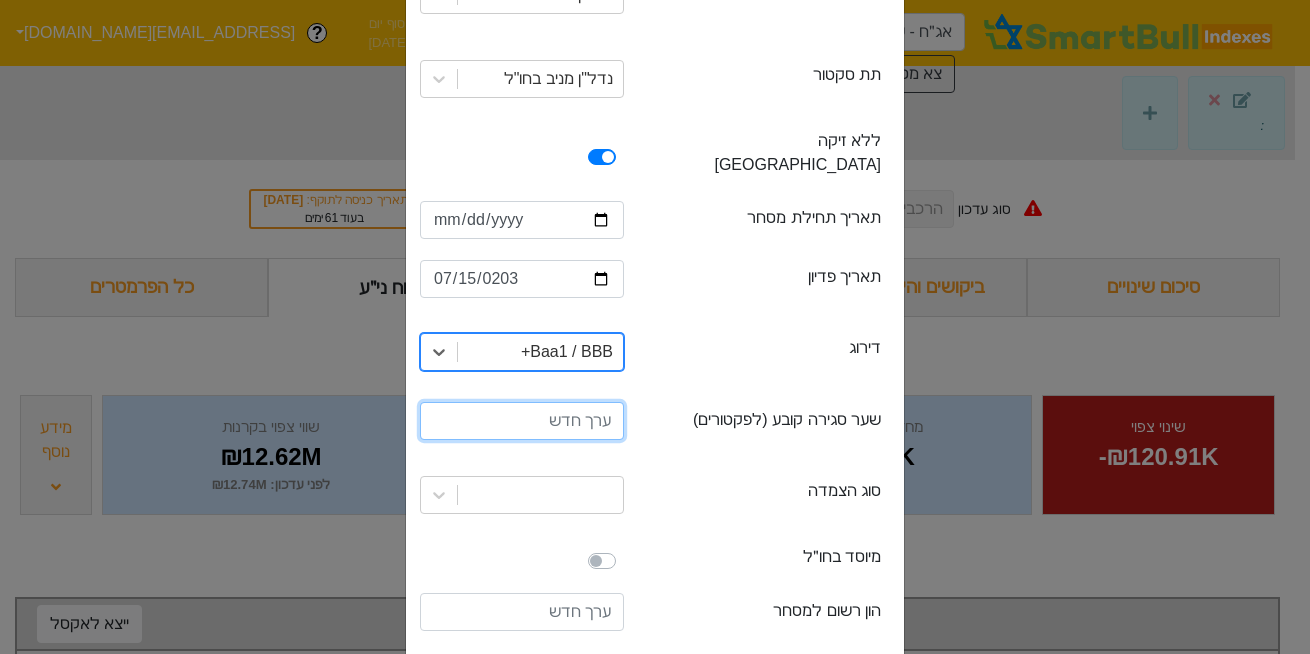 click at bounding box center (522, 421) 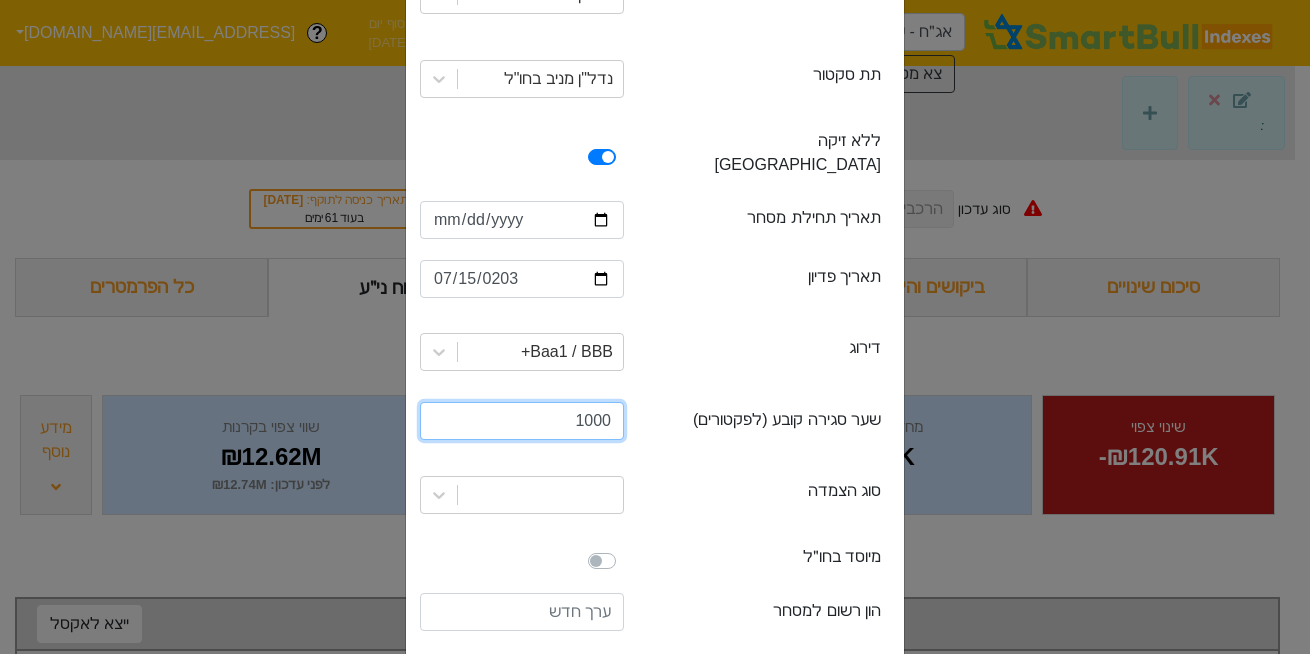 type on "1000" 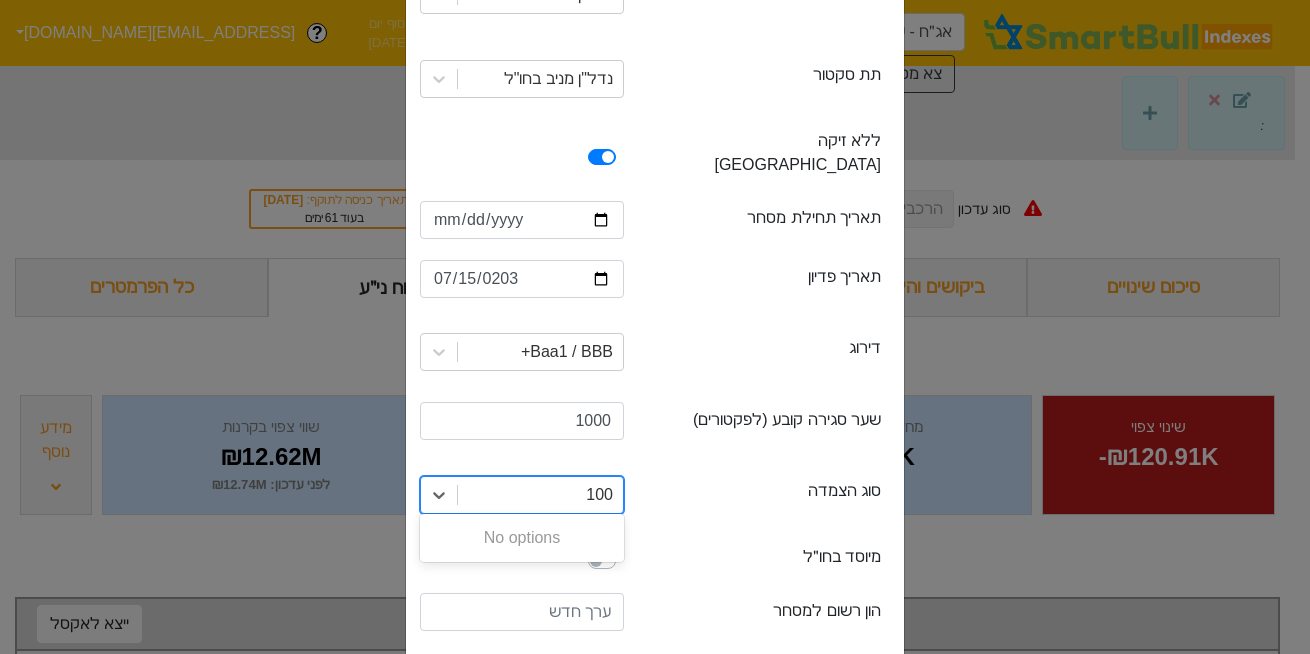 type on "100" 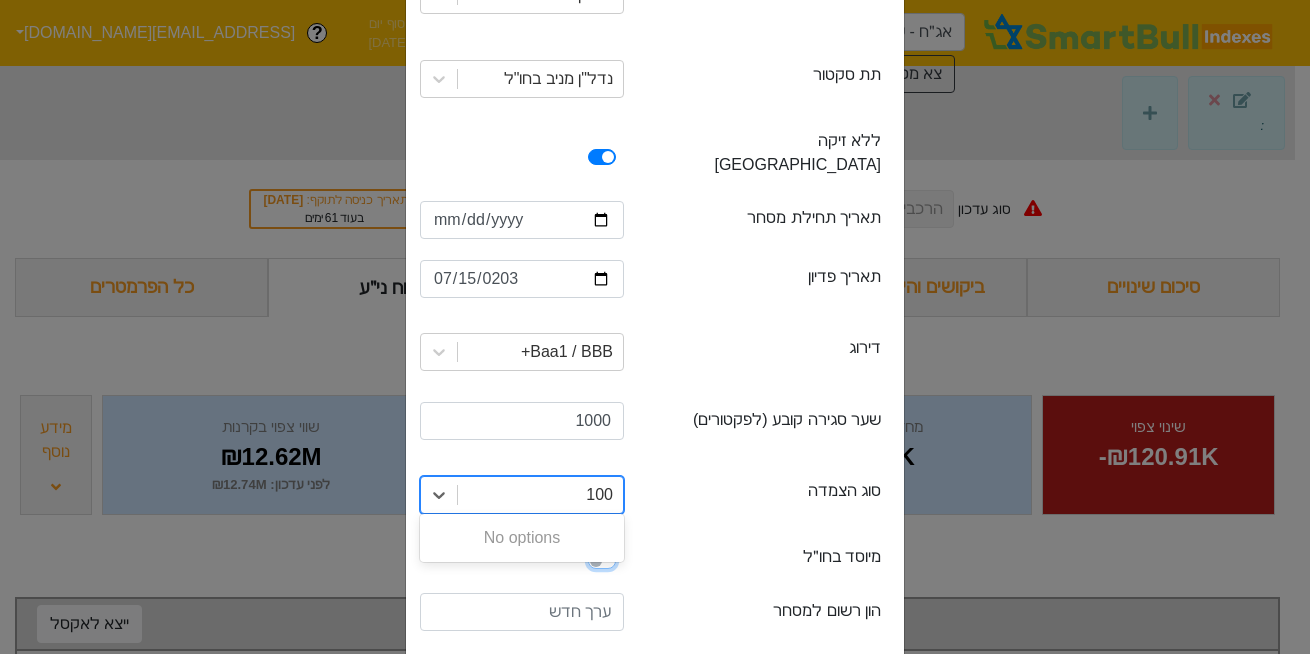 type 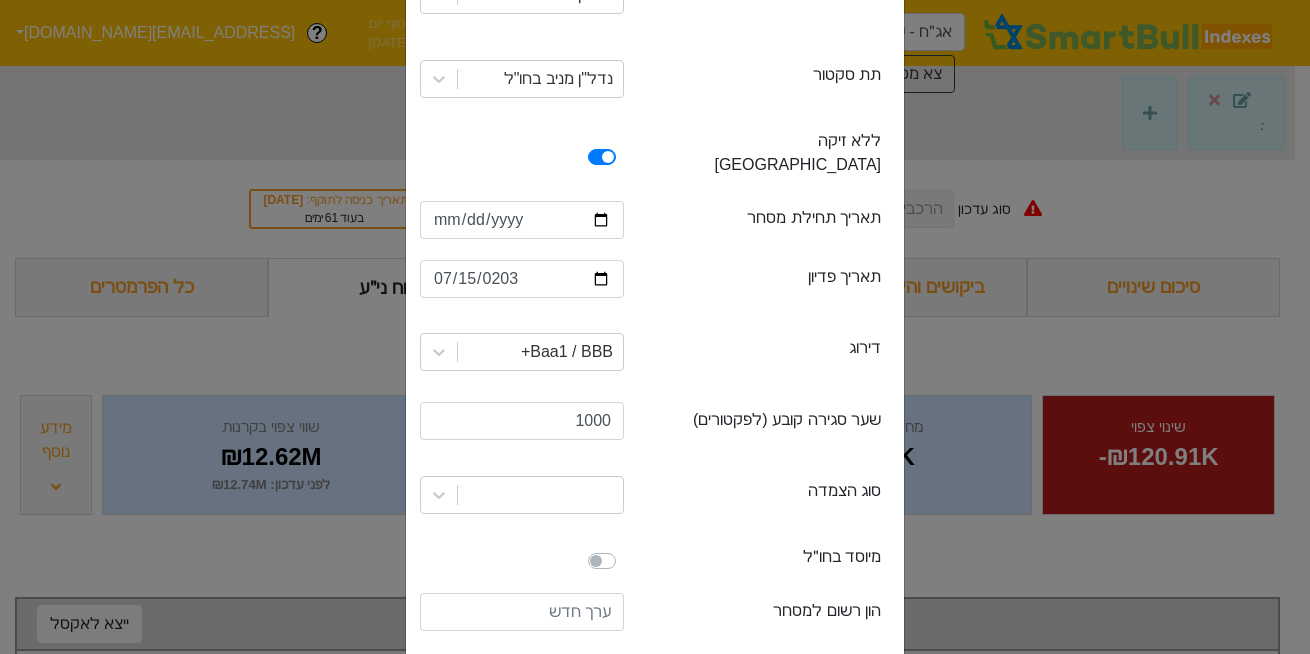 click at bounding box center [624, 549] 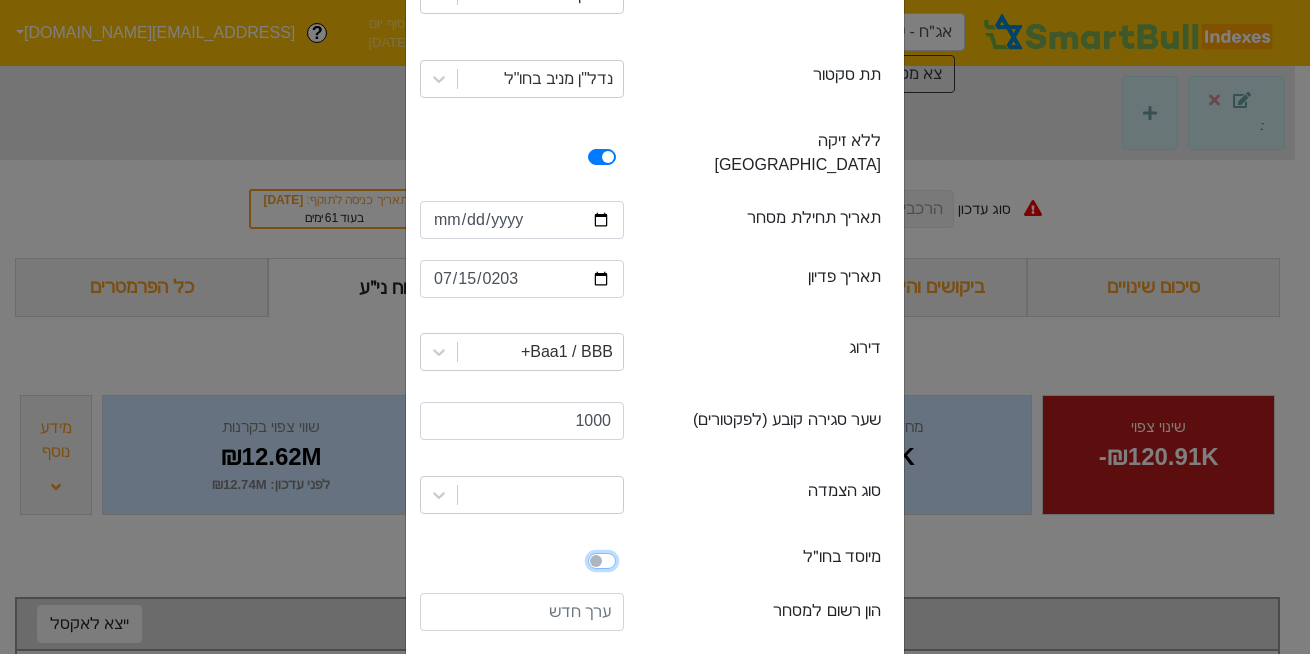 click at bounding box center [428, 559] 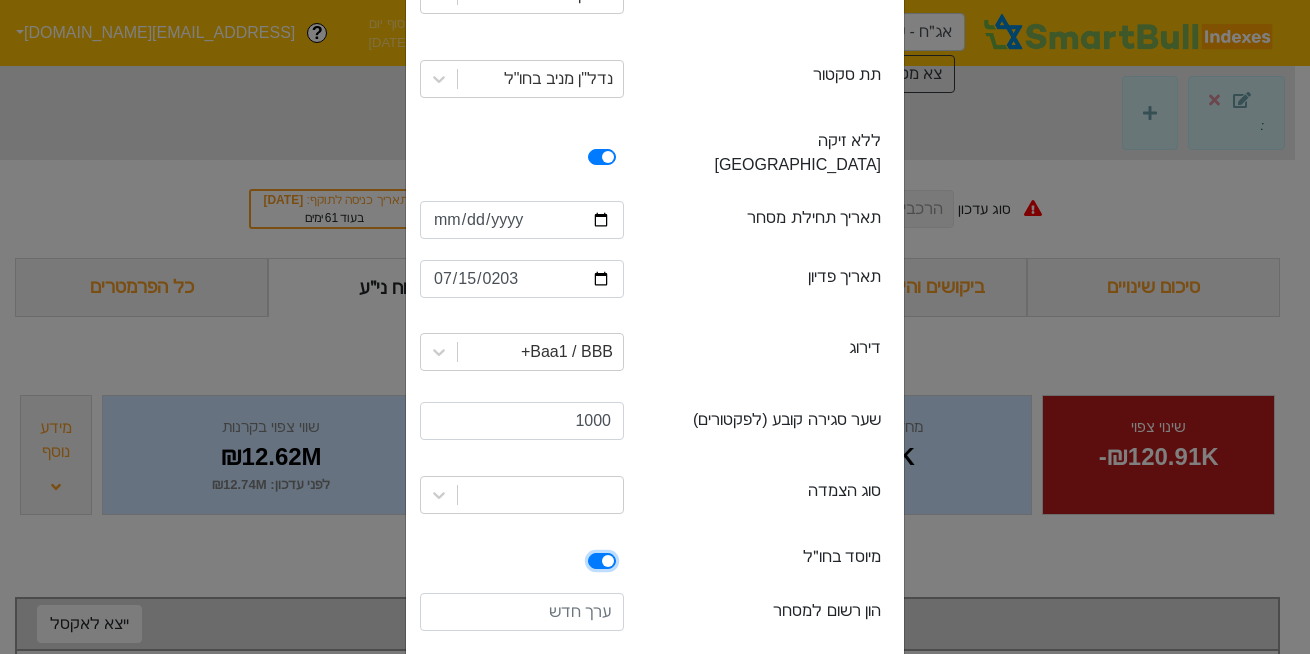 checkbox on "true" 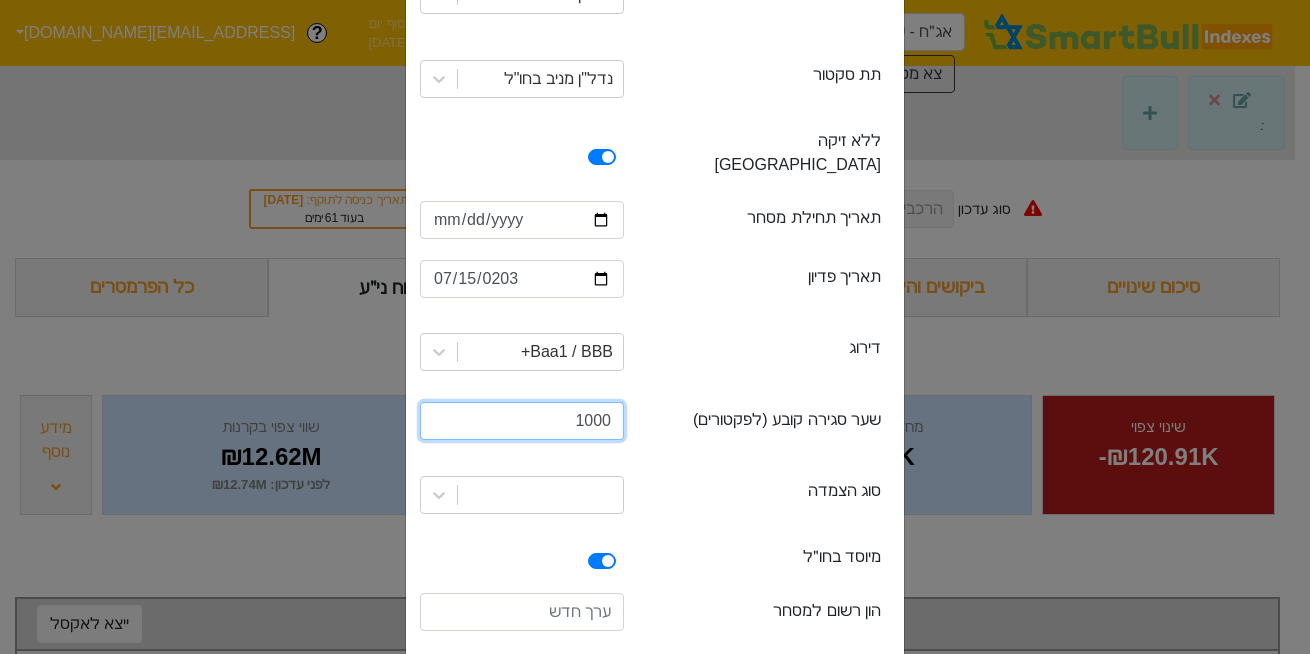 click on "1000" at bounding box center (522, 421) 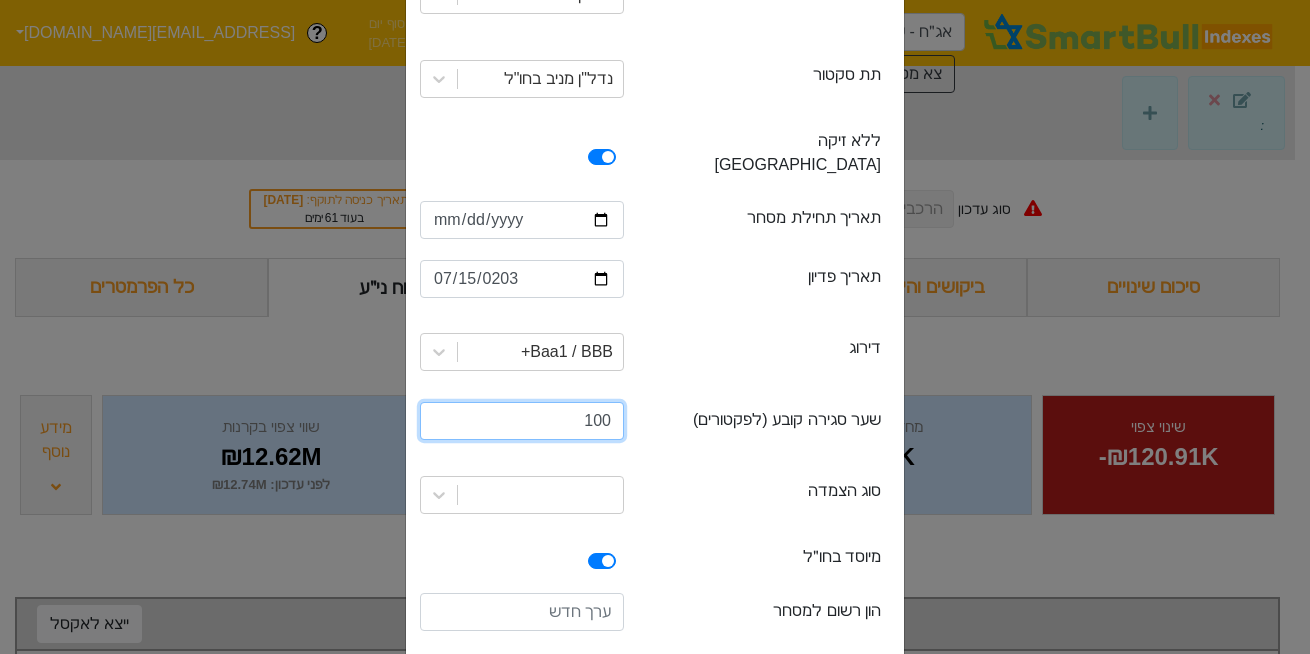 type on "100" 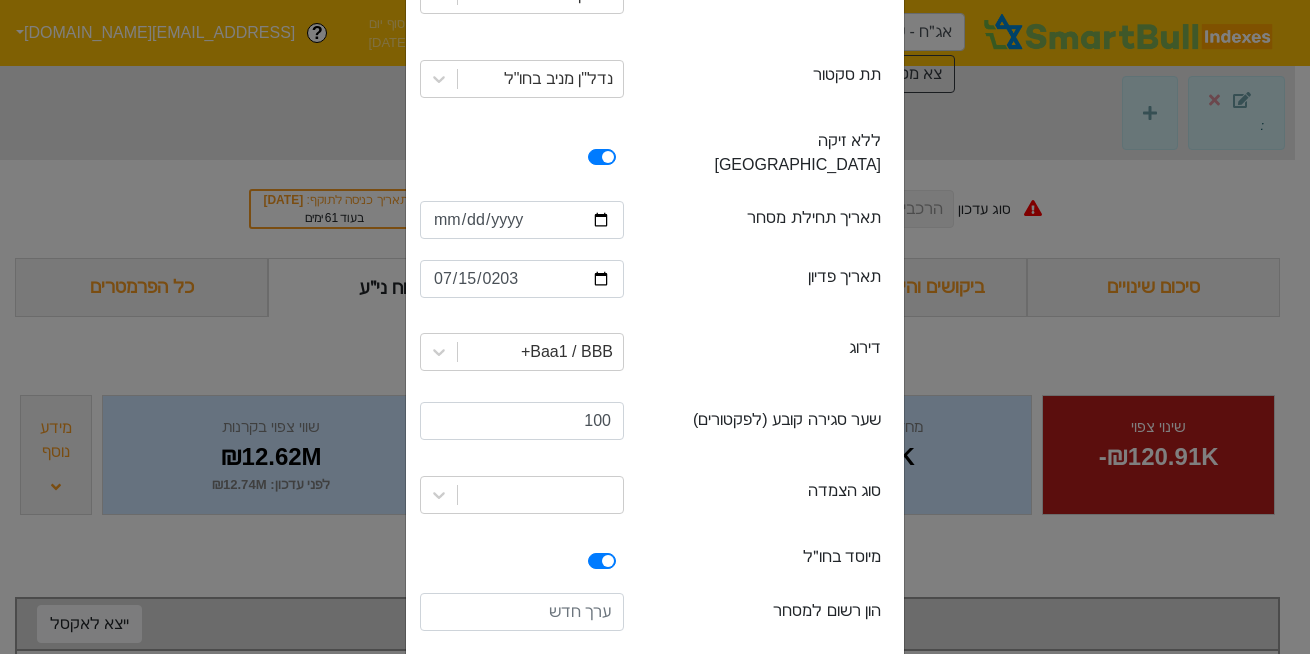 click at bounding box center (522, 495) 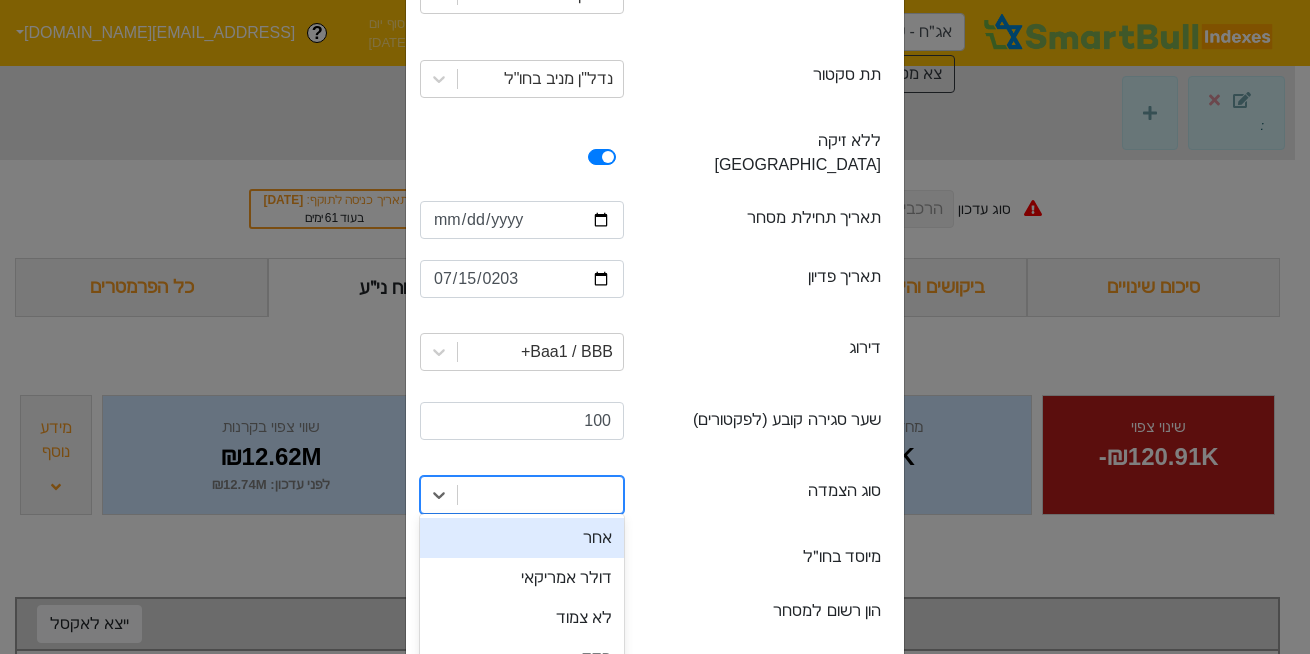 click at bounding box center (540, 495) 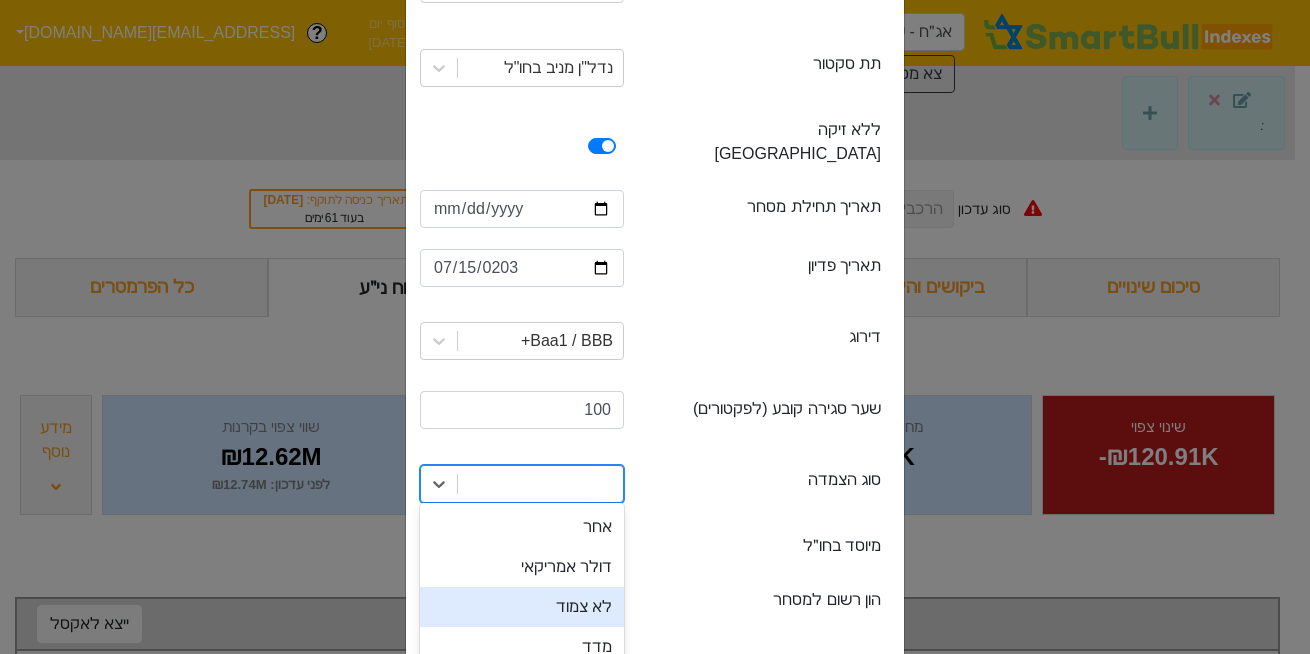 click on "לא צמוד" at bounding box center [522, 607] 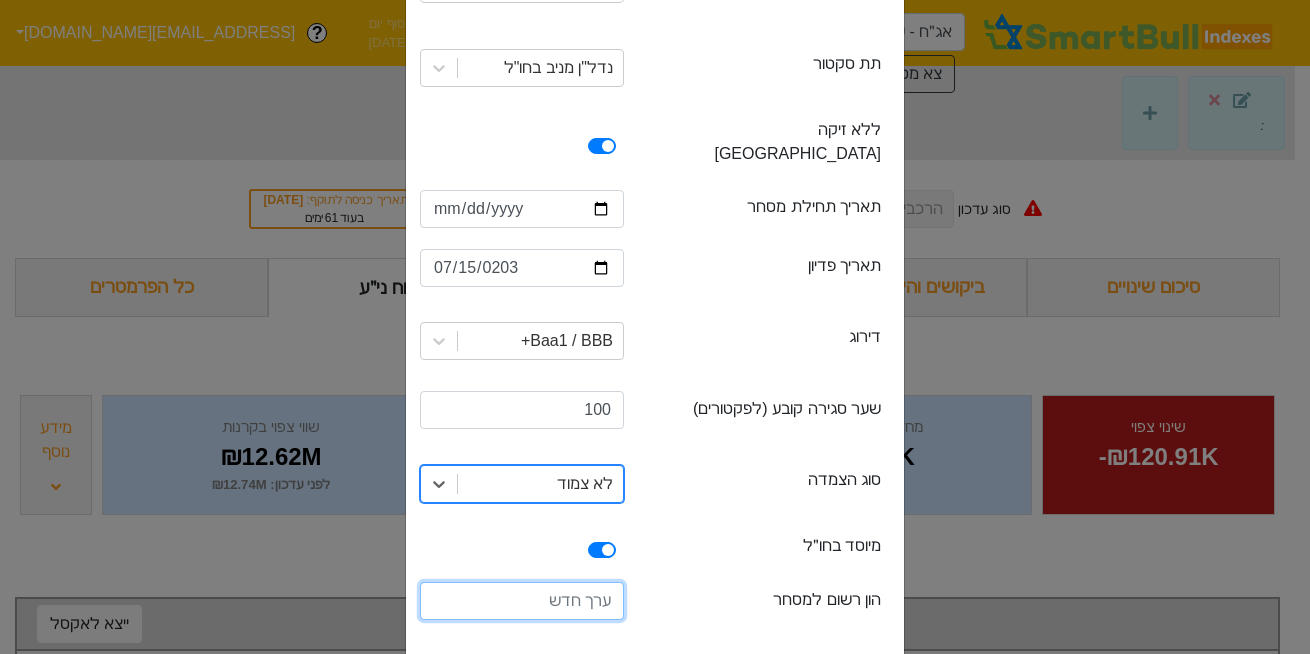 click at bounding box center [522, 601] 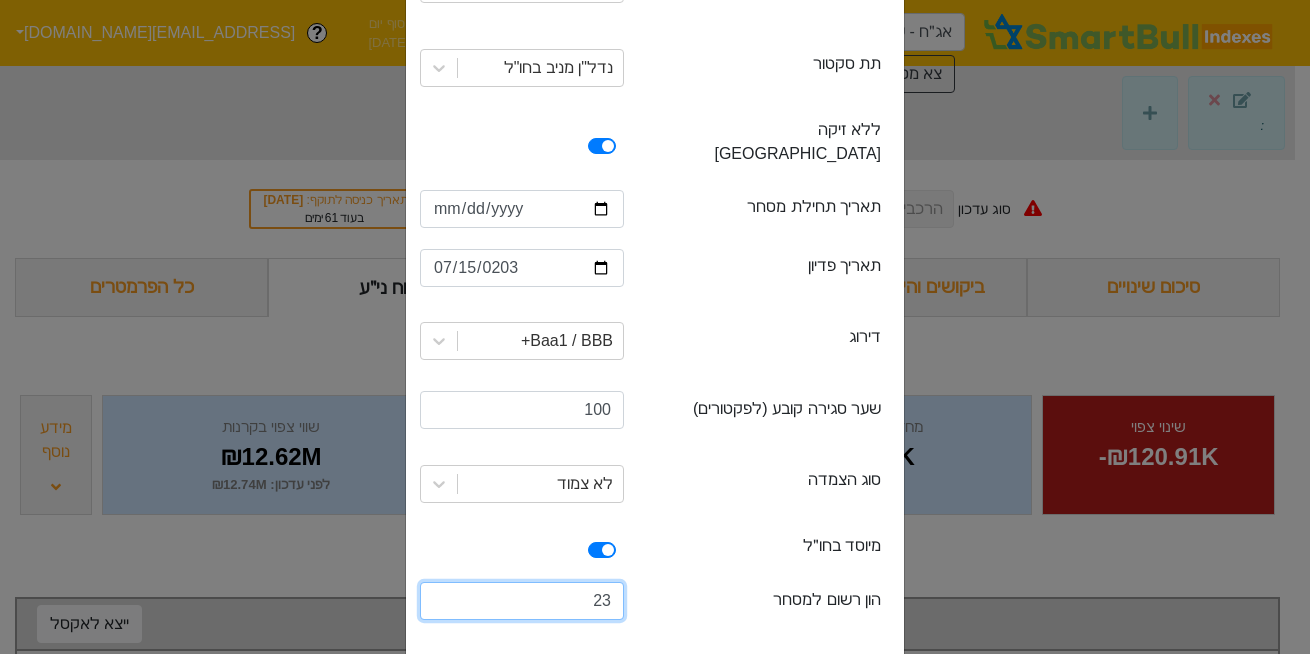 type on "2" 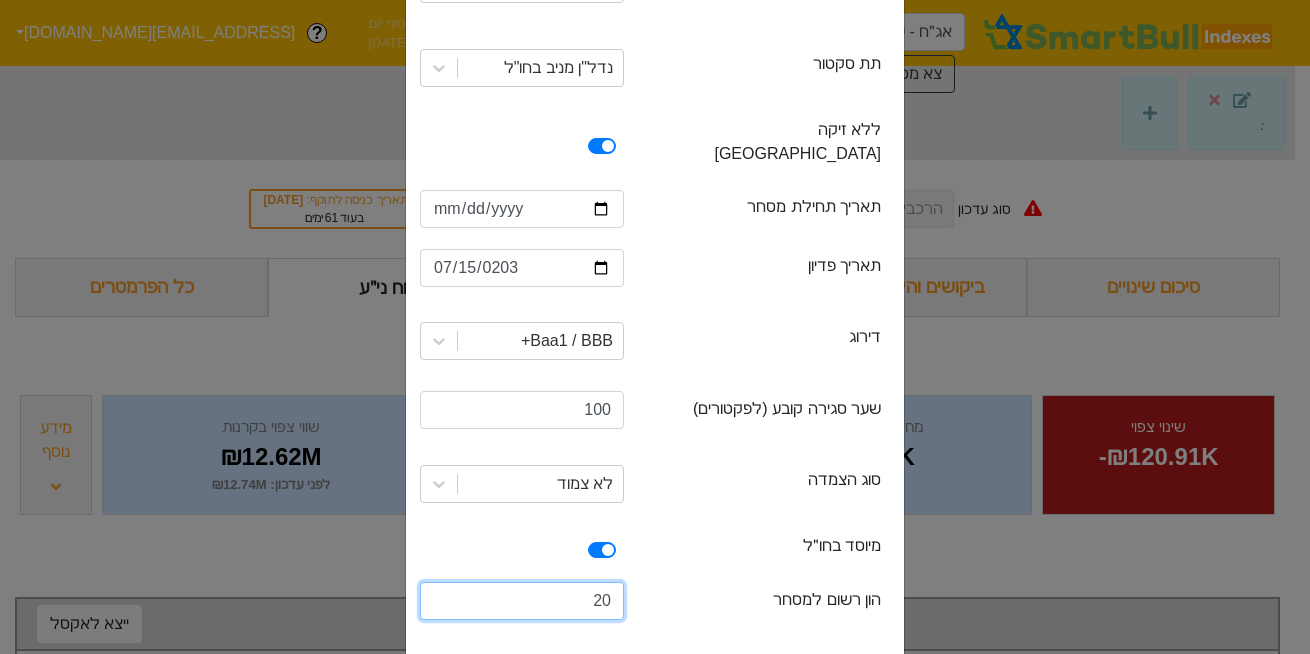 type on "2" 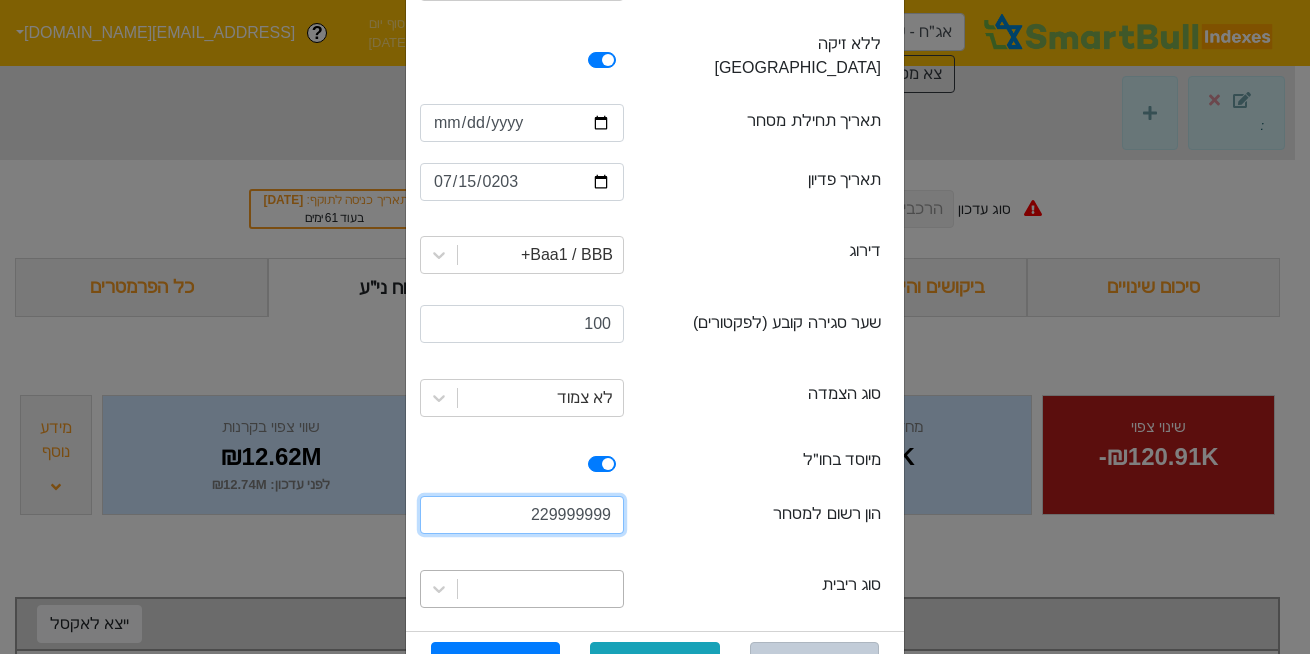 type on "229999999" 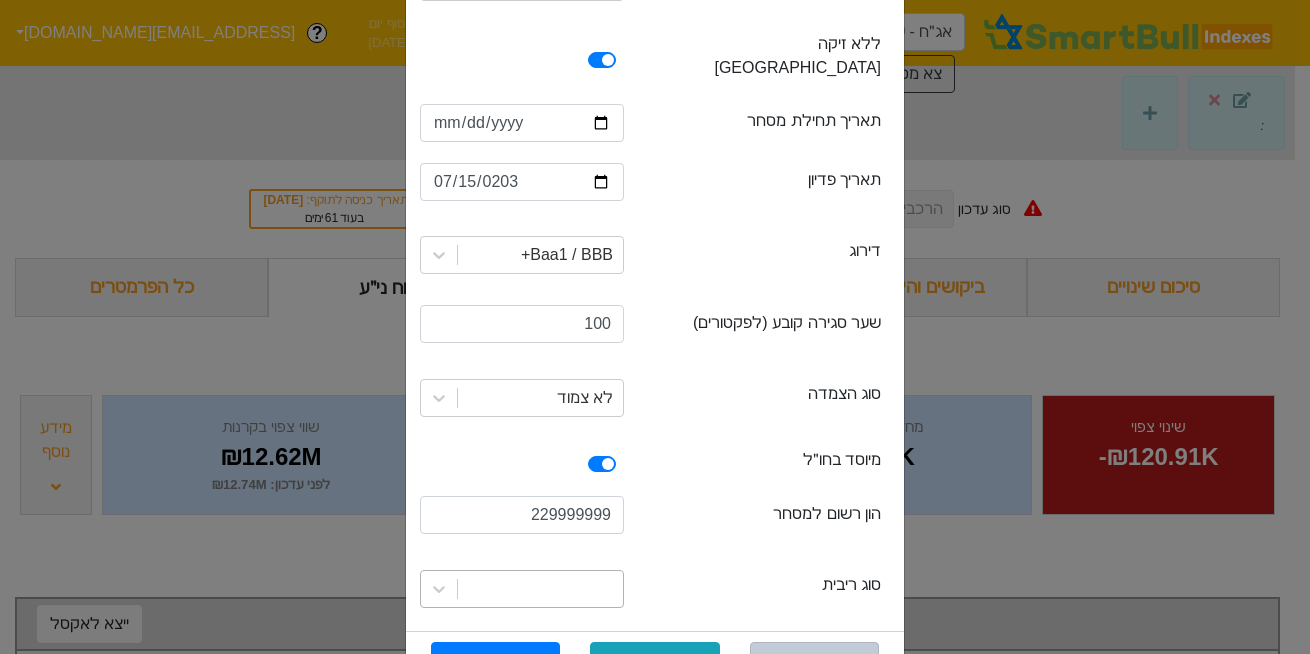 click at bounding box center (522, 589) 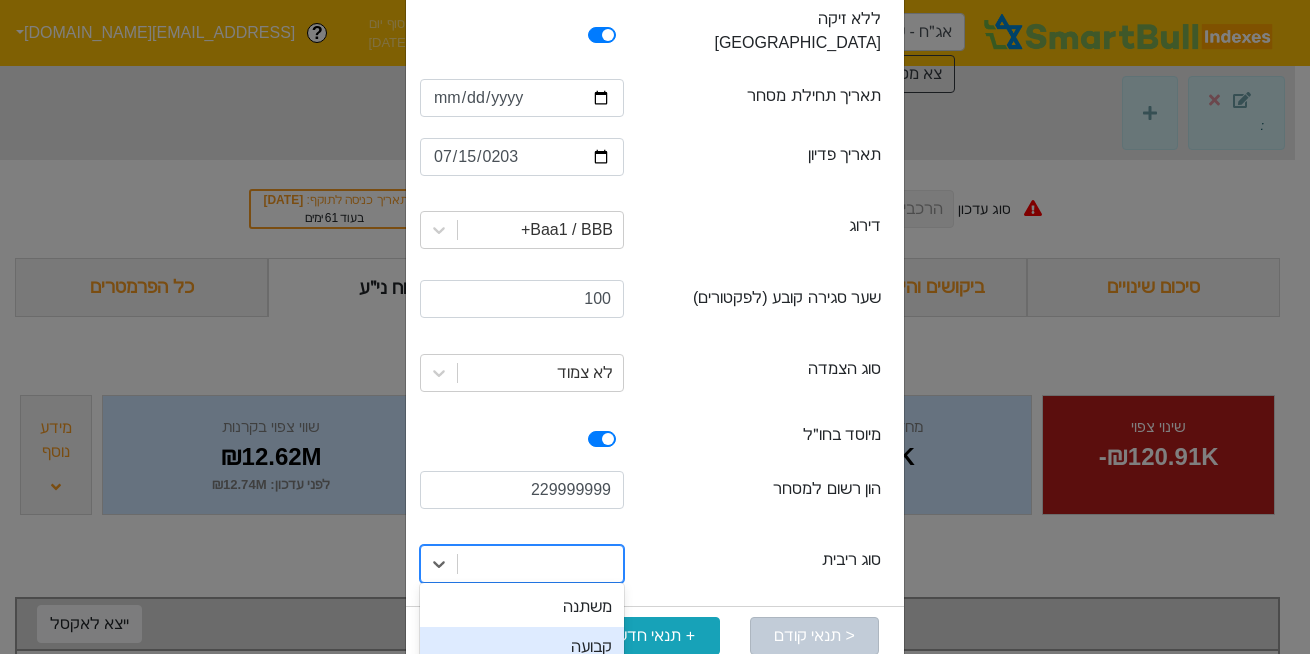 click on "קבועה" at bounding box center (522, 647) 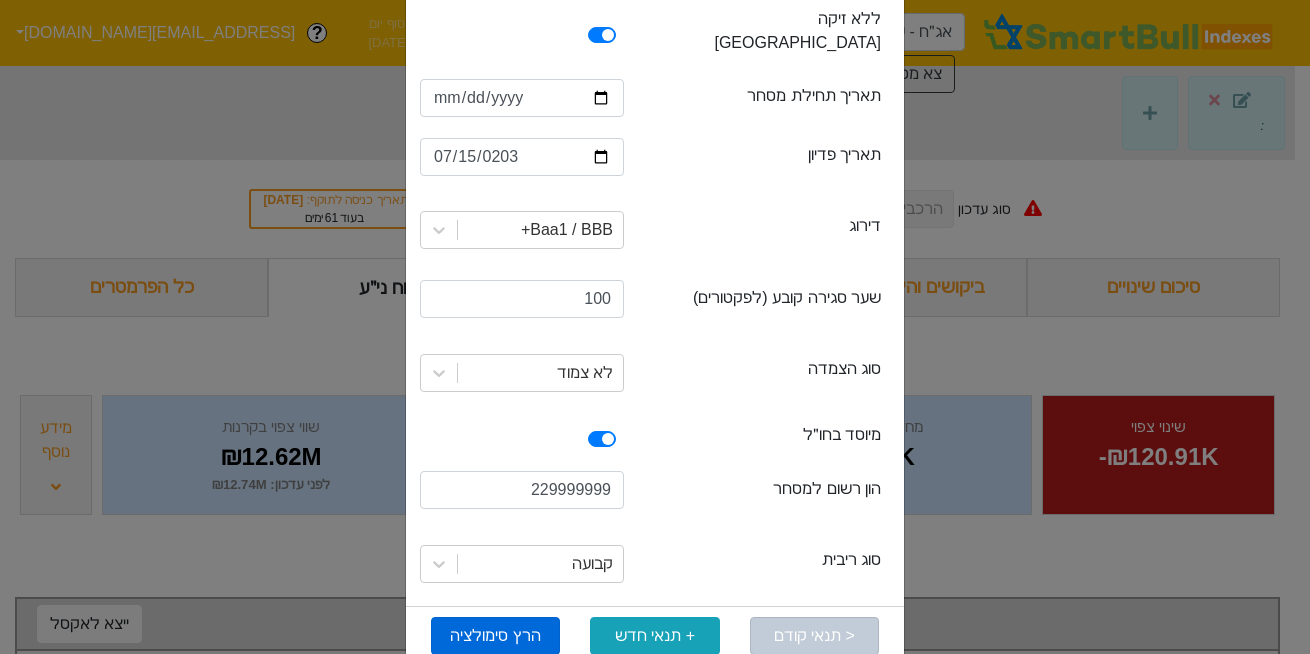 click on "הרץ סימולציה" at bounding box center [495, 636] 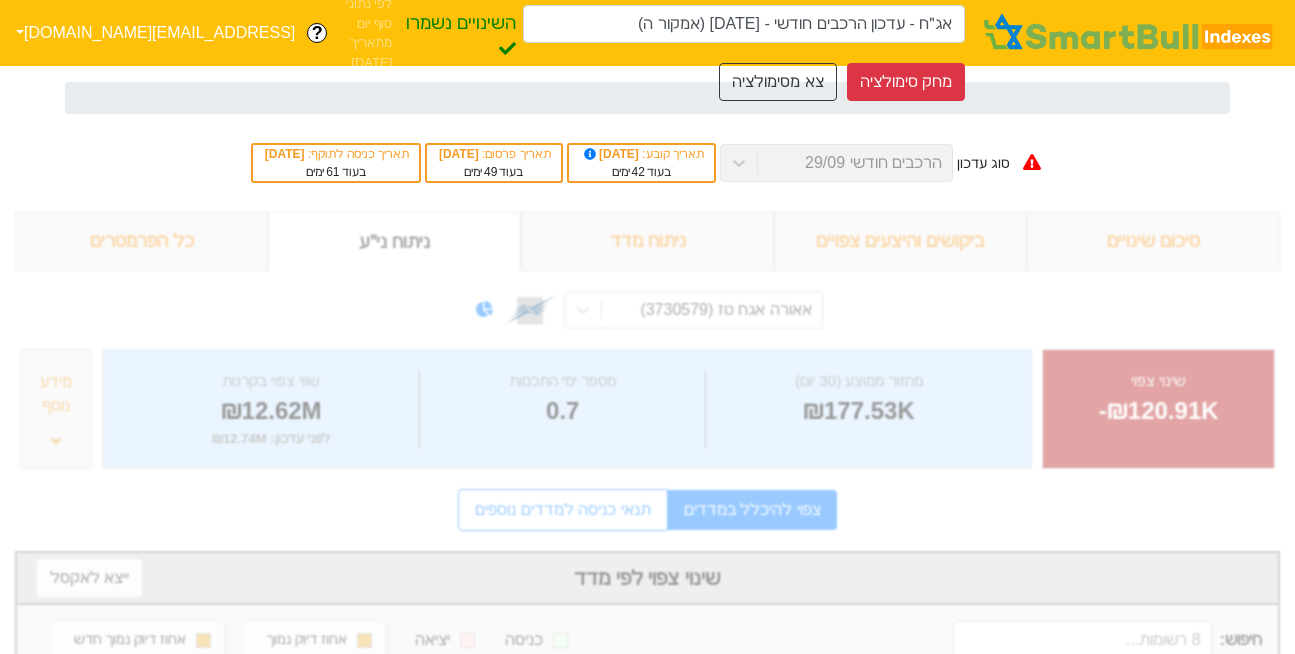 type on "אג״ח - עדכון הרכבים חודשי - [DATE] (אמקור ה)" 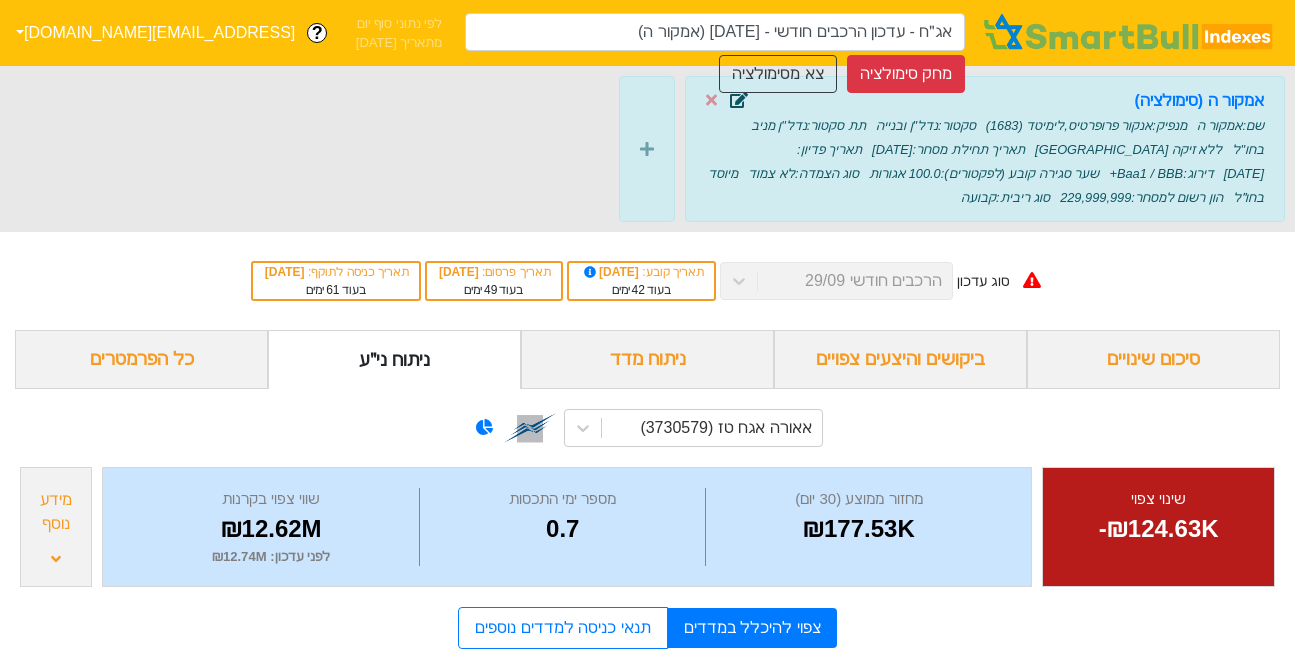 click 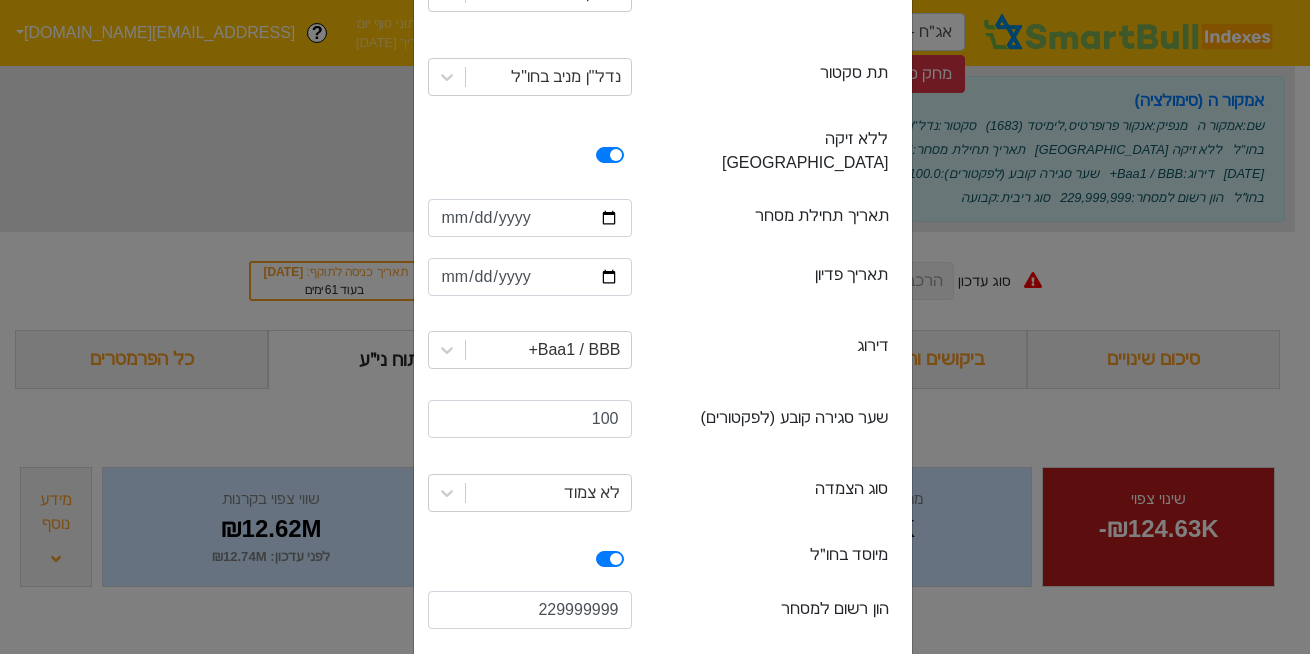 scroll, scrollTop: 345, scrollLeft: 0, axis: vertical 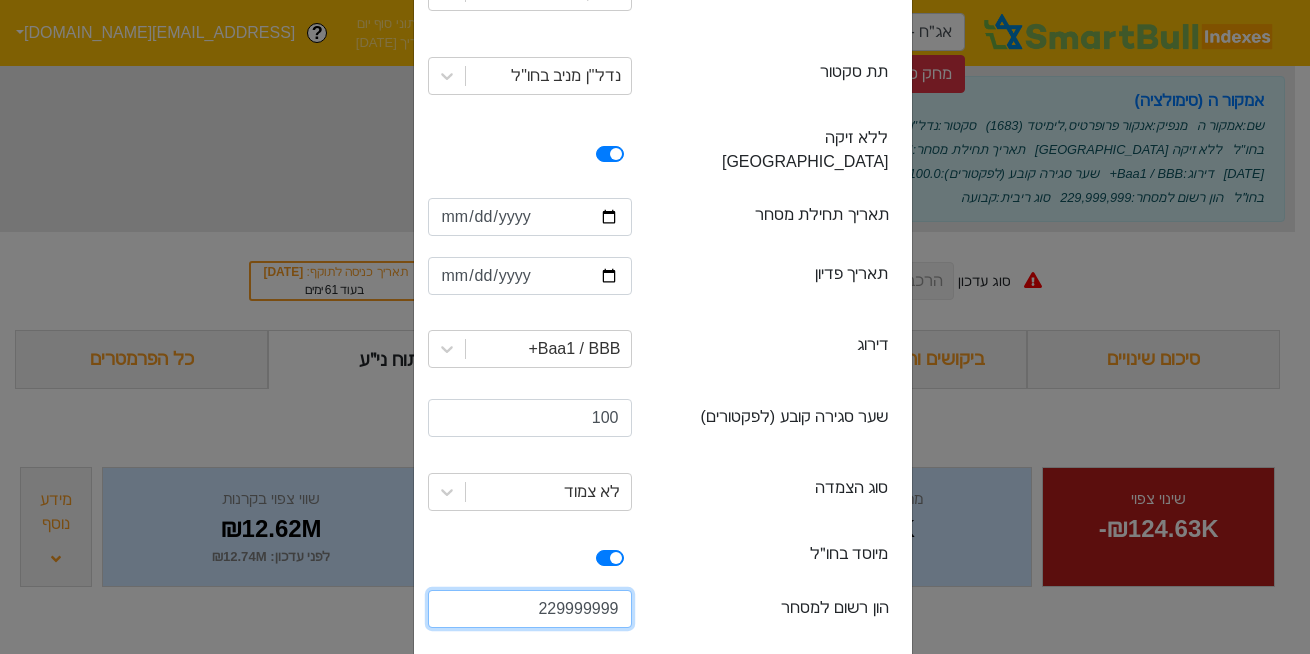 drag, startPoint x: 556, startPoint y: 584, endPoint x: 649, endPoint y: 586, distance: 93.0215 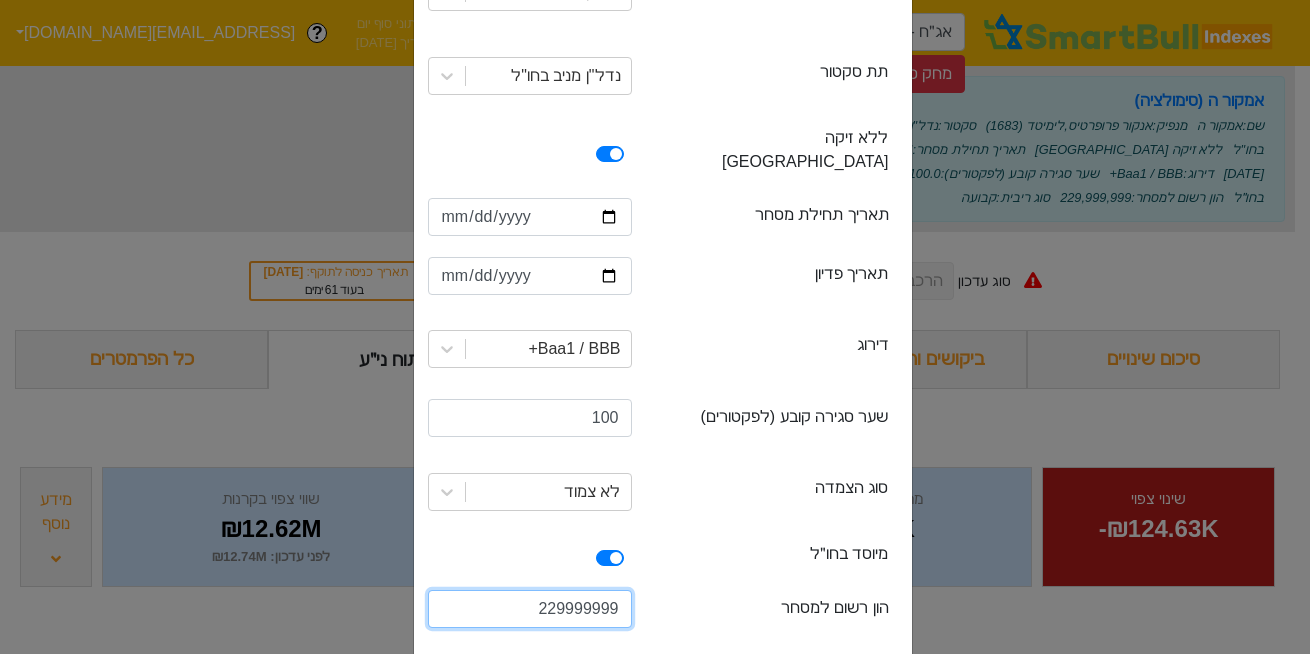 click on "229999999" at bounding box center (530, 611) 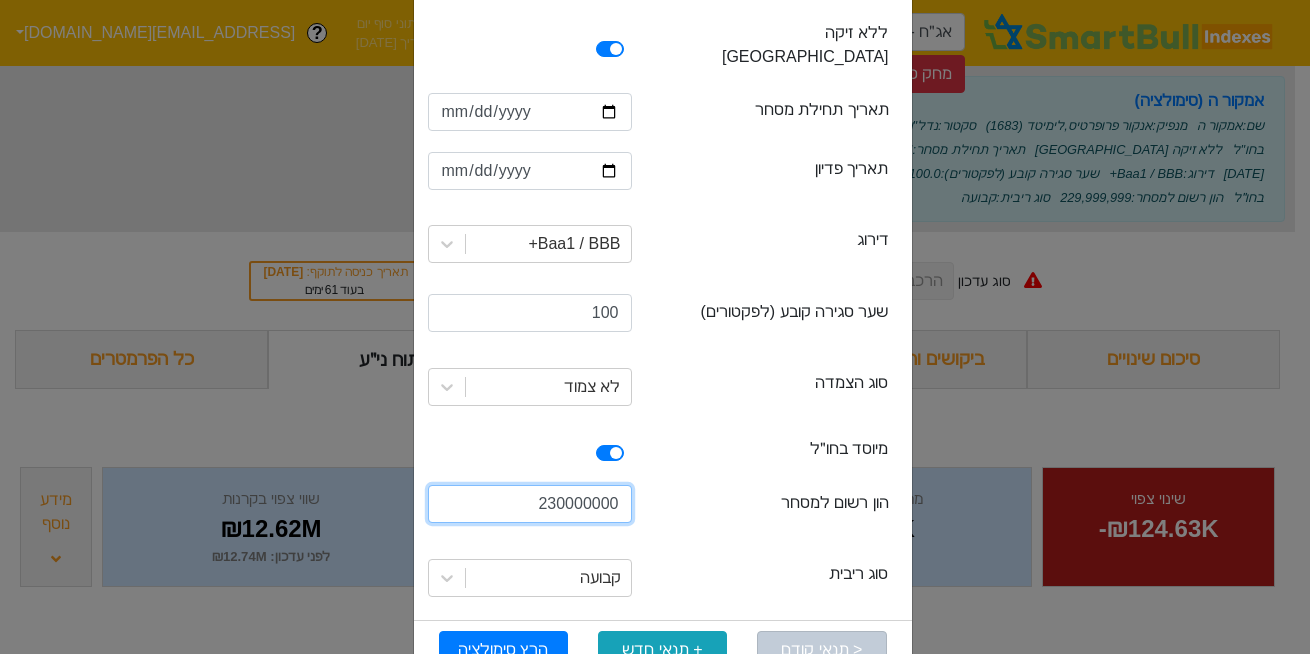 scroll, scrollTop: 453, scrollLeft: 0, axis: vertical 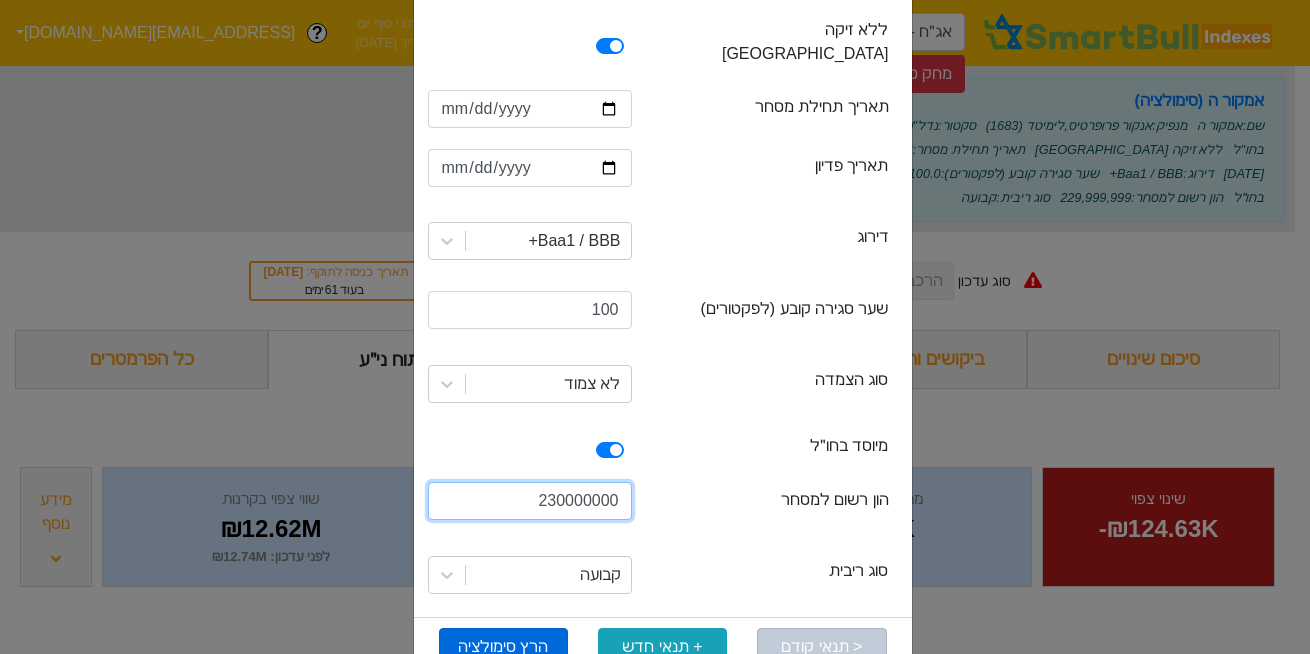 type on "230000000" 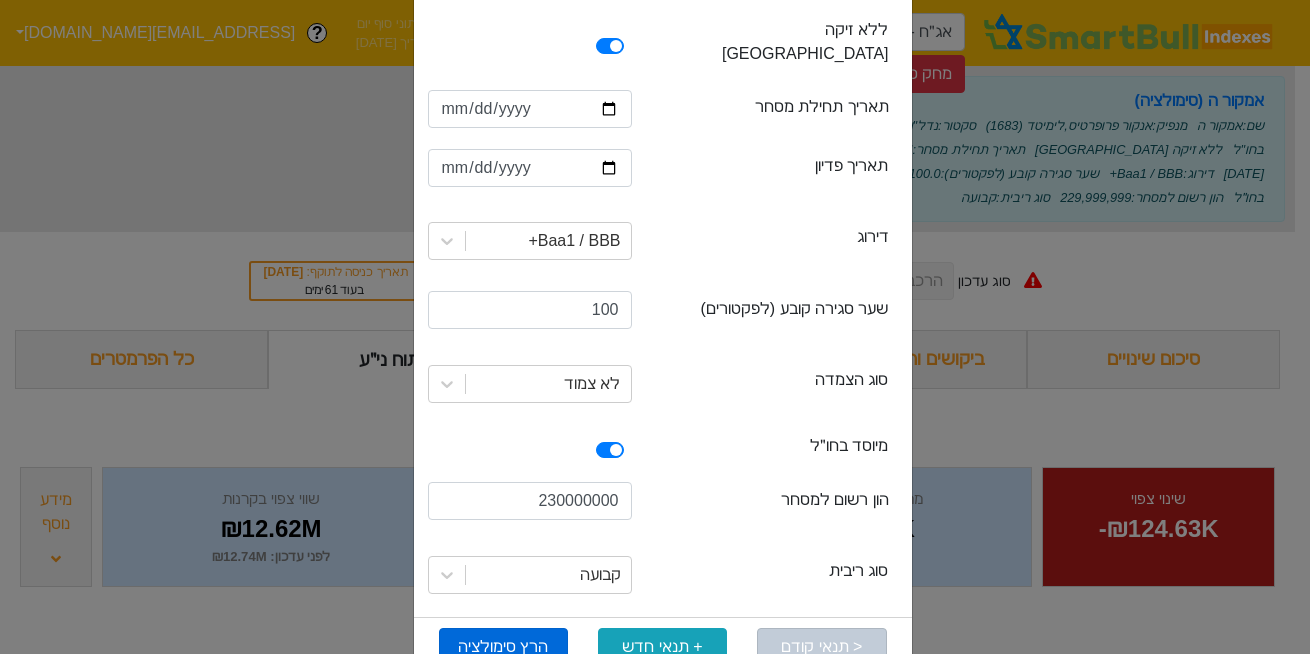 click on "הרץ סימולציה" at bounding box center [503, 647] 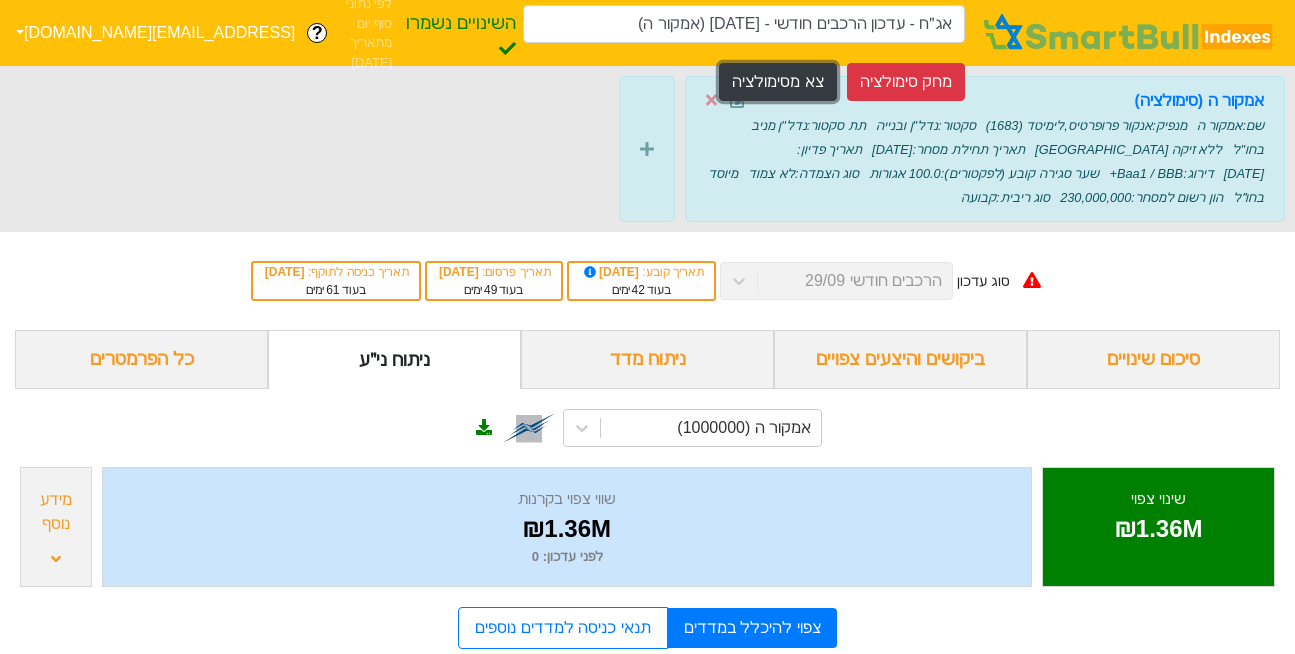 click on "צא מסימולציה" at bounding box center [777, 82] 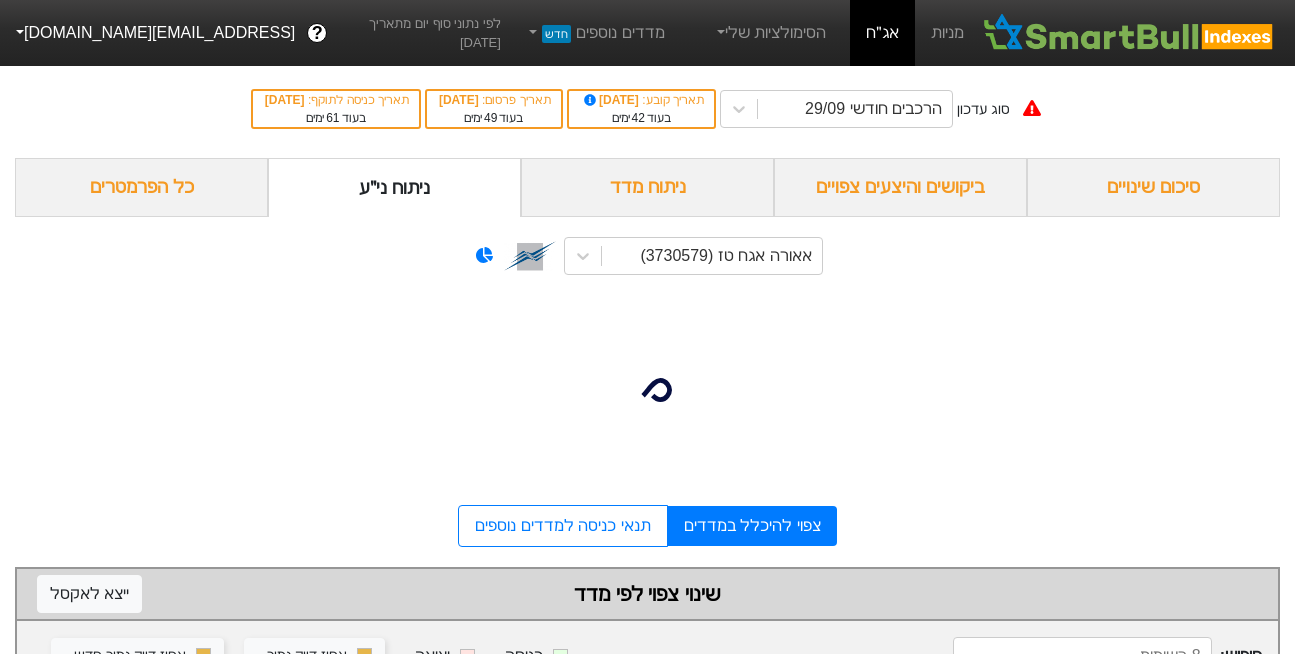 click on "הסימולציות שלי" at bounding box center (770, 33) 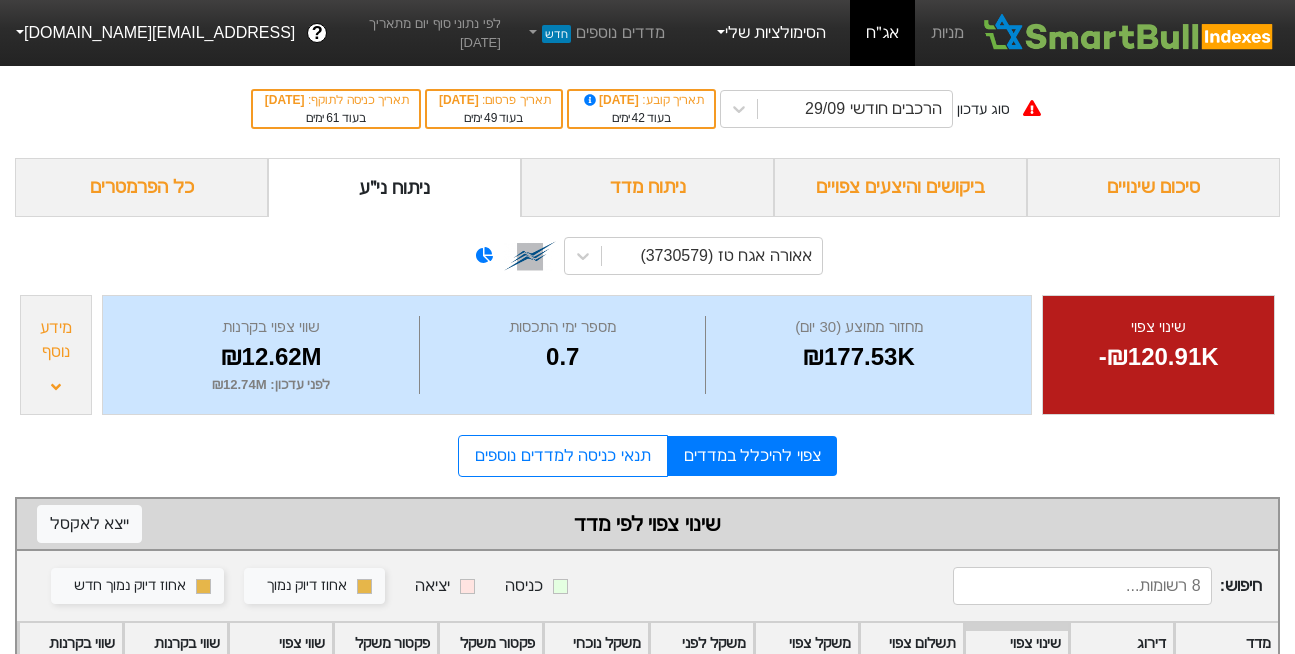 click on "הסימולציות שלי" at bounding box center (770, 33) 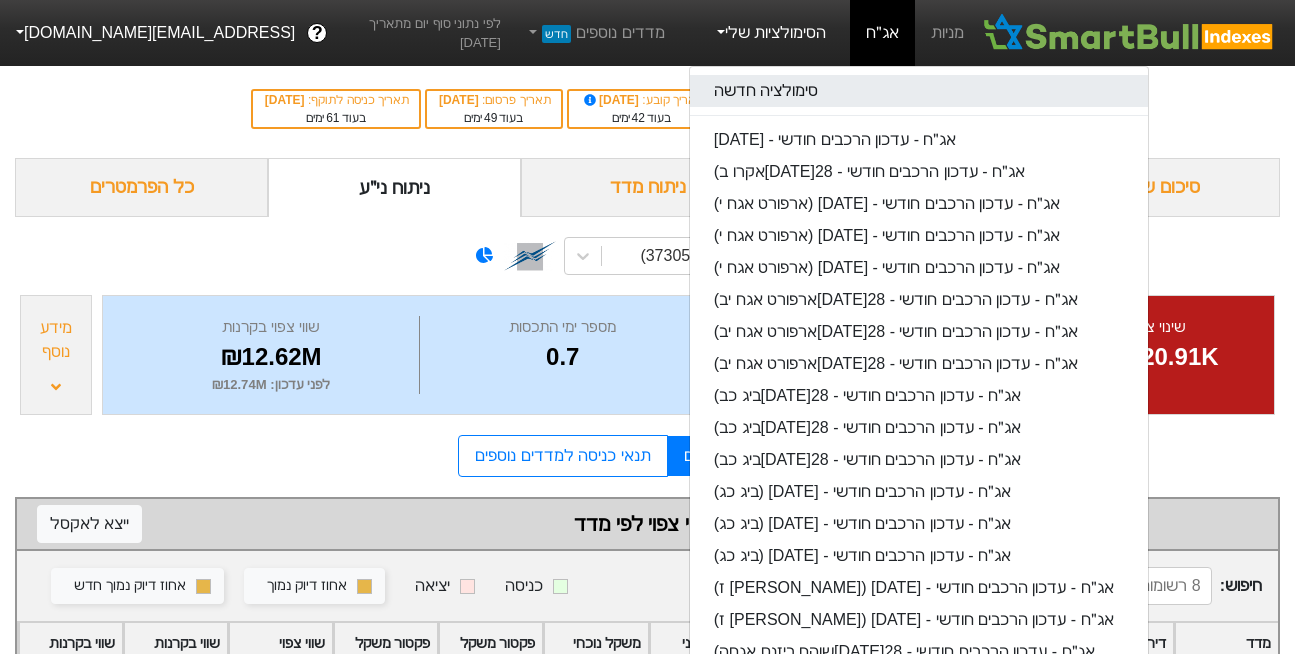 click on "סימולציה חדשה" at bounding box center [919, 91] 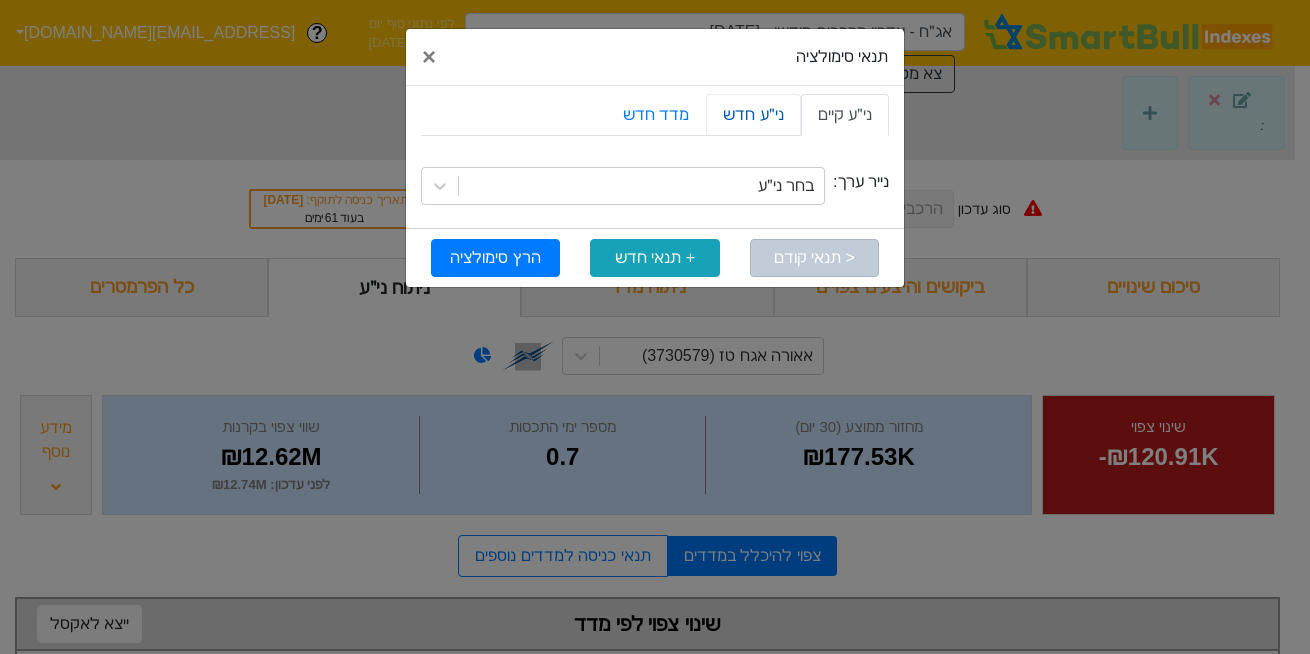 click on "ני״ע חדש" at bounding box center (753, 115) 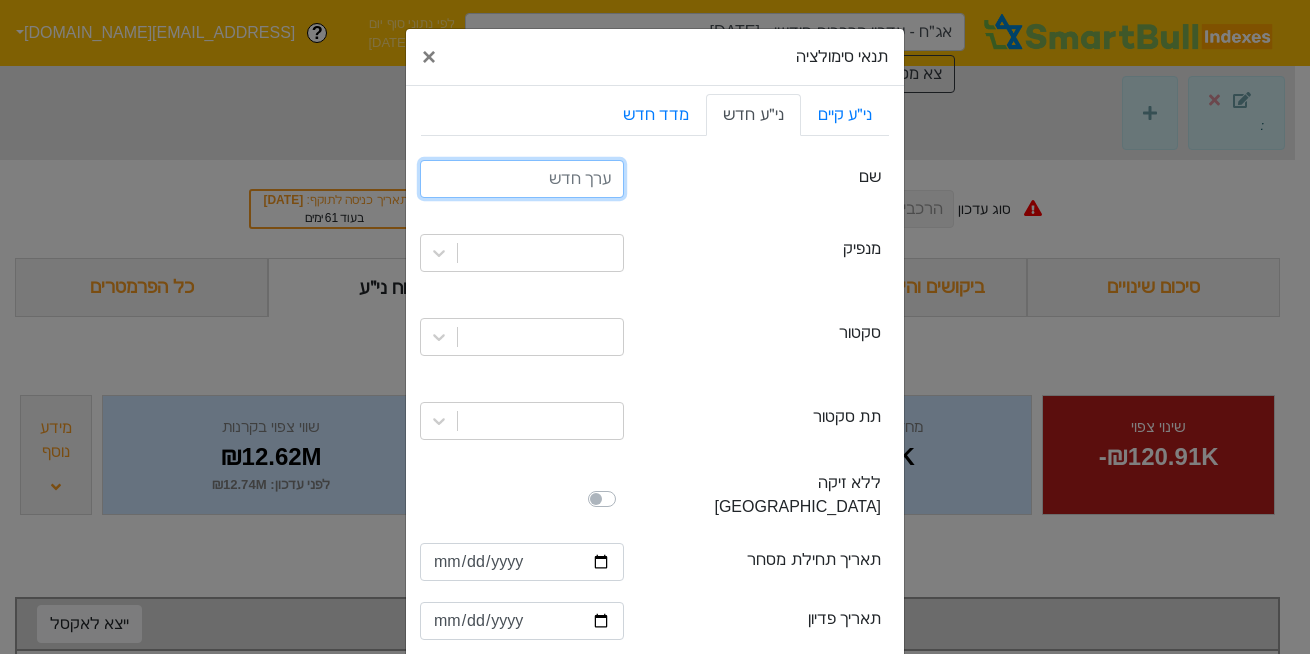 click at bounding box center (522, 179) 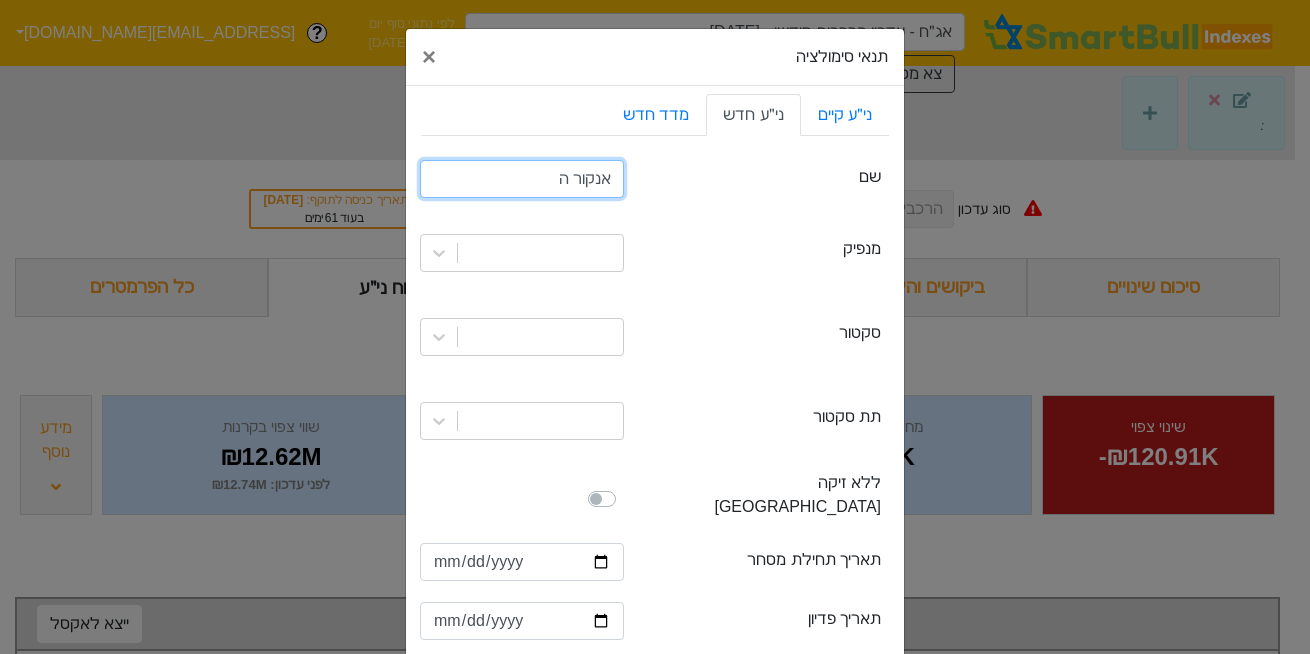 type on "אנקור ה" 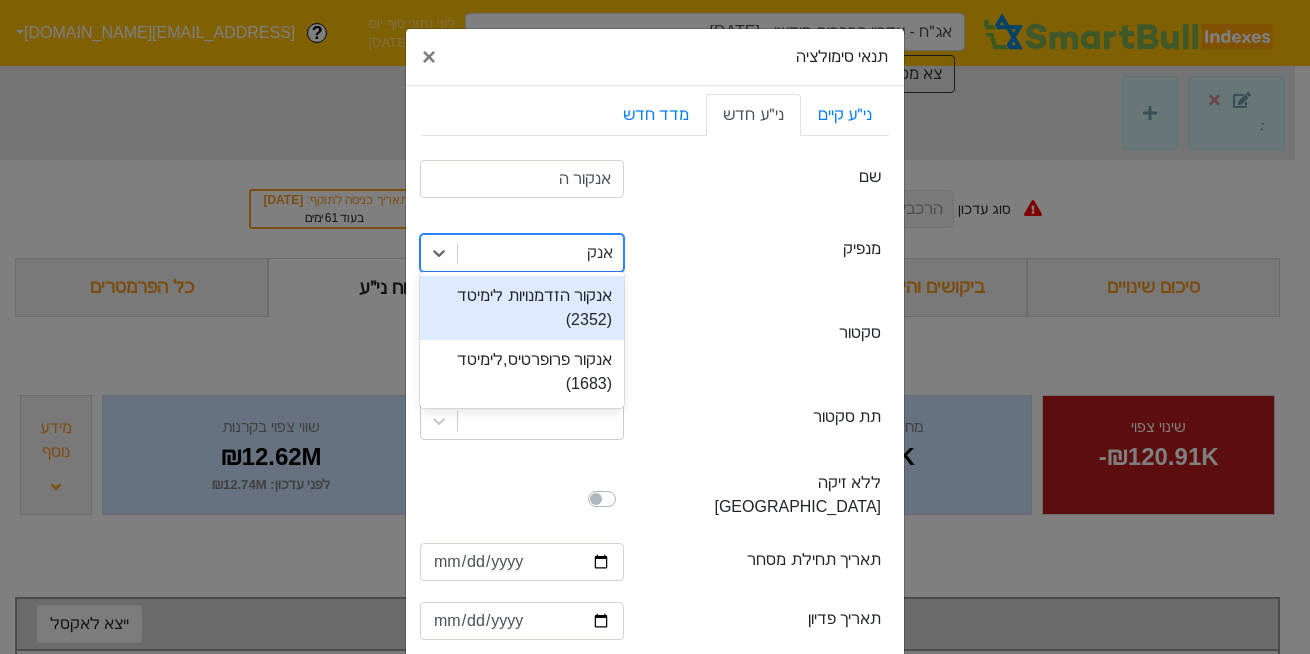 type on "אנקור" 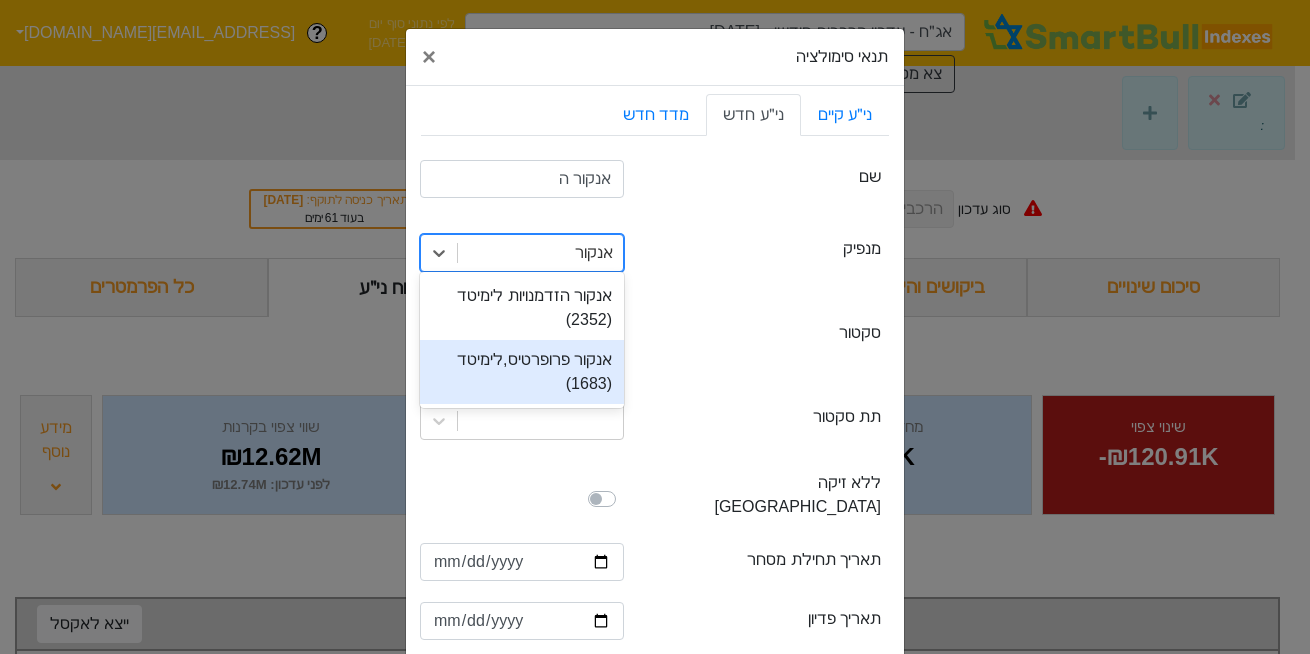 type 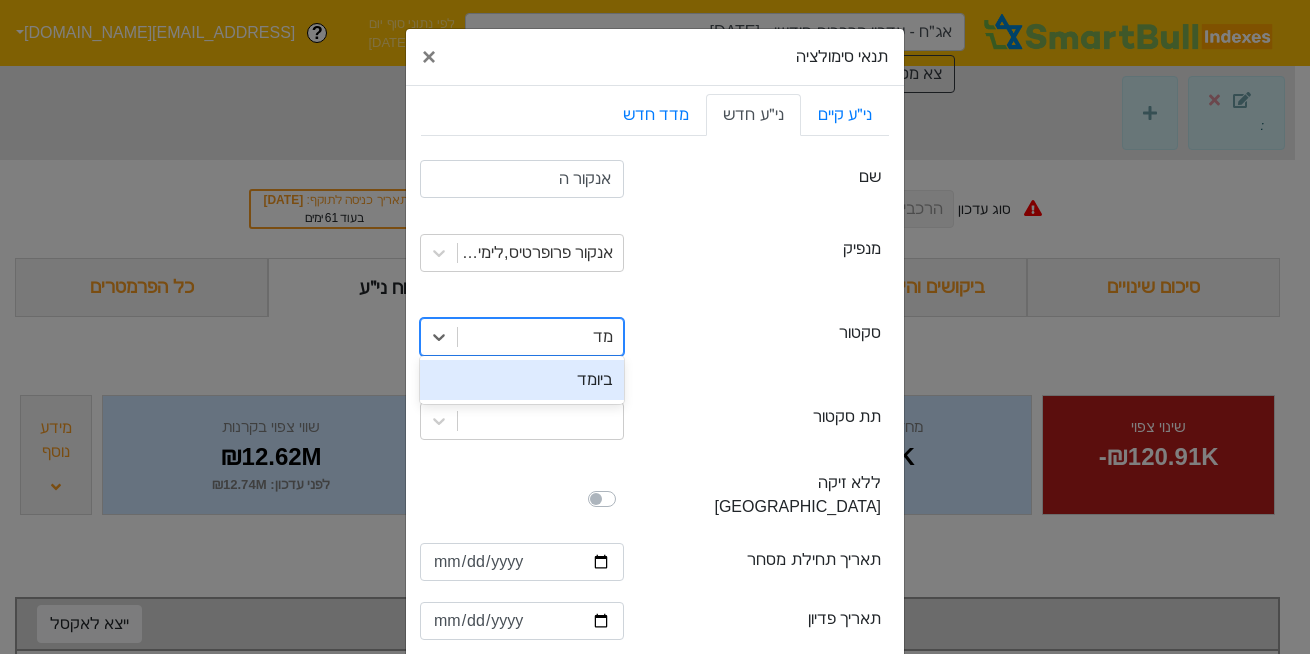 type on "מ" 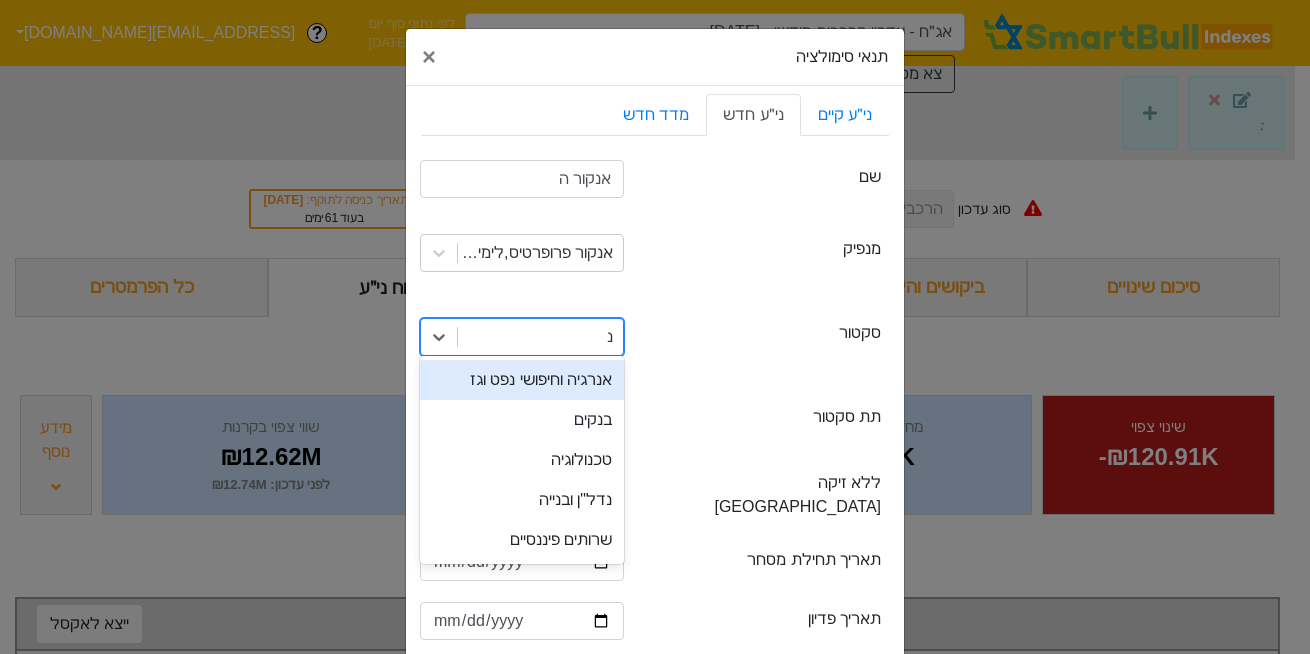 type on "נד" 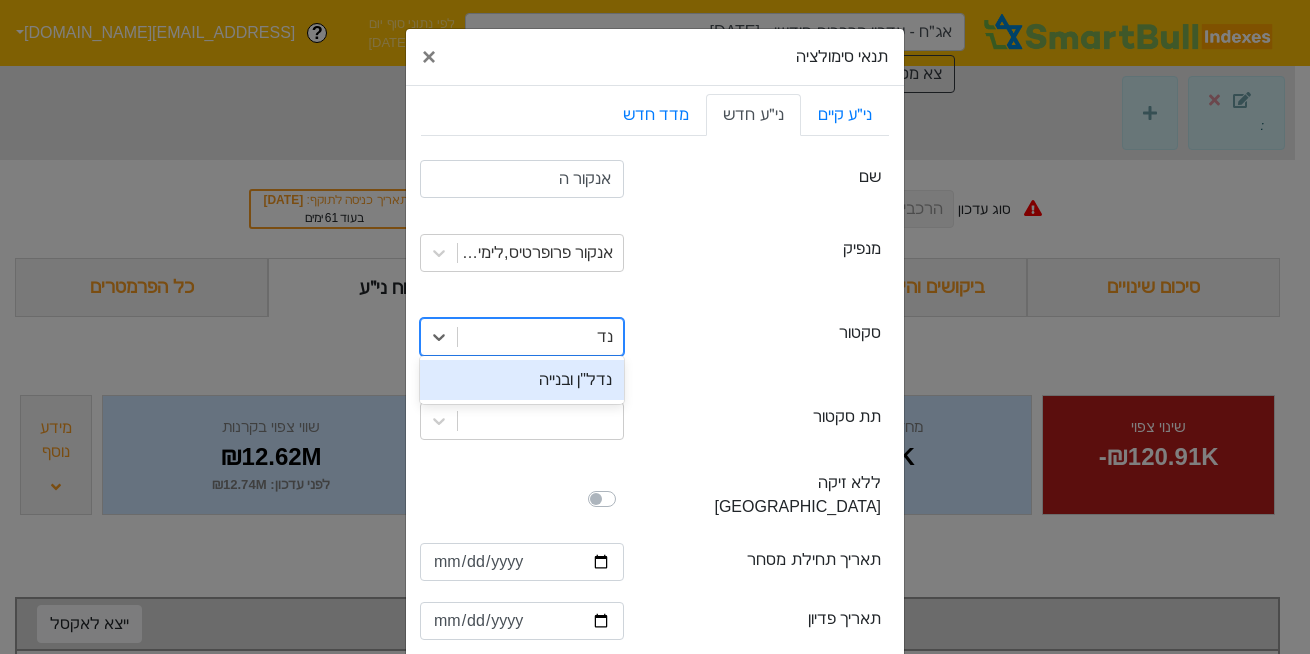 type 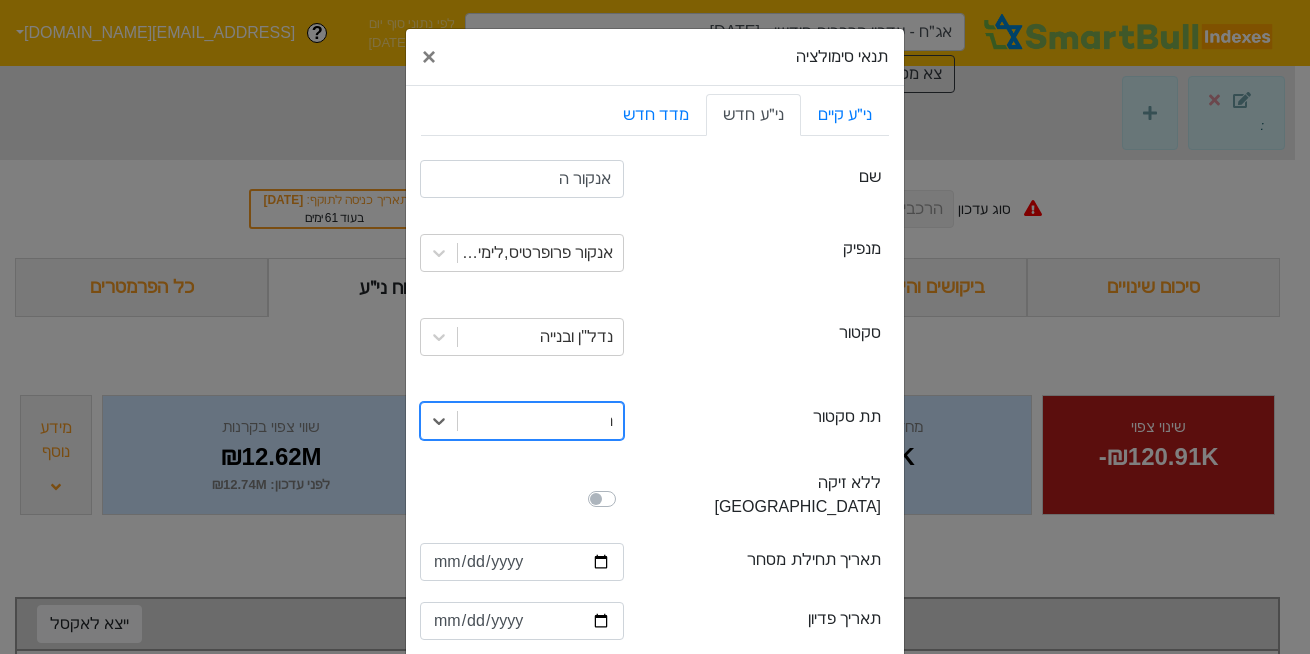 type on "נד" 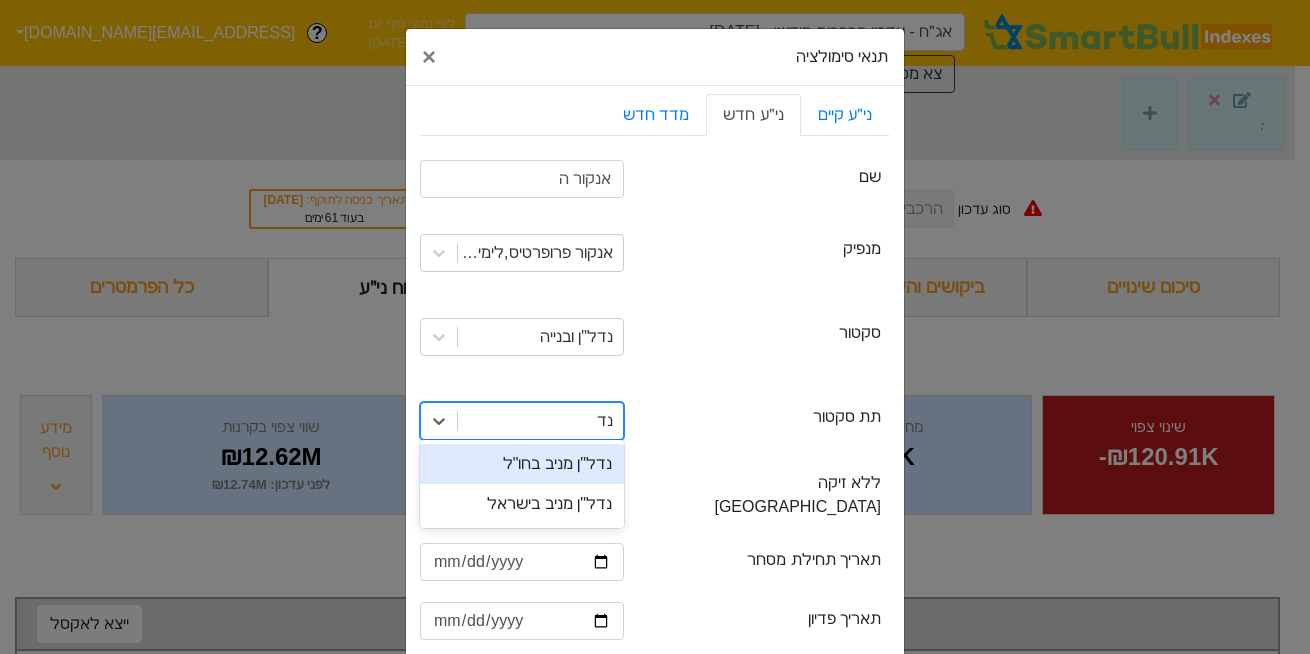 type 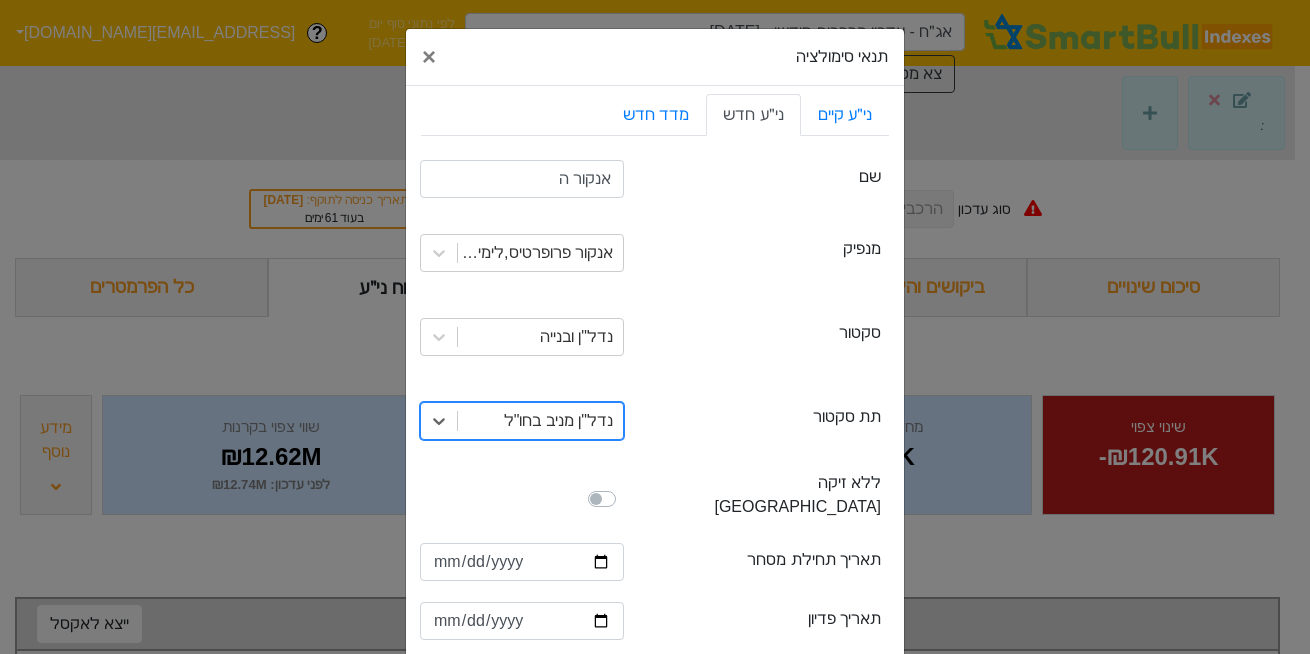 click at bounding box center (624, 487) 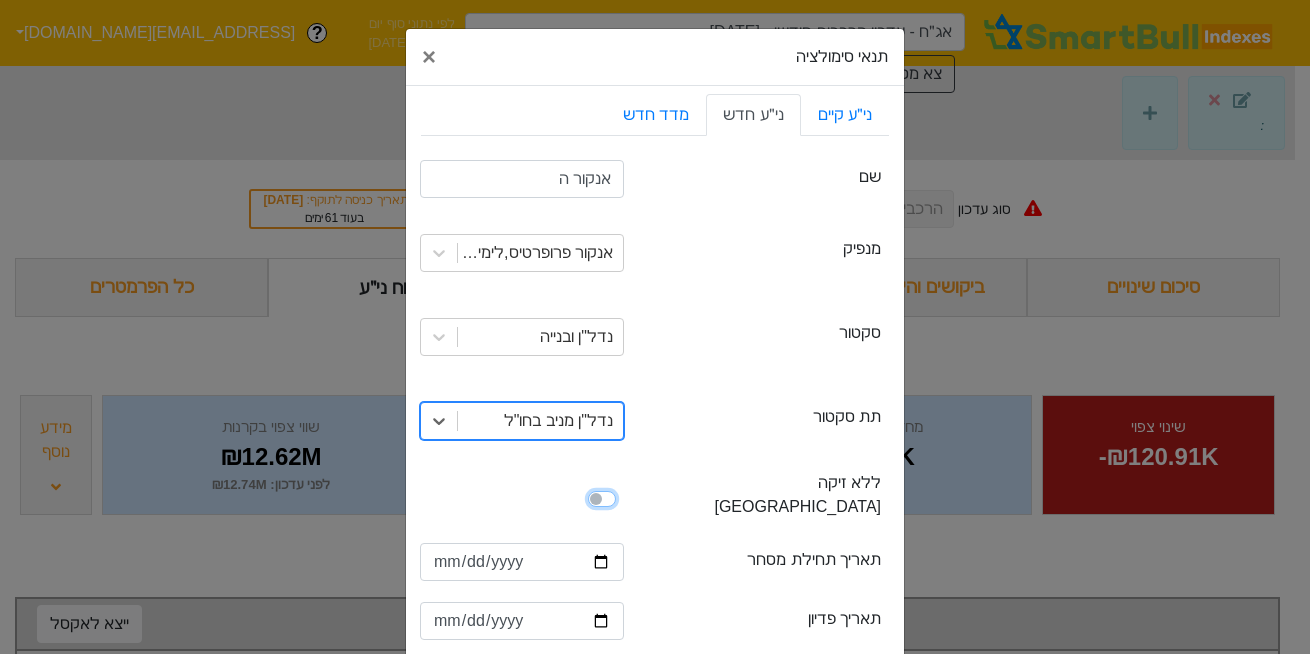click at bounding box center (428, 497) 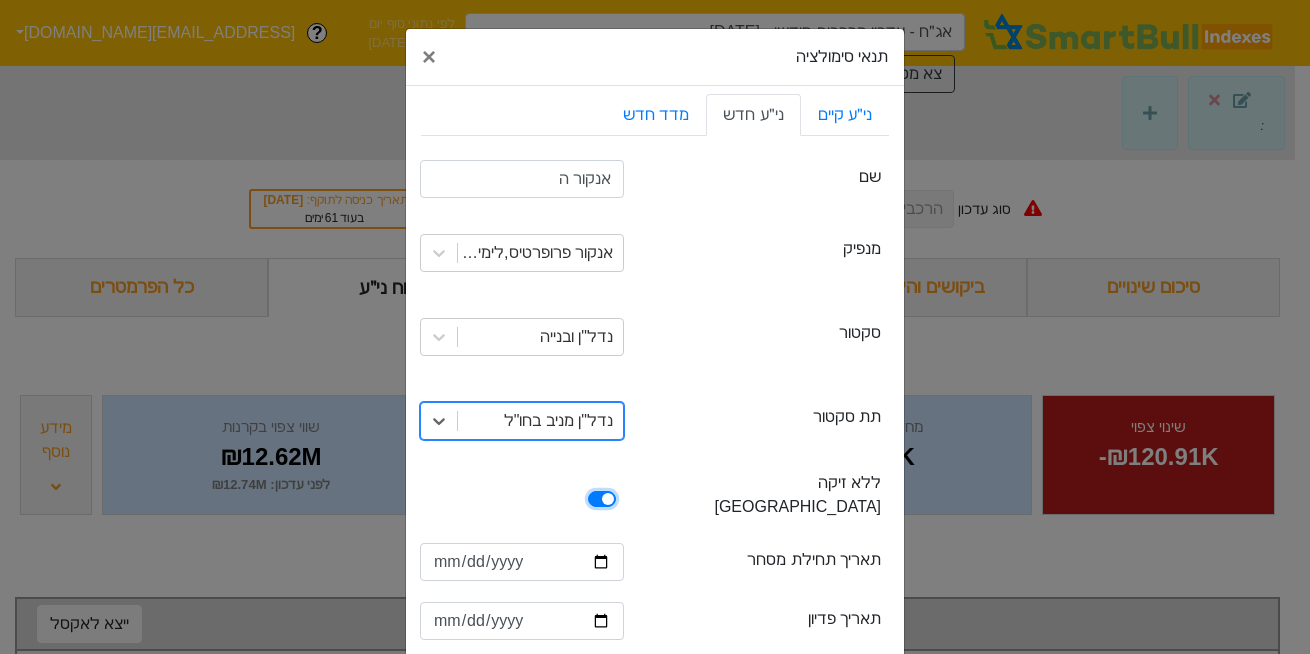 checkbox on "true" 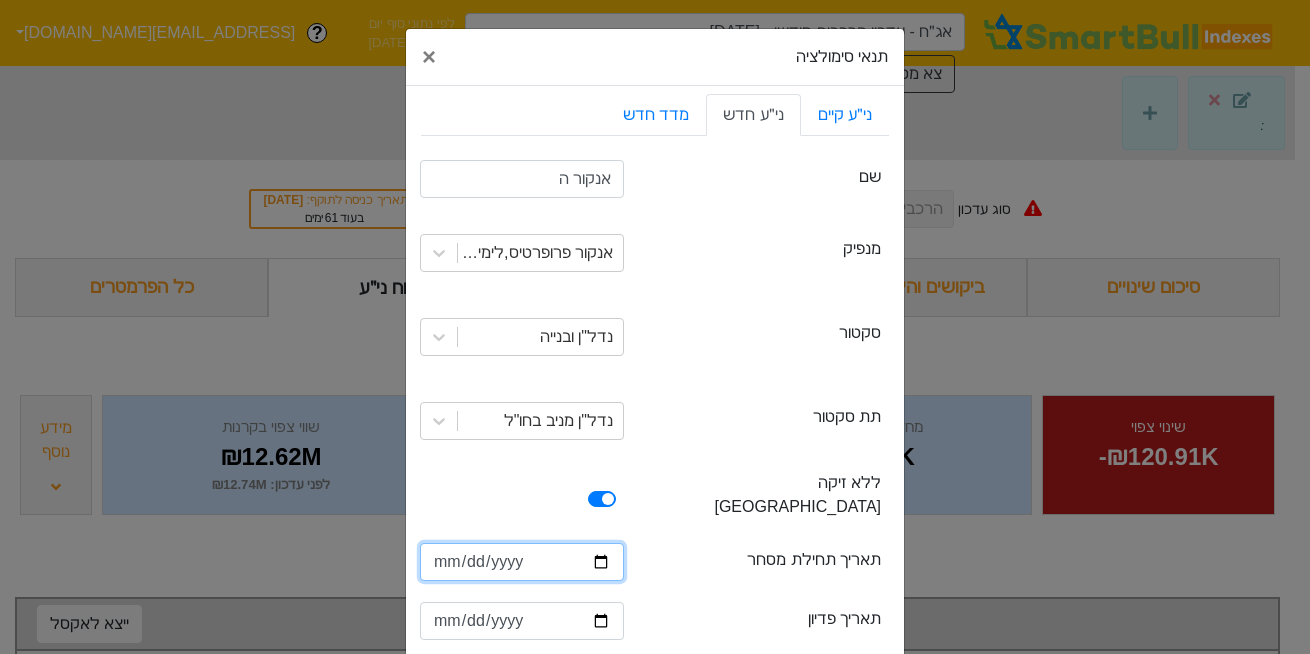click at bounding box center (522, 562) 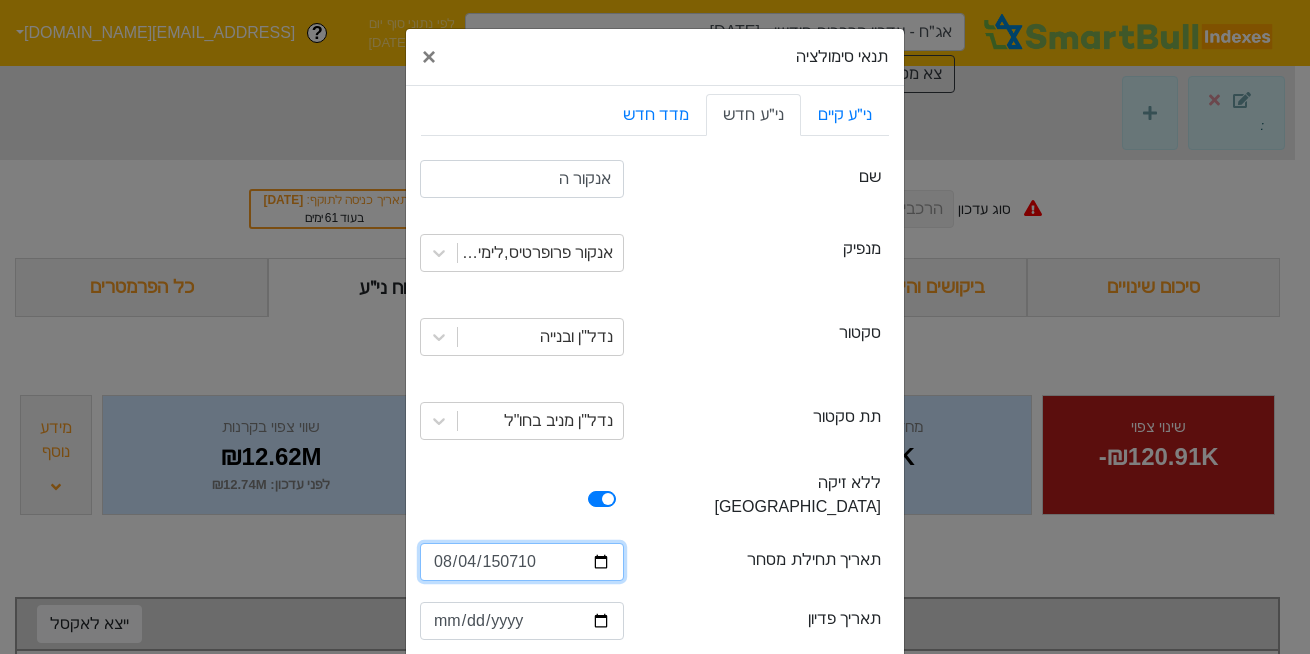 type on "275760-08-04" 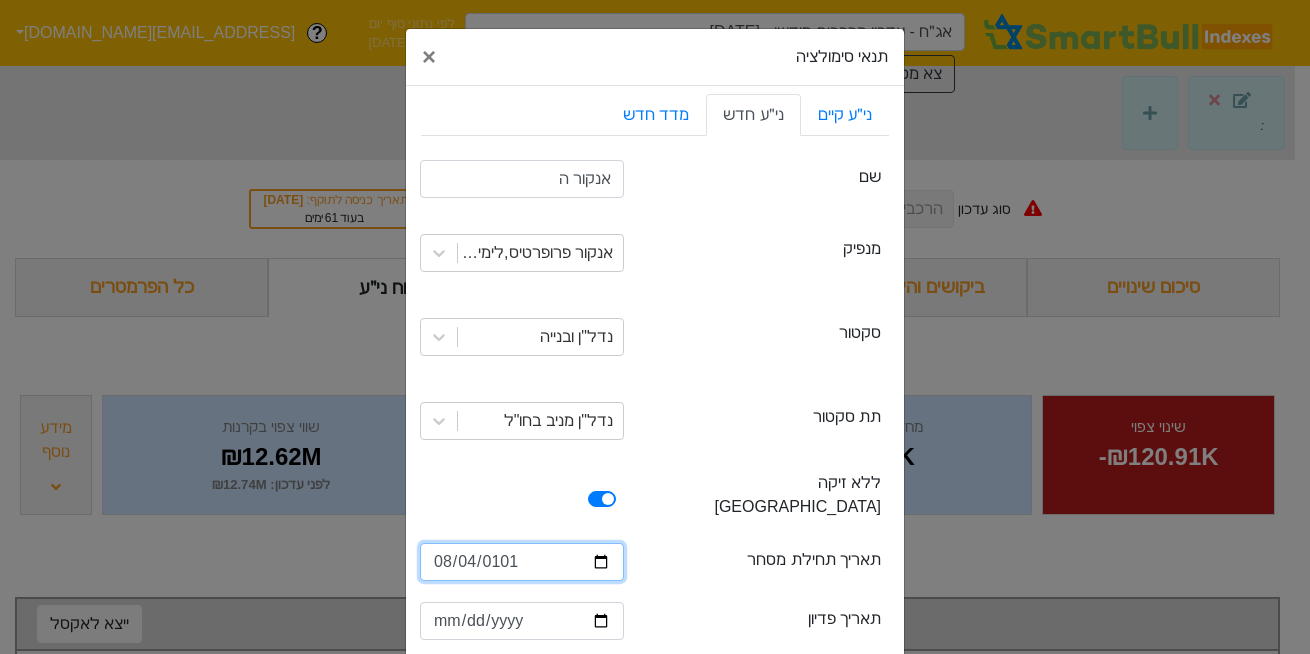 type on "[DATE]" 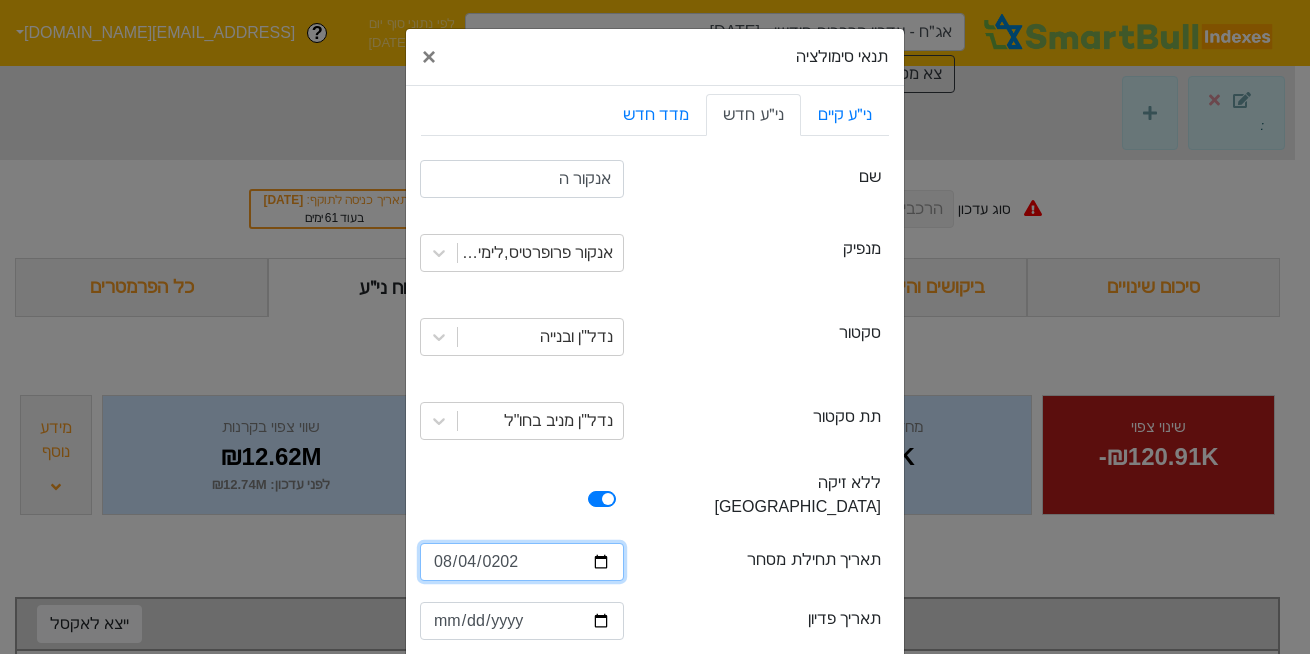 type on "[DATE]" 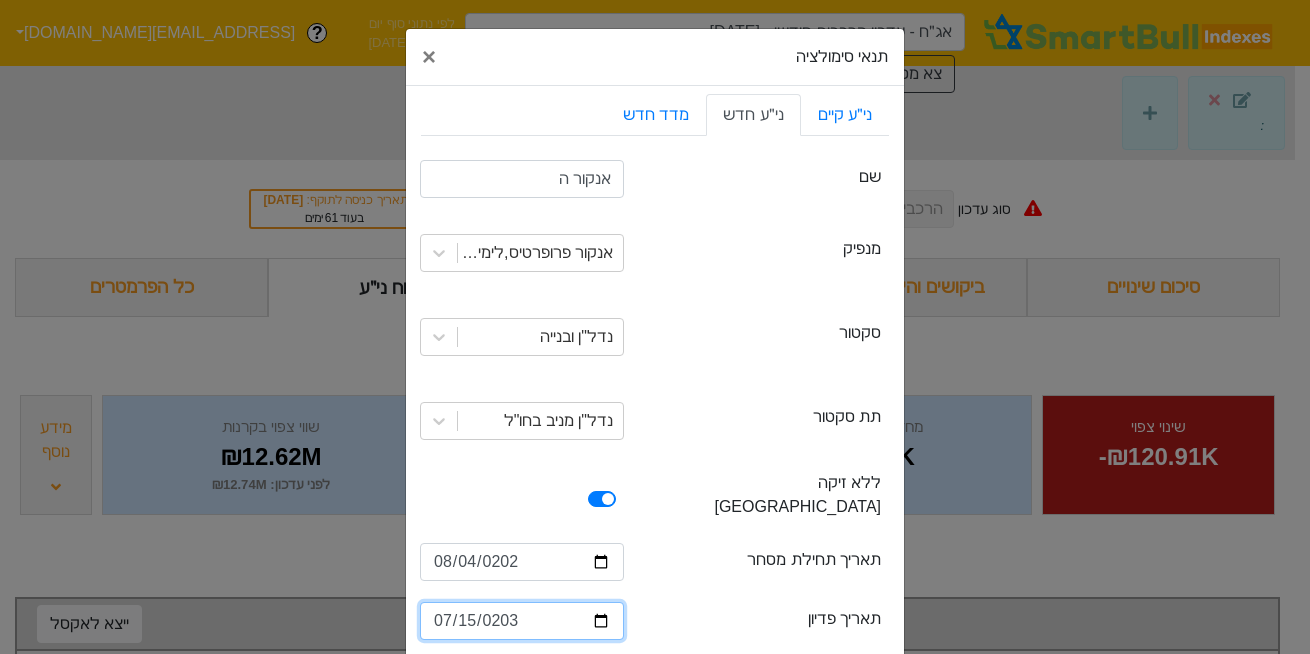 type on "20[DATE]" 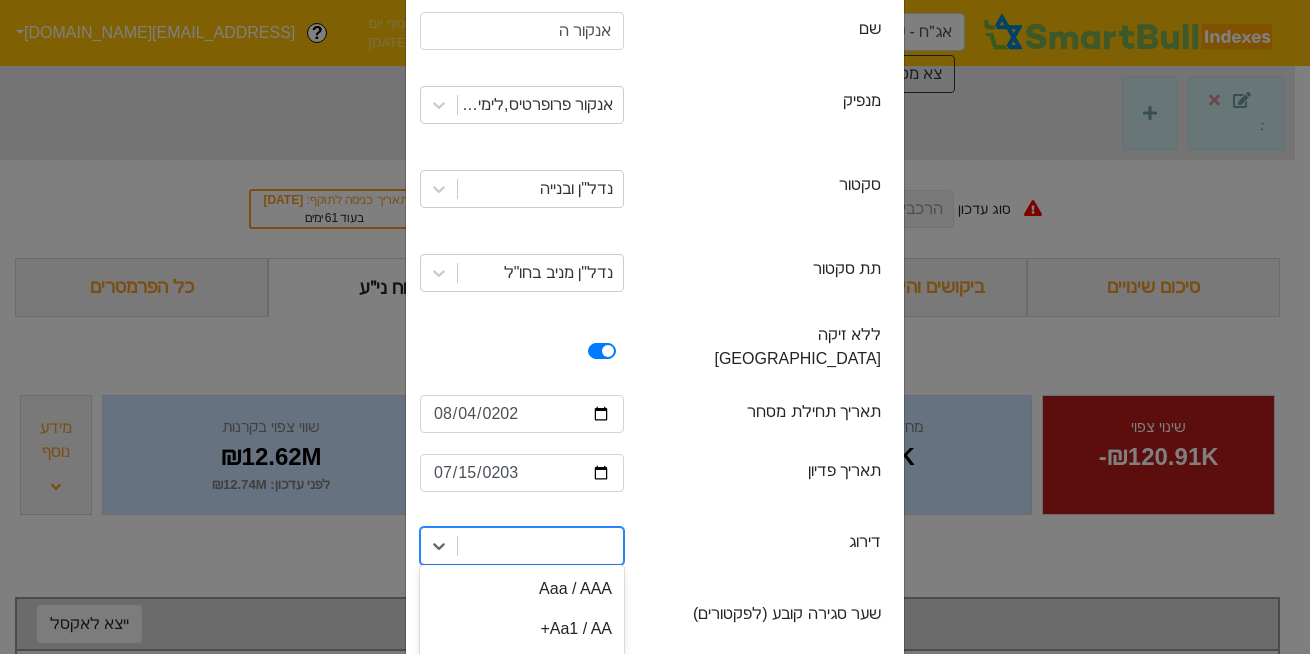click on "option A1 / A+ focused, 5 of 21. 21 results available. Use Up and Down to choose options, press Enter to select the currently focused option, press Escape to exit the menu, press Tab to select the option and exit the menu. Aaa / AAA Aa1 / AA+ Aa2 / AA Aa3 / AA− A1 / A+ A2 / A A3 / A− Baa1 / BBB+ Baa2 / BBB Baa3 / BBB− Ba1 / BB+ Ba2 / BB Ba3 / BB− B1 / B+ B2 / B B3 / B− Caa1 / CCC+ Caa / Caa2 / CCC Caa3 / CCC- Ca / CC C / C" at bounding box center [522, 546] 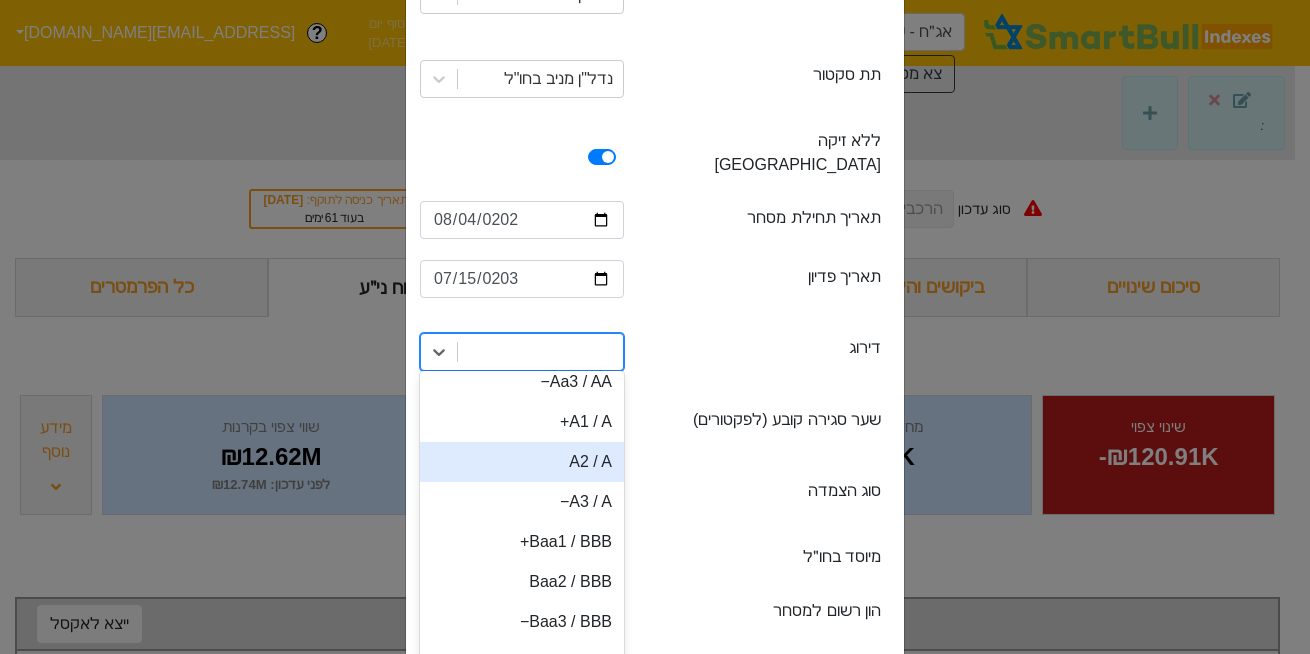 scroll, scrollTop: 140, scrollLeft: 0, axis: vertical 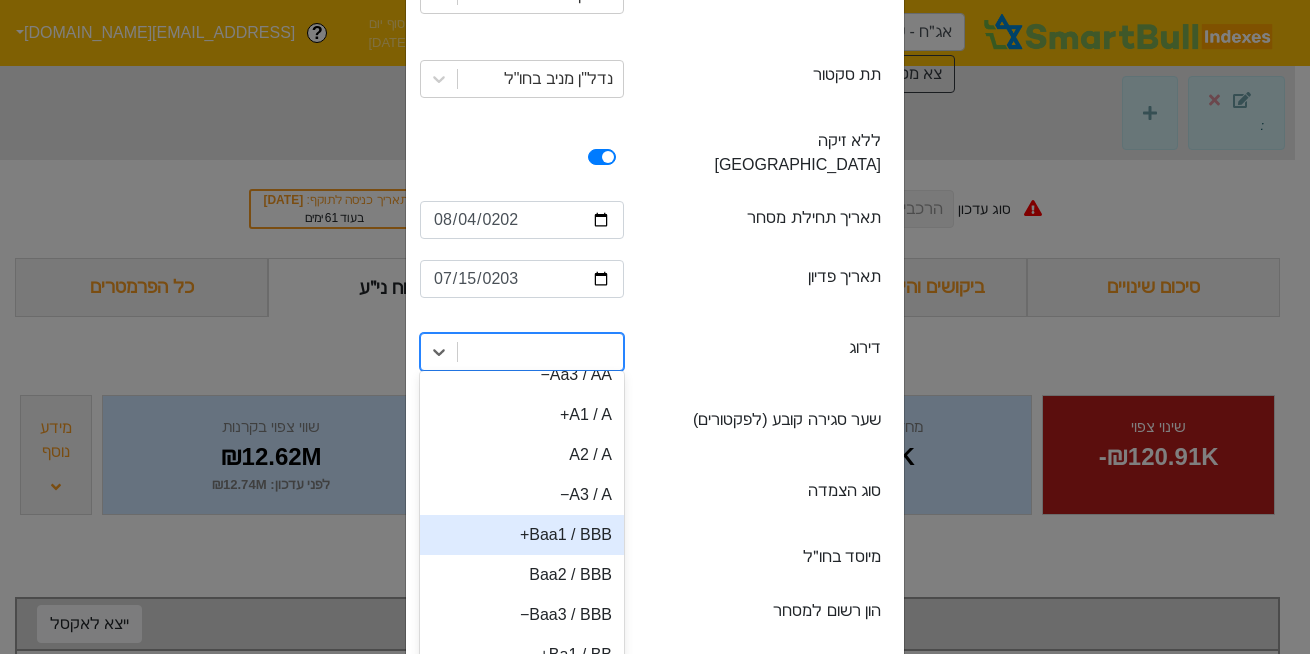 click on "Baa1 / BBB+" at bounding box center [522, 535] 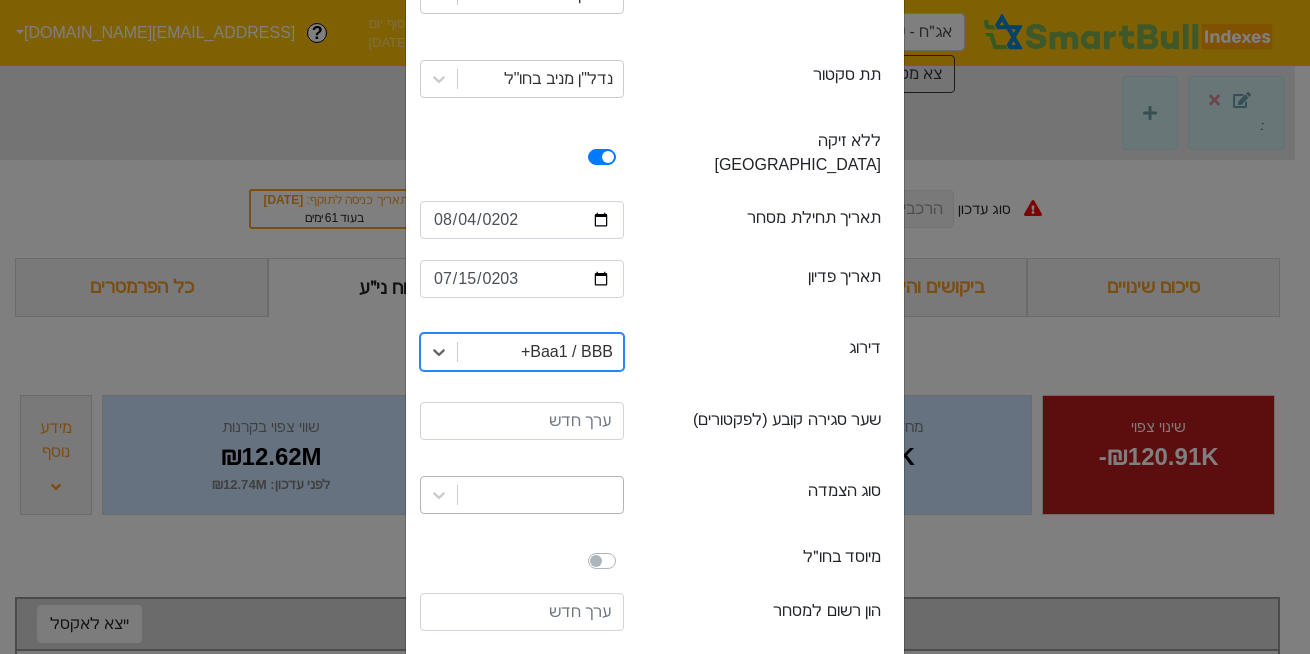click at bounding box center [522, 495] 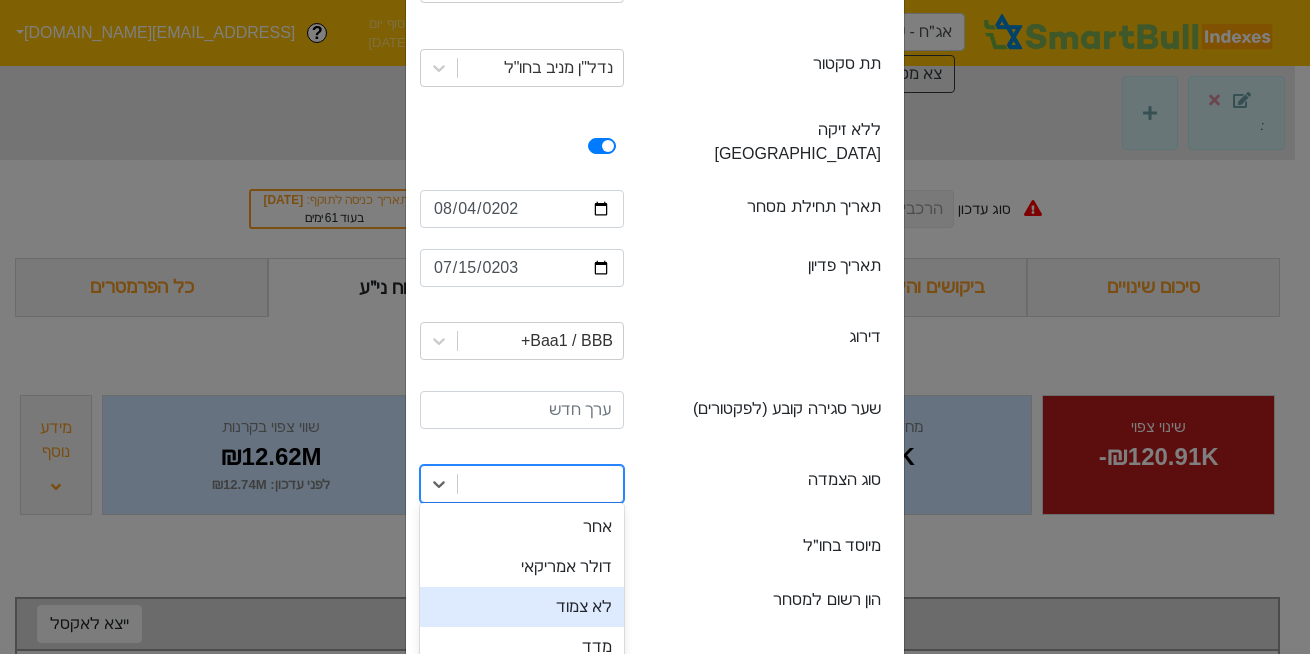 click on "לא צמוד" at bounding box center (522, 607) 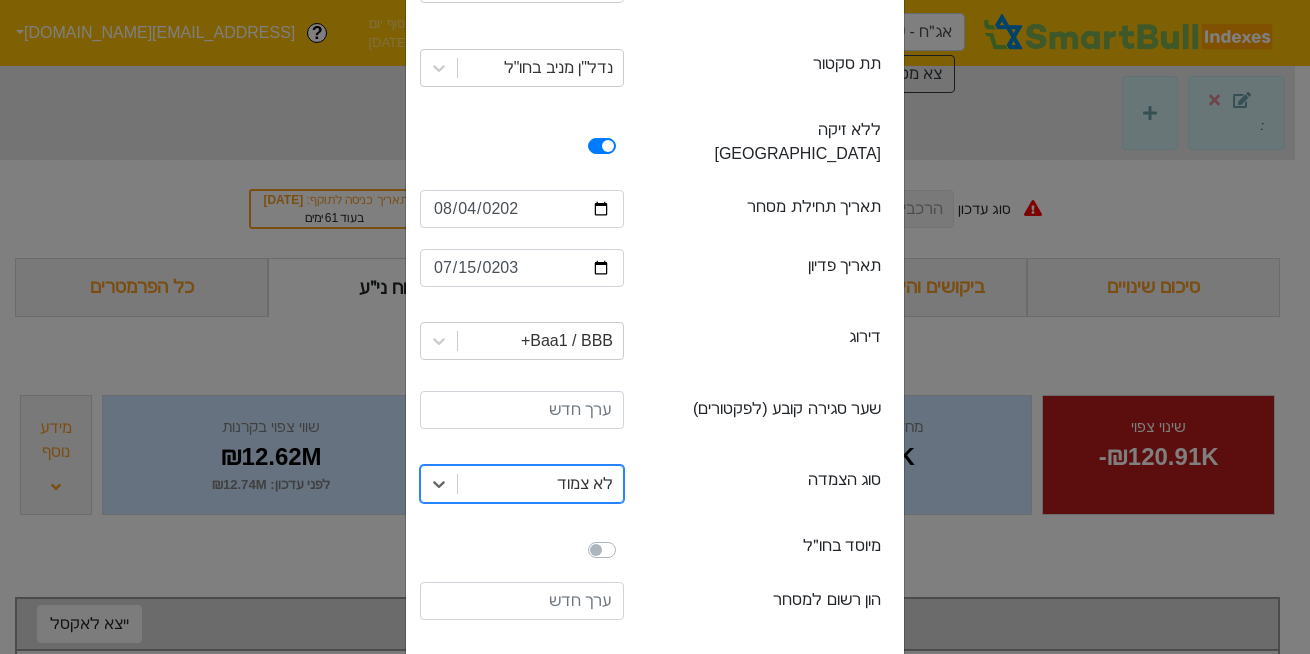 click at bounding box center (624, 538) 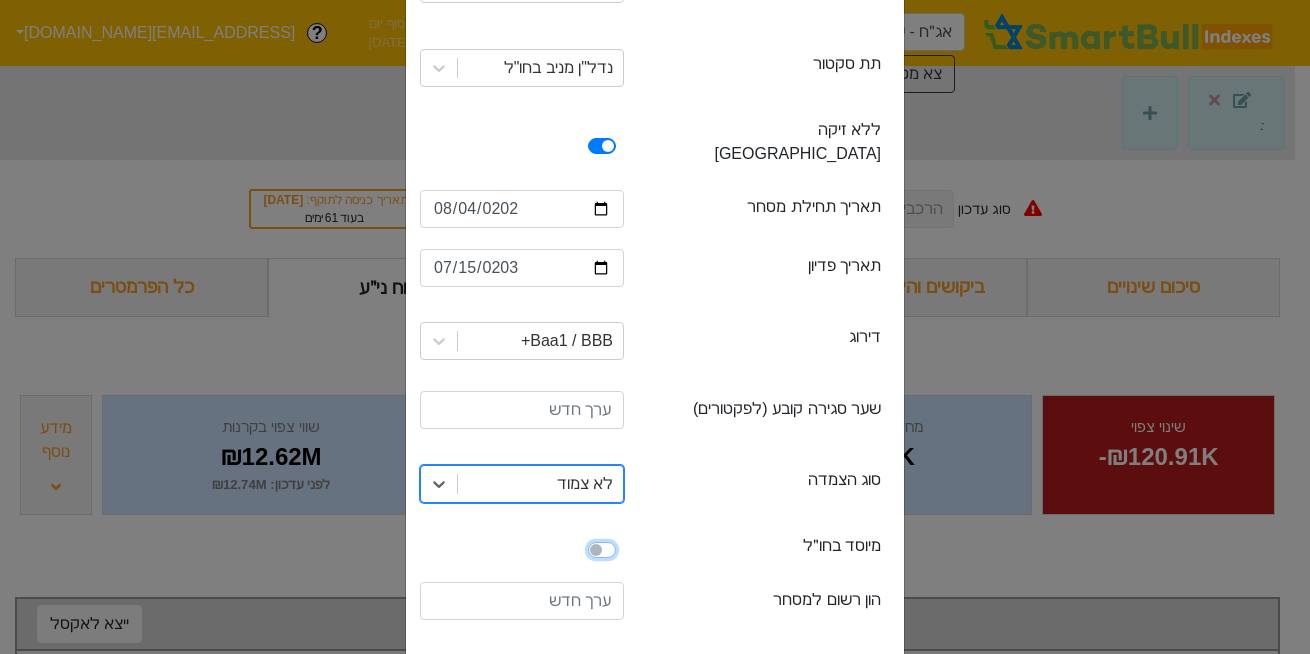 click at bounding box center [428, 548] 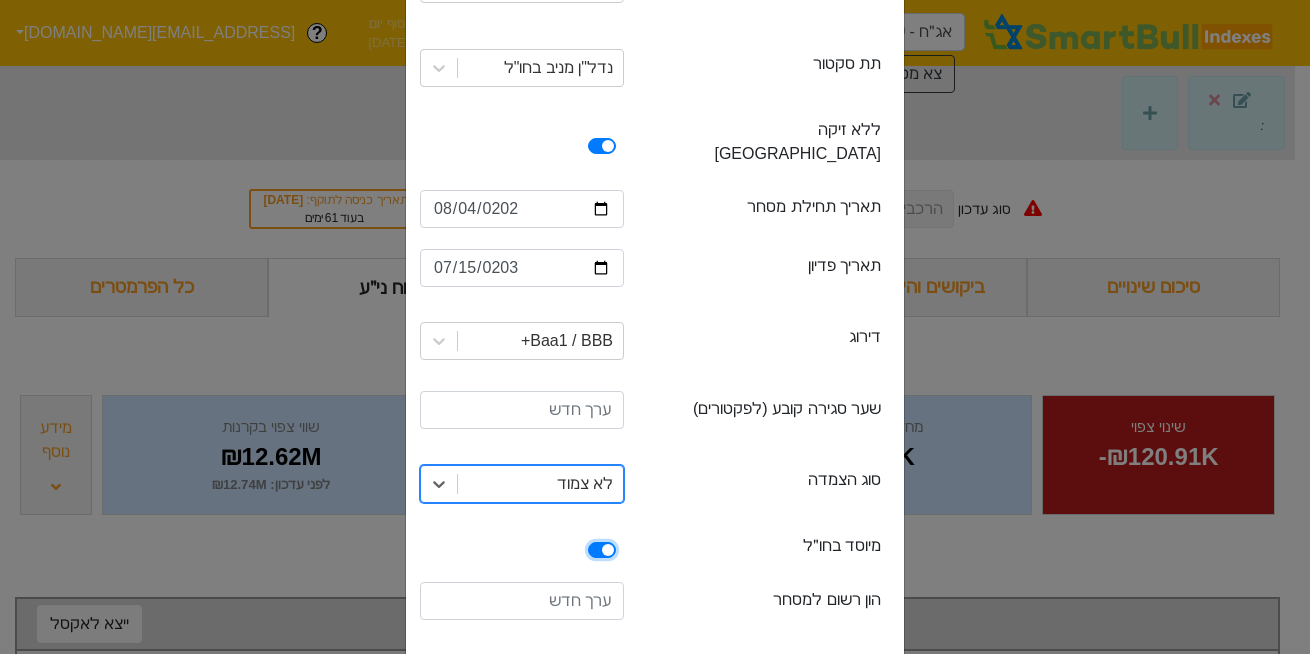 checkbox on "true" 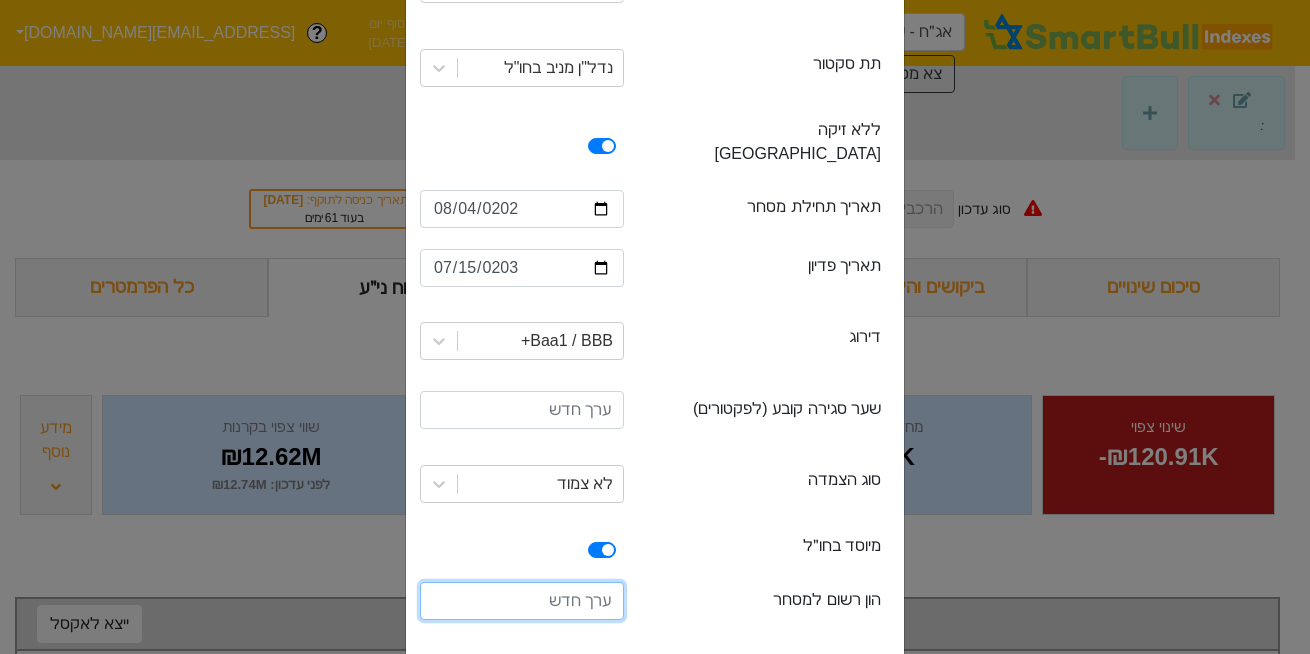 click at bounding box center [522, 601] 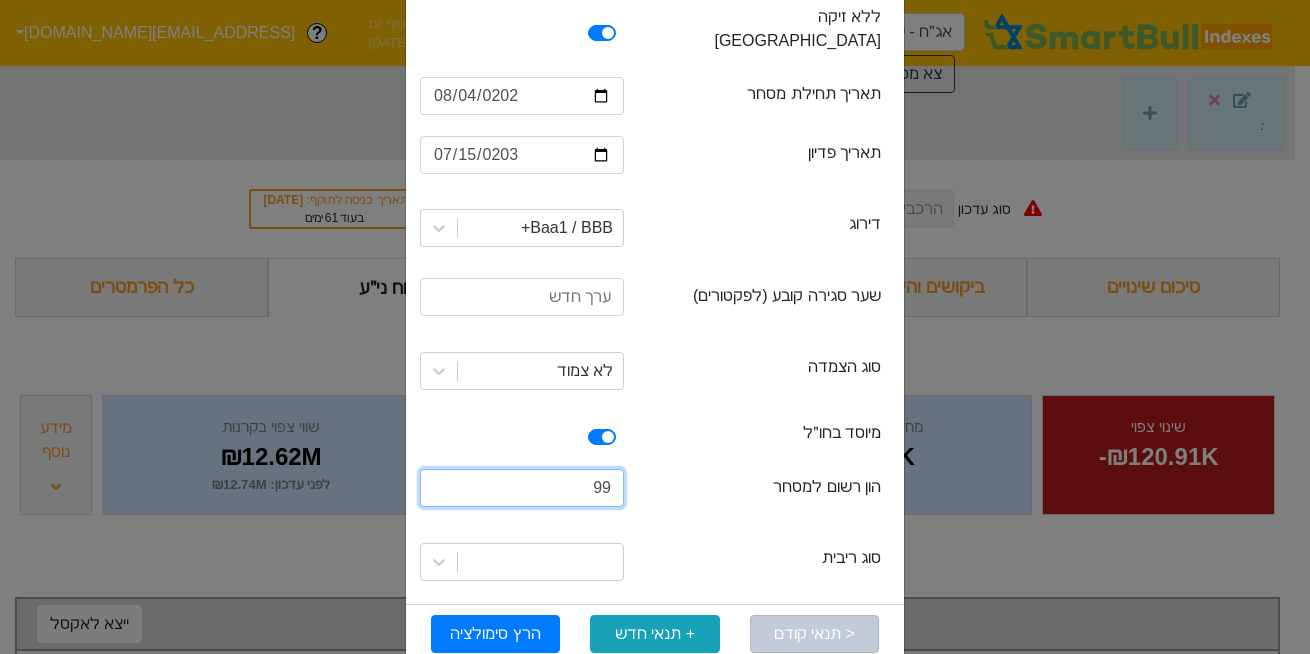 scroll, scrollTop: 469, scrollLeft: 0, axis: vertical 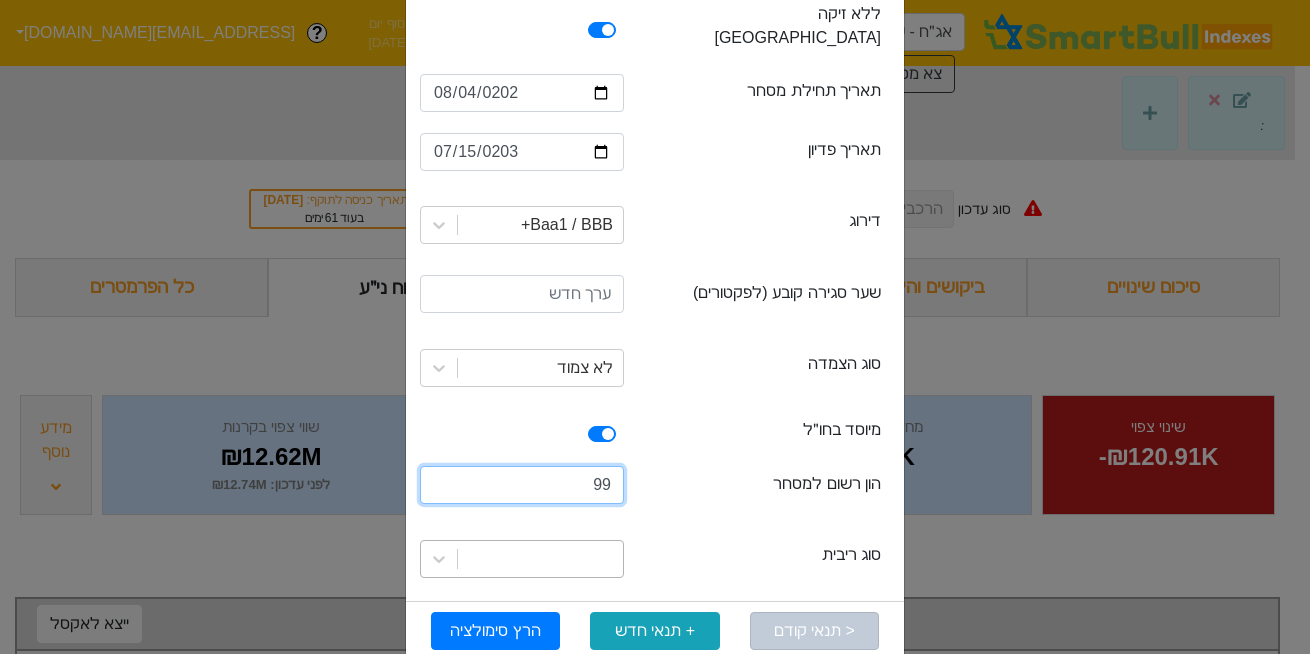 type on "99" 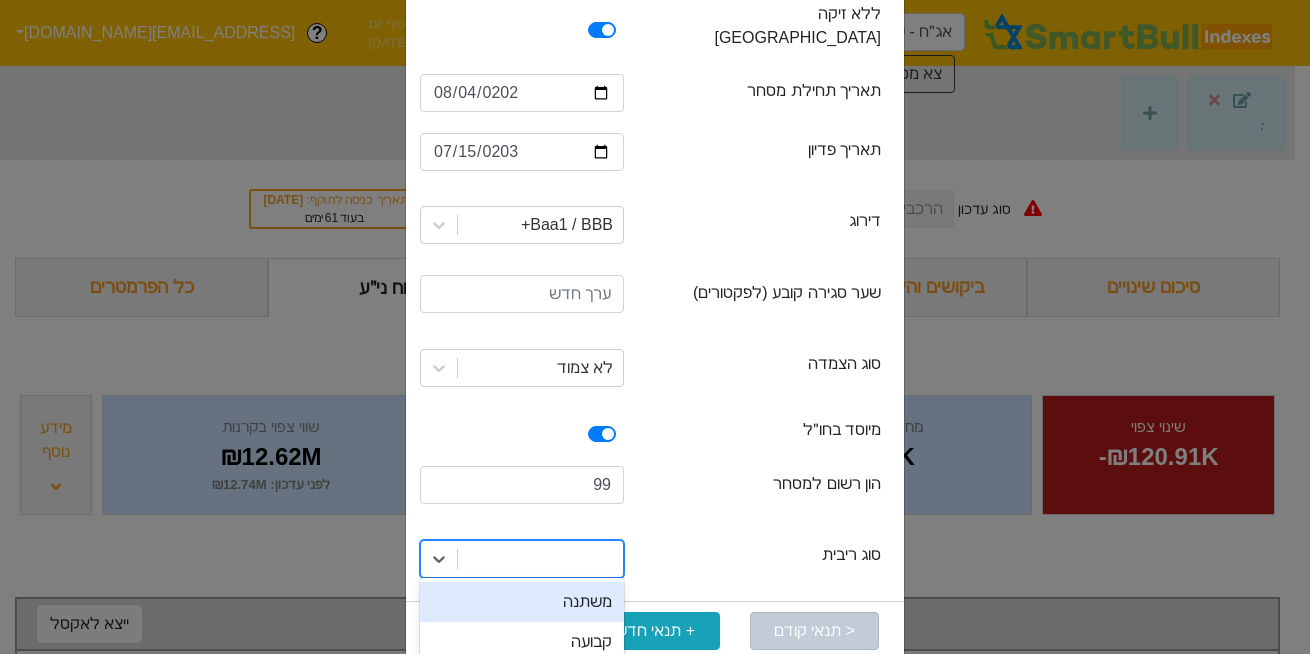 click at bounding box center (540, 559) 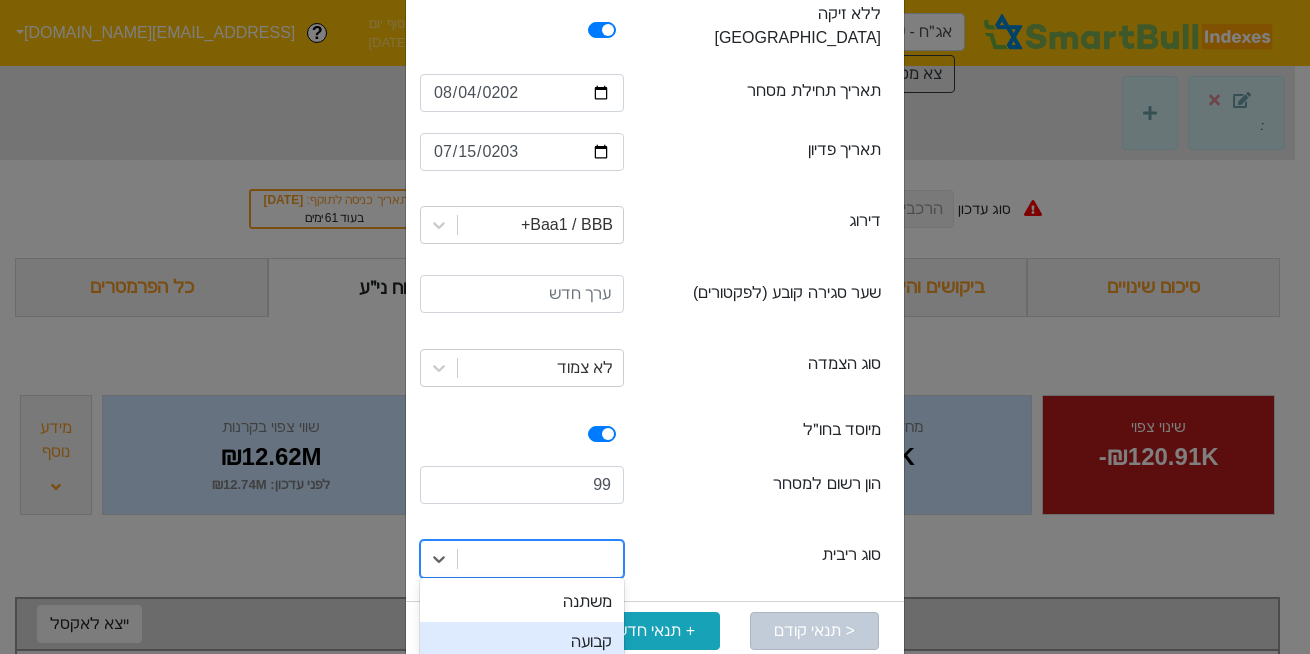 click on "קבועה" at bounding box center [522, 642] 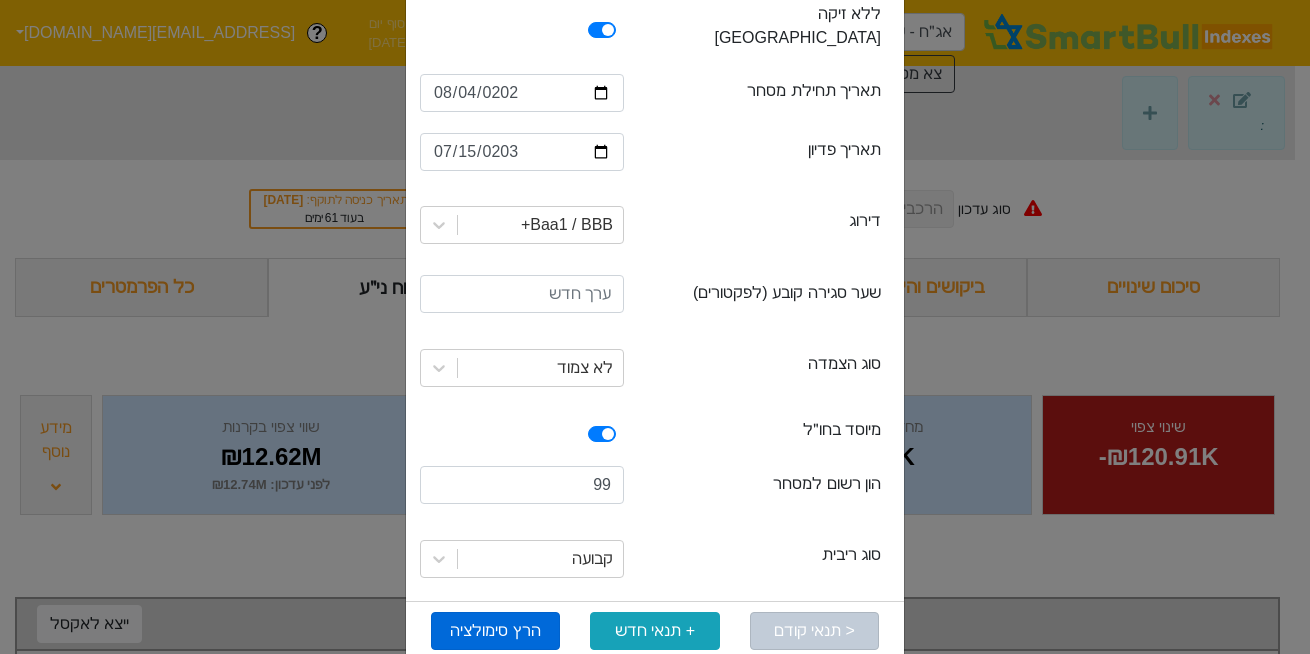 click on "הרץ סימולציה" at bounding box center (495, 631) 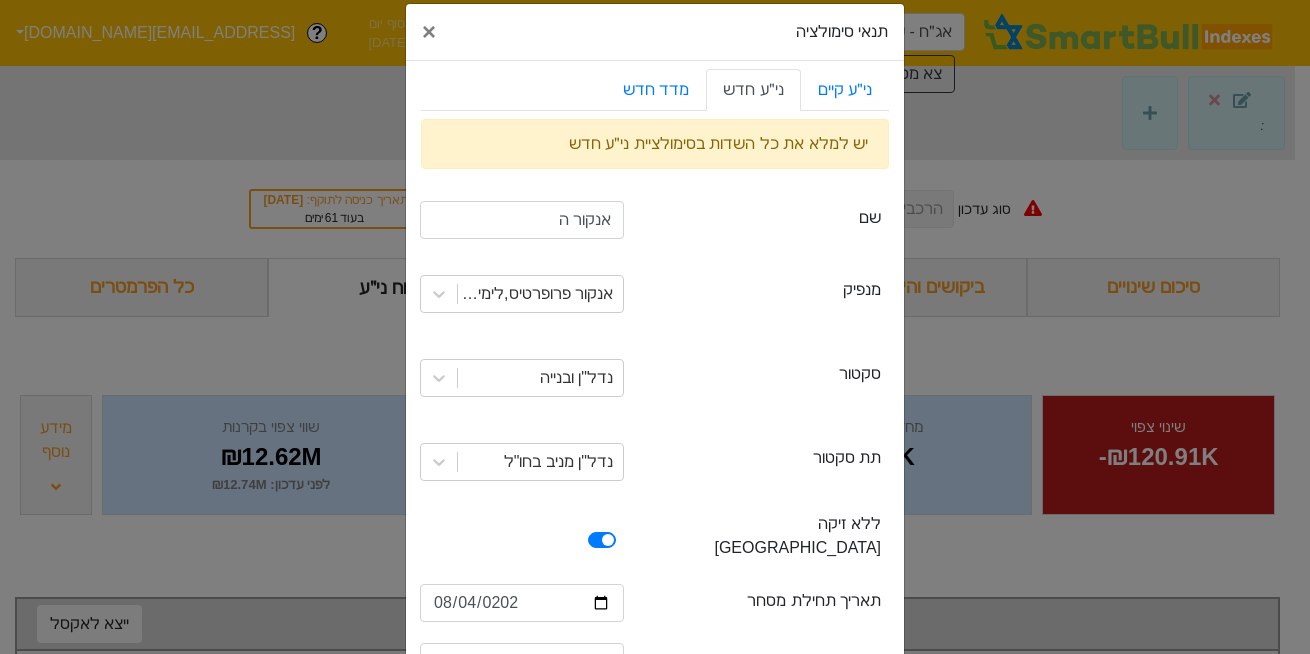 scroll, scrollTop: 0, scrollLeft: 0, axis: both 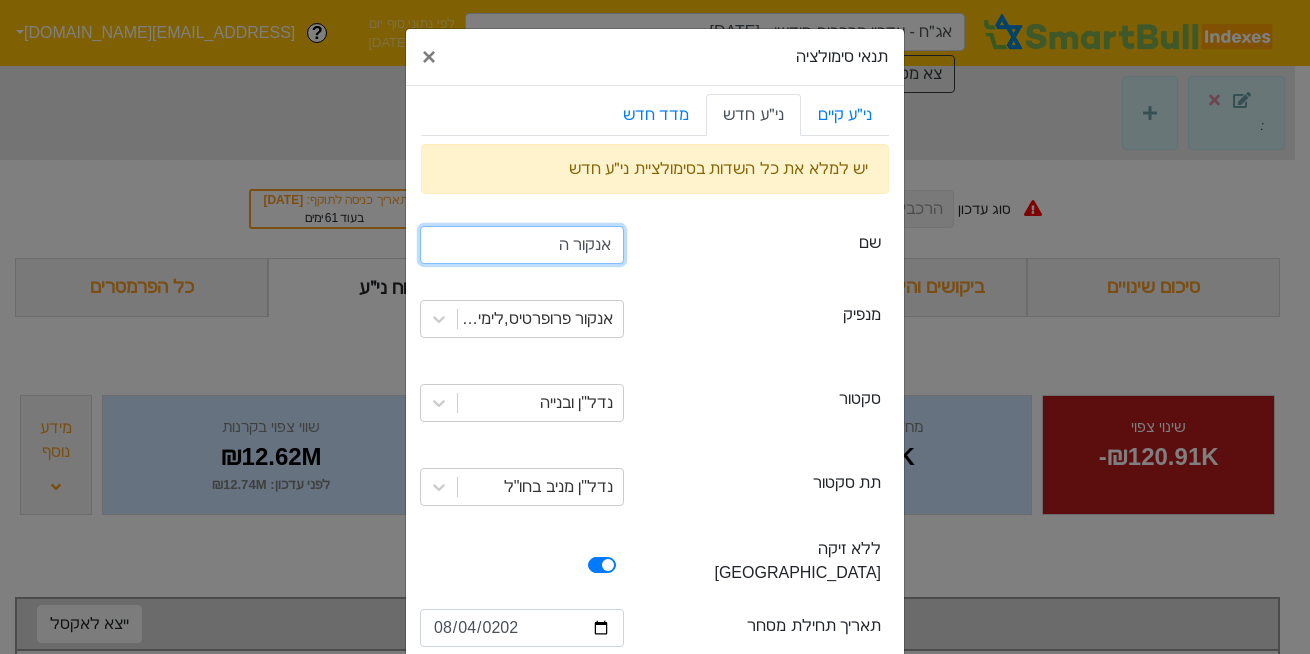 click on "אנקור ה" at bounding box center (522, 245) 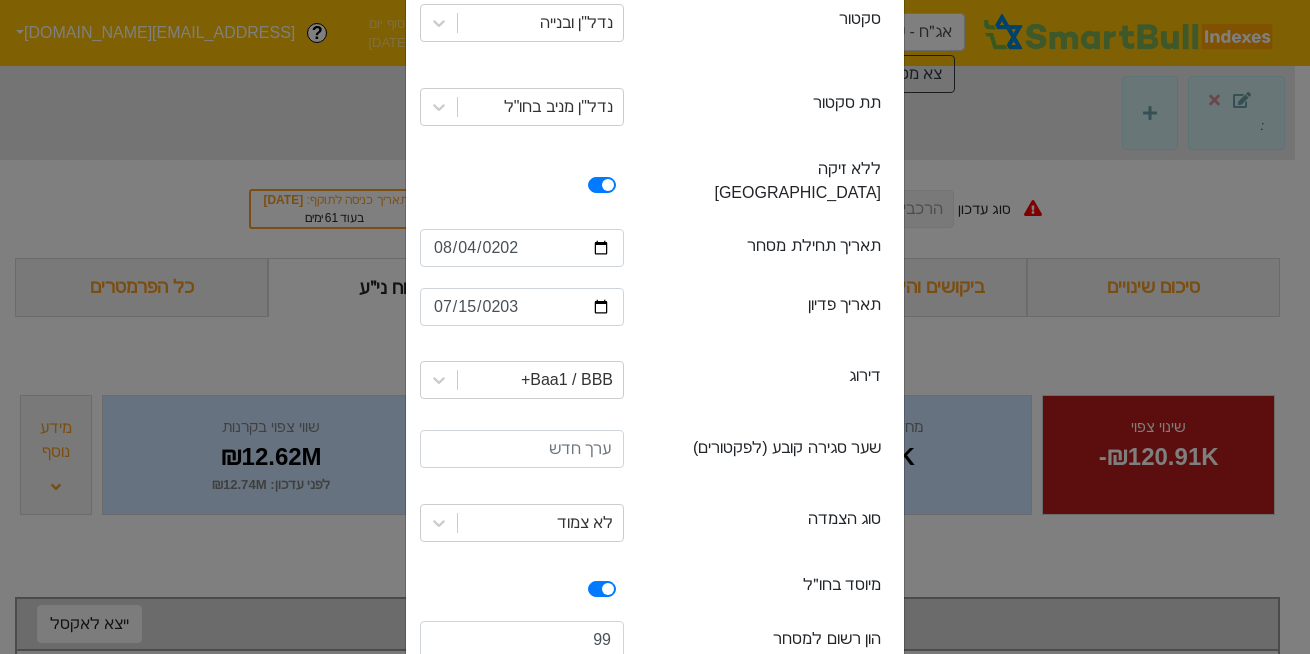 scroll, scrollTop: 385, scrollLeft: 0, axis: vertical 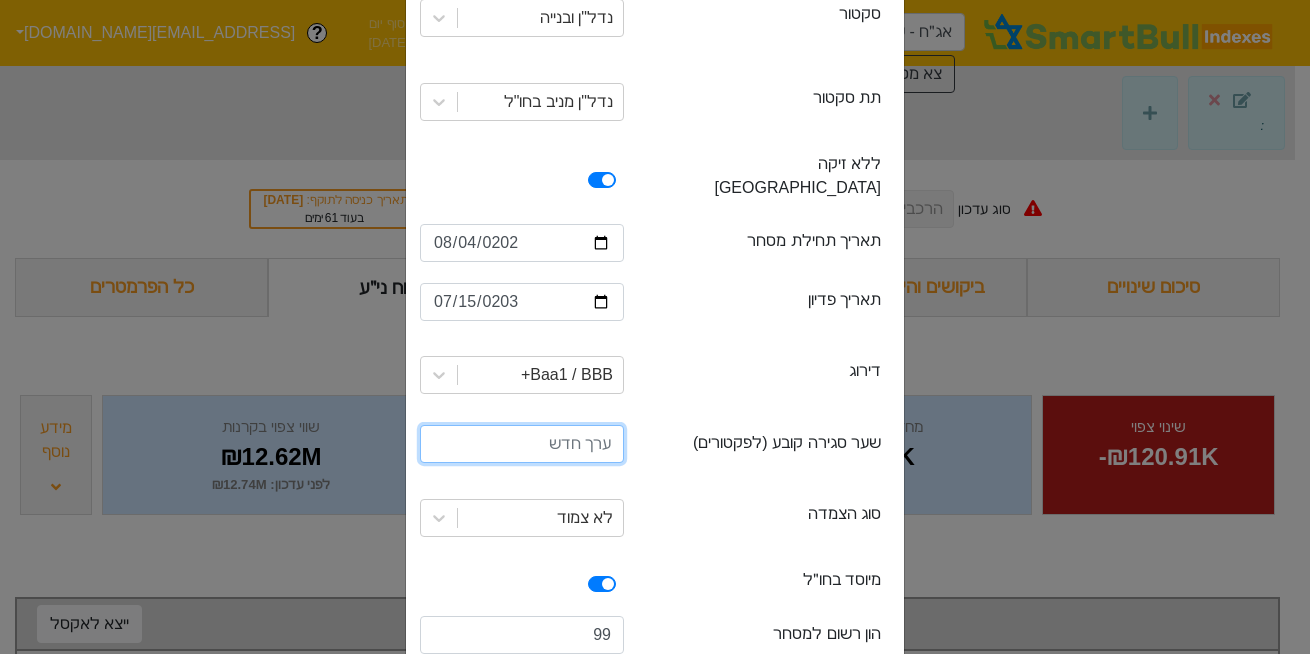 click at bounding box center [522, 444] 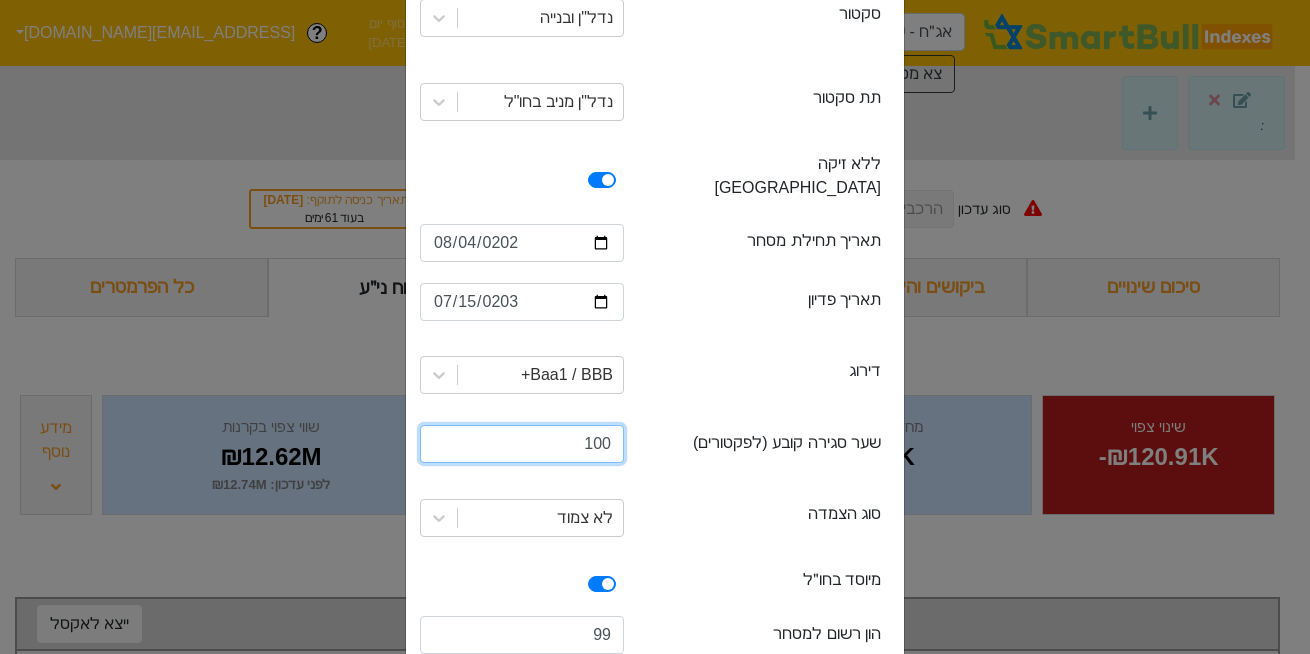 type on "100" 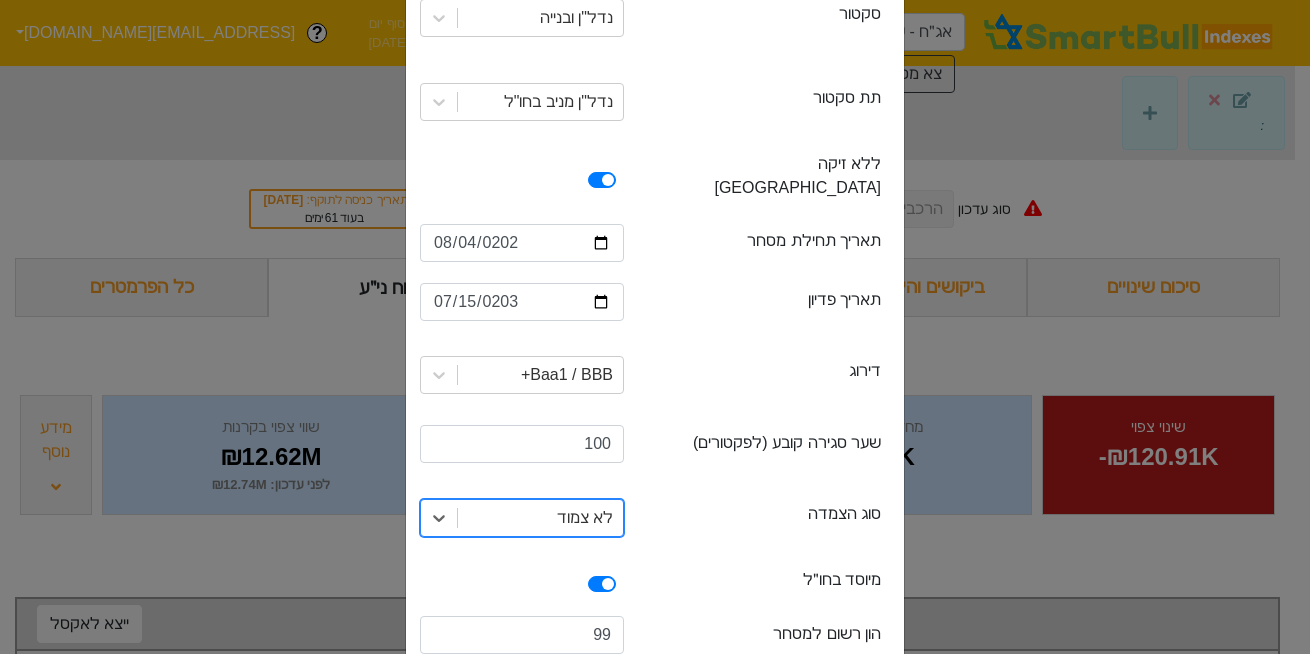 scroll, scrollTop: 479, scrollLeft: 0, axis: vertical 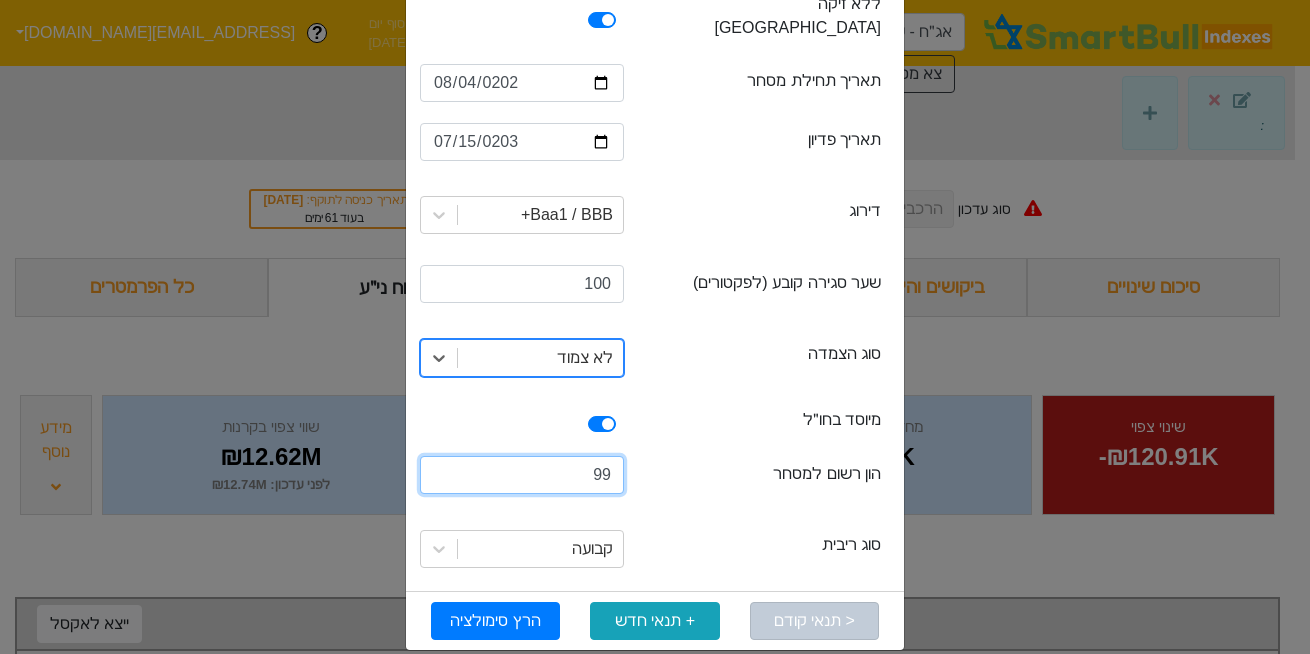 click on "99" at bounding box center [522, 475] 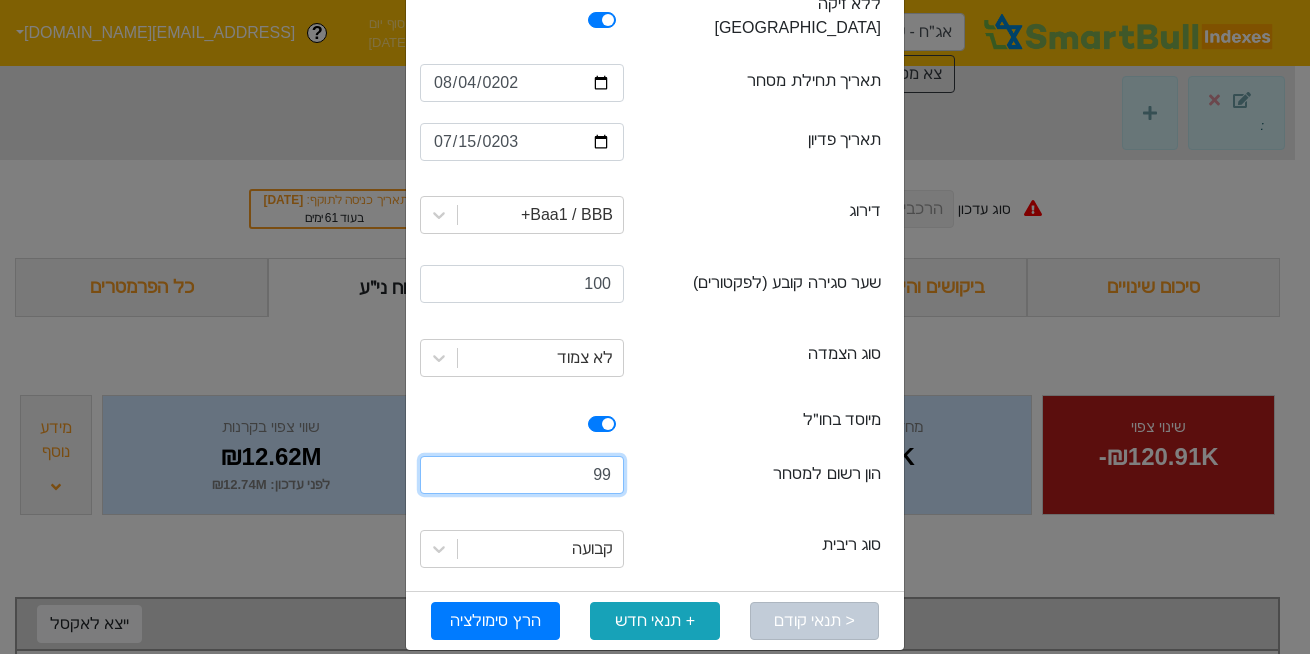 click on "99" at bounding box center (522, 475) 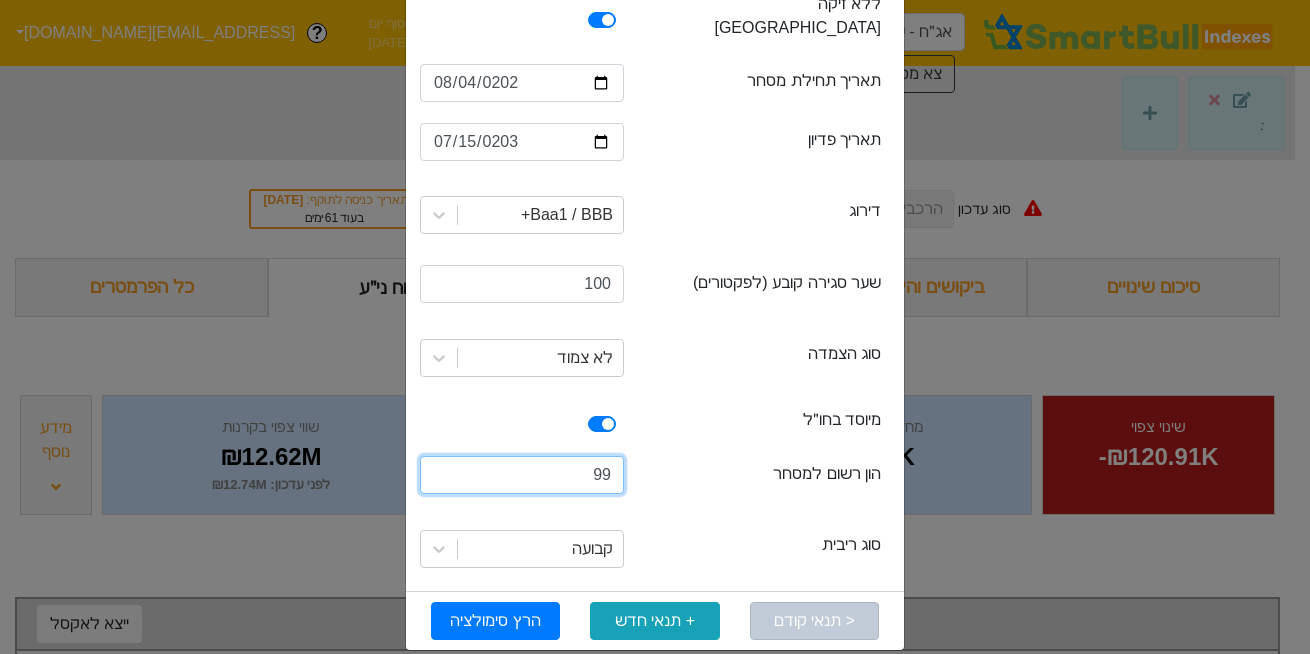 click on "99" at bounding box center (522, 475) 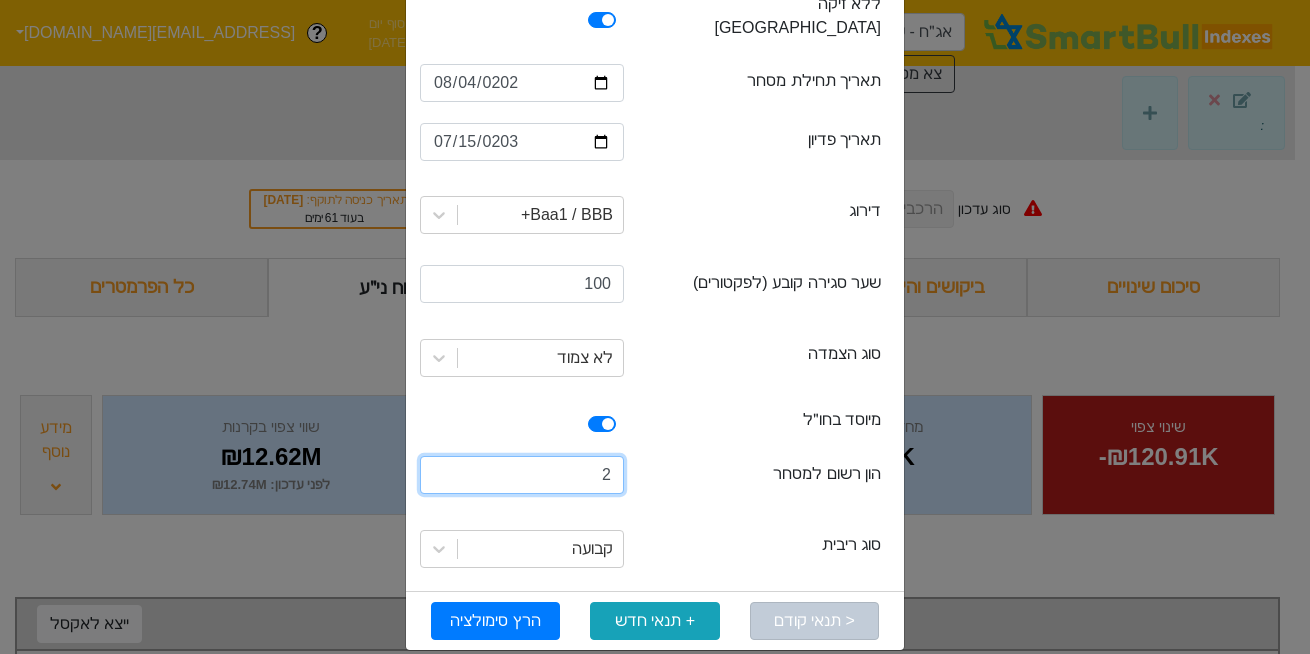 type on "28" 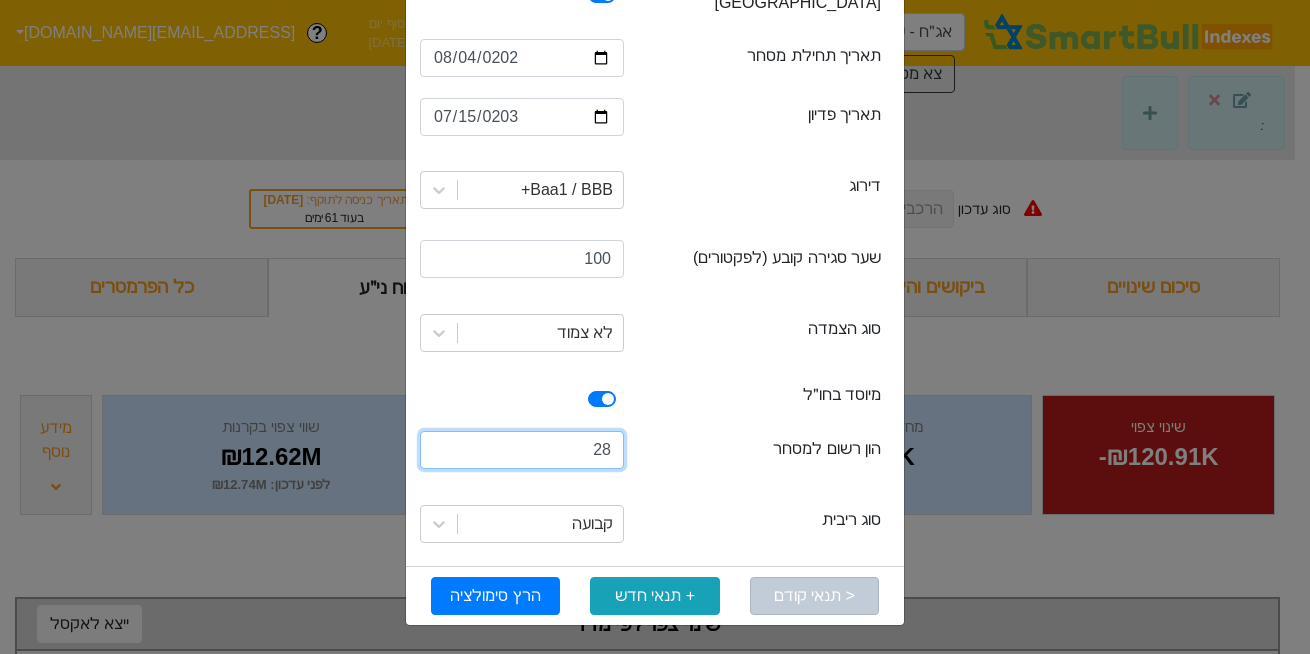 scroll, scrollTop: 479, scrollLeft: 0, axis: vertical 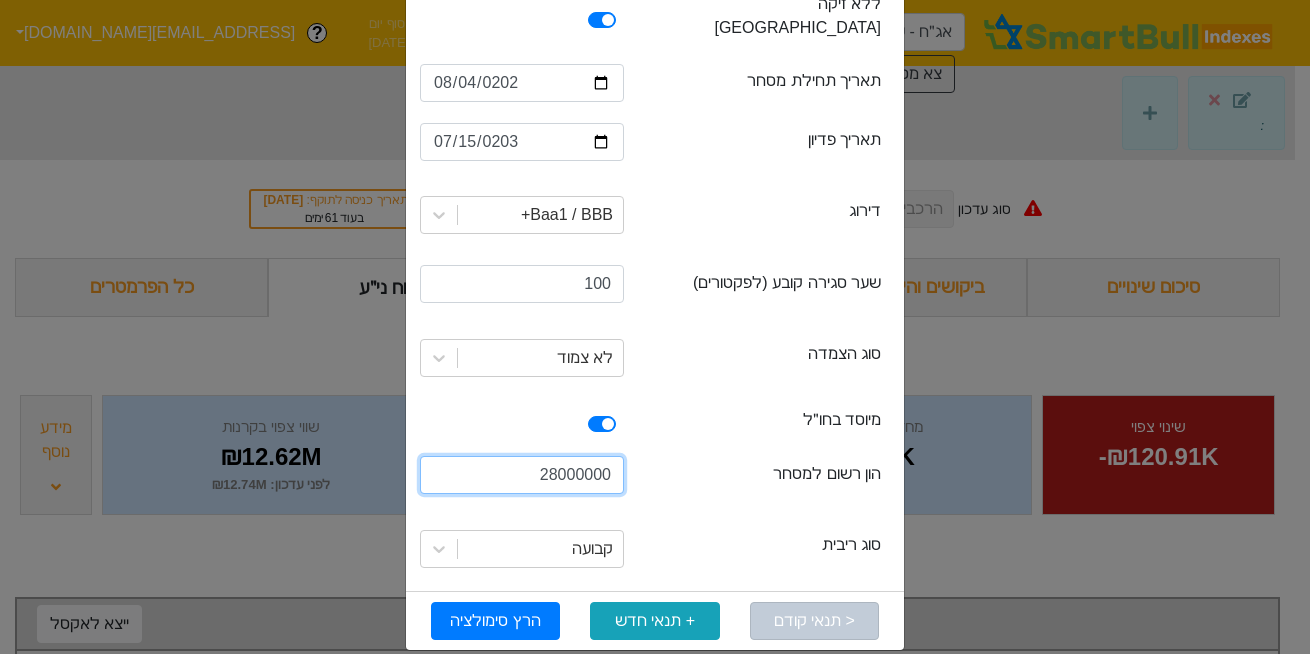 type on "280000000" 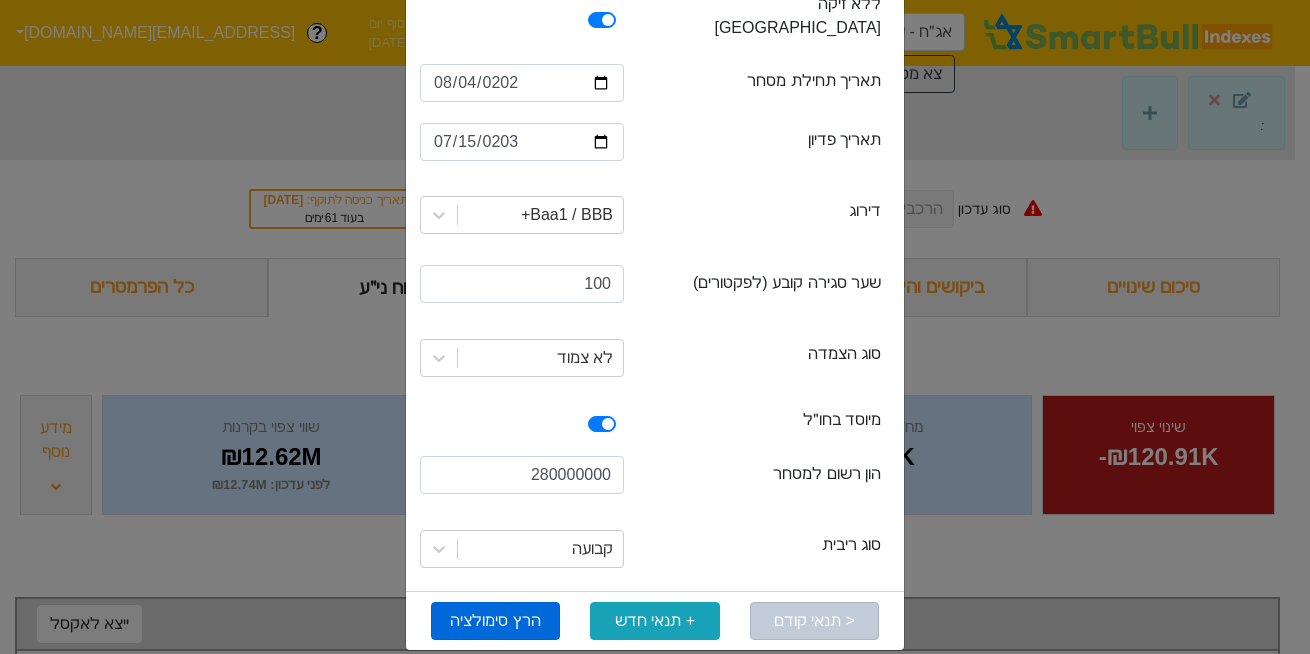 click on "הרץ סימולציה" at bounding box center (495, 621) 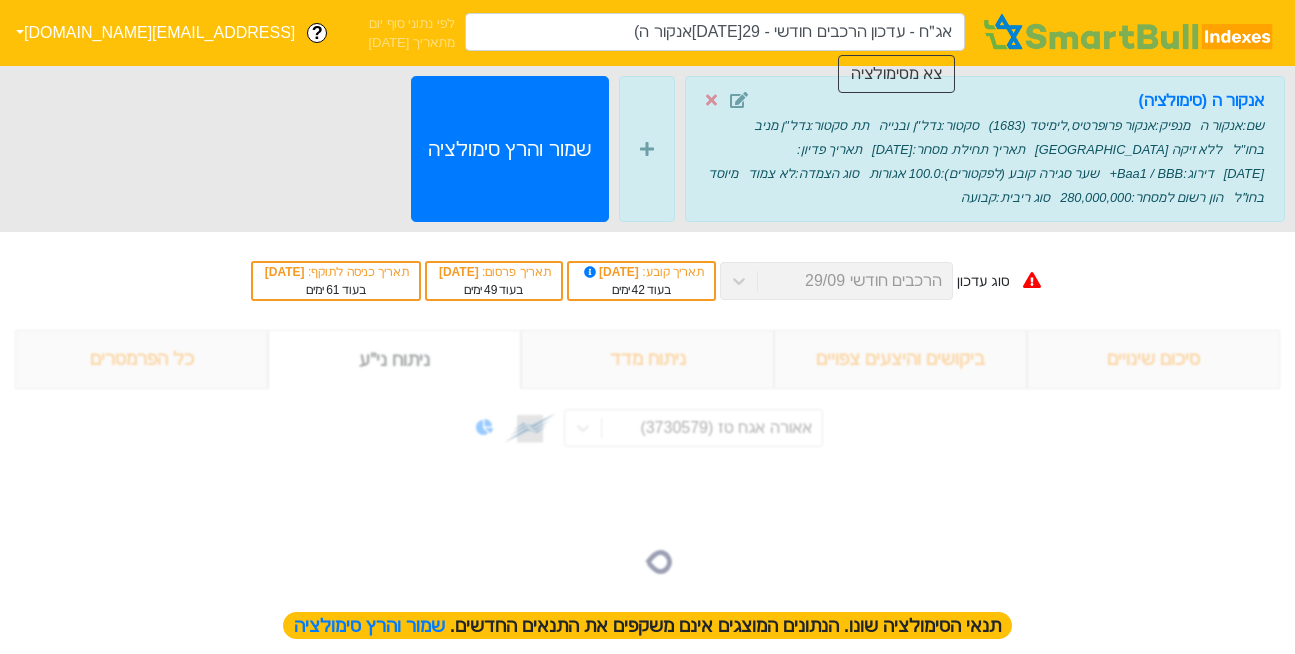 type on "אג״ח - עדכון הרכבים חודשי - 29[DATE]אנקור ה)" 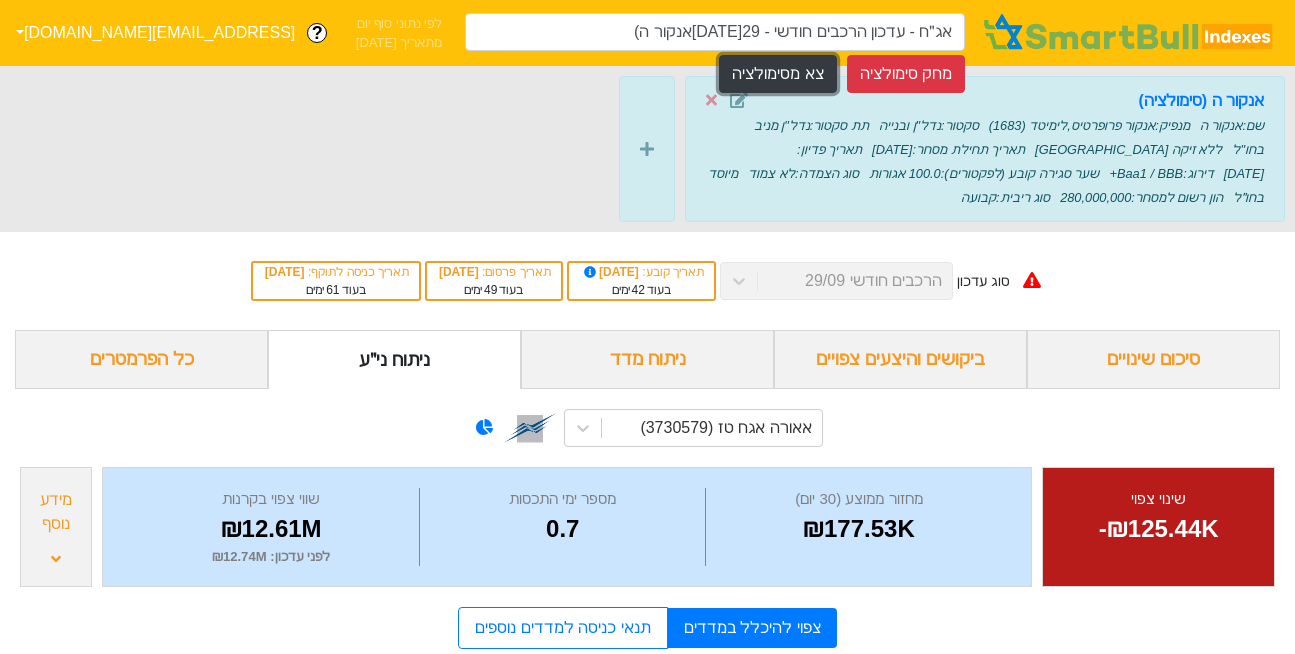 click on "צא מסימולציה" at bounding box center [777, 74] 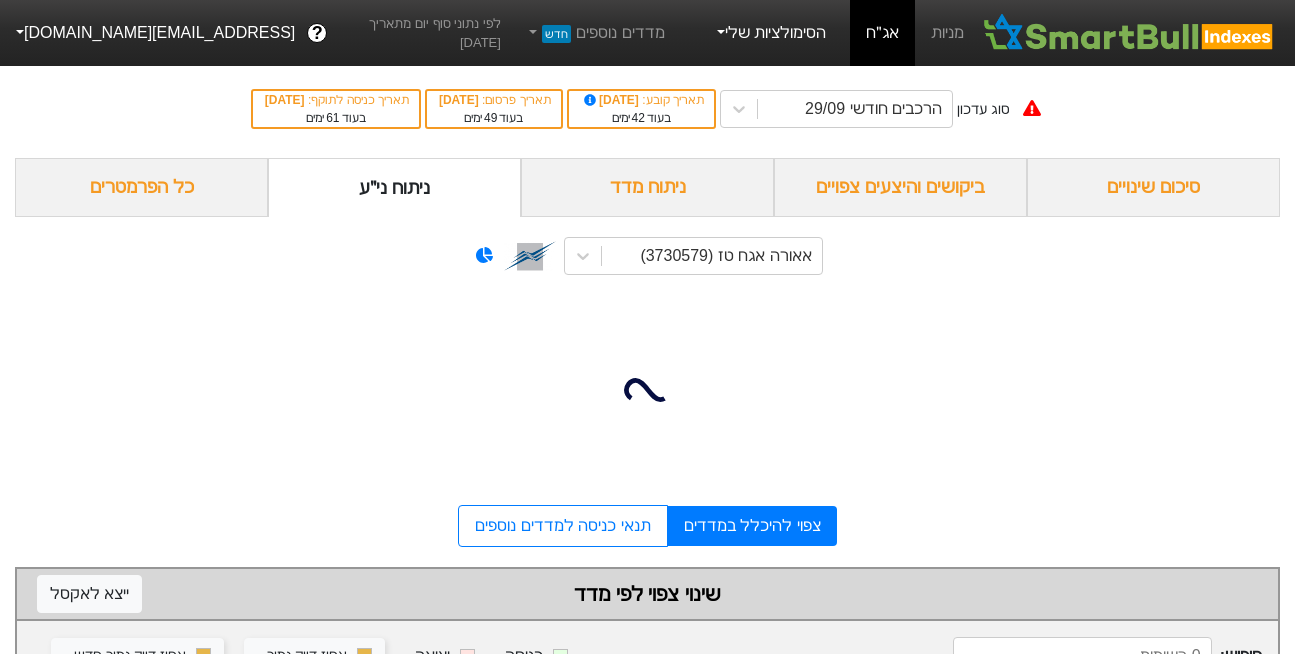 click on "הסימולציות שלי" at bounding box center [770, 33] 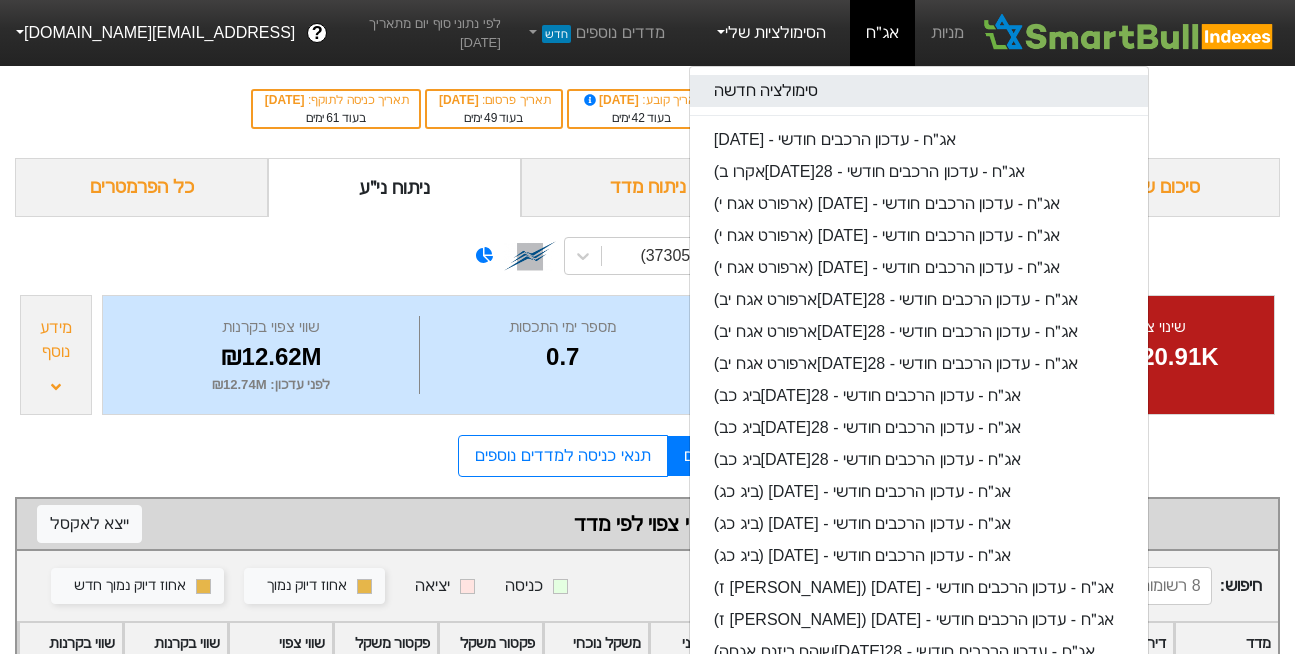 click on "סימולציה חדשה" at bounding box center (919, 91) 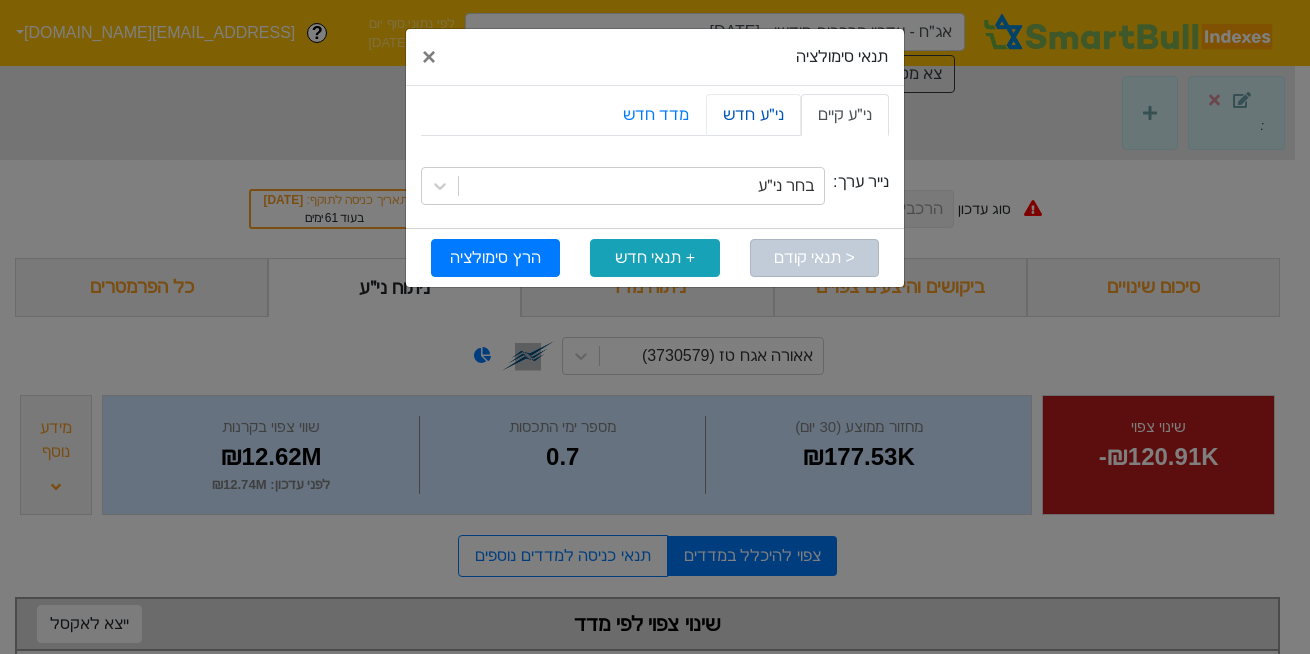 click on "ני״ע חדש" at bounding box center (753, 115) 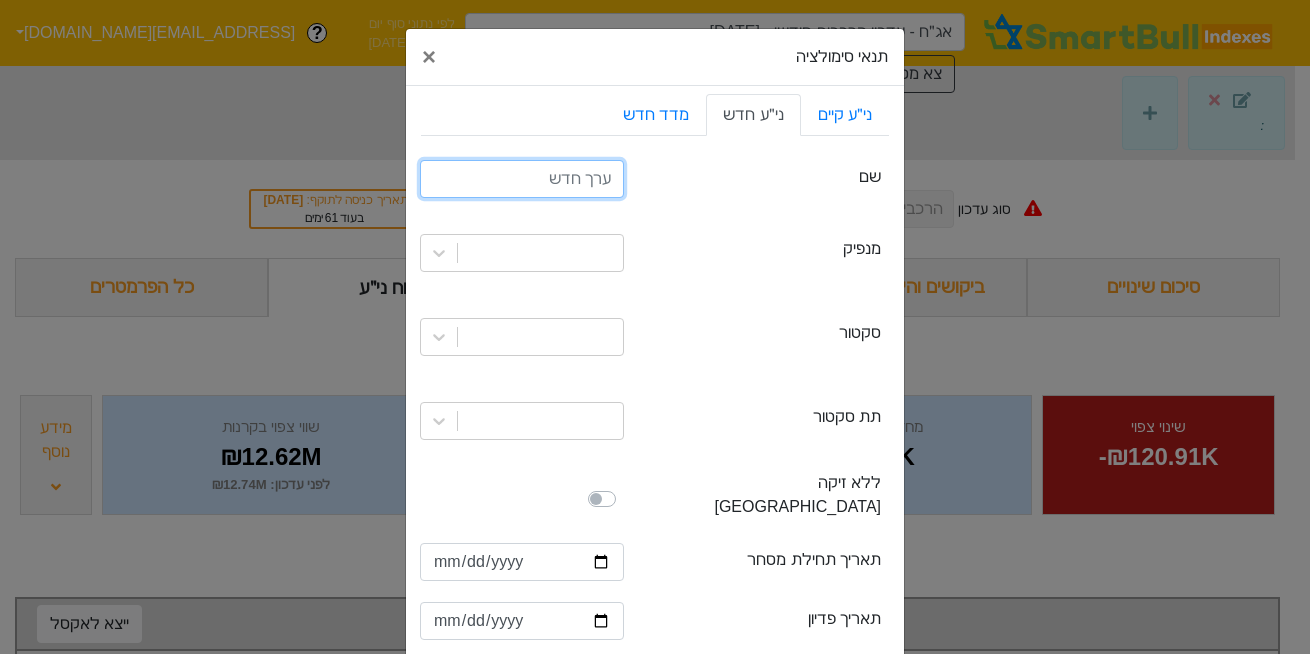 click at bounding box center [522, 179] 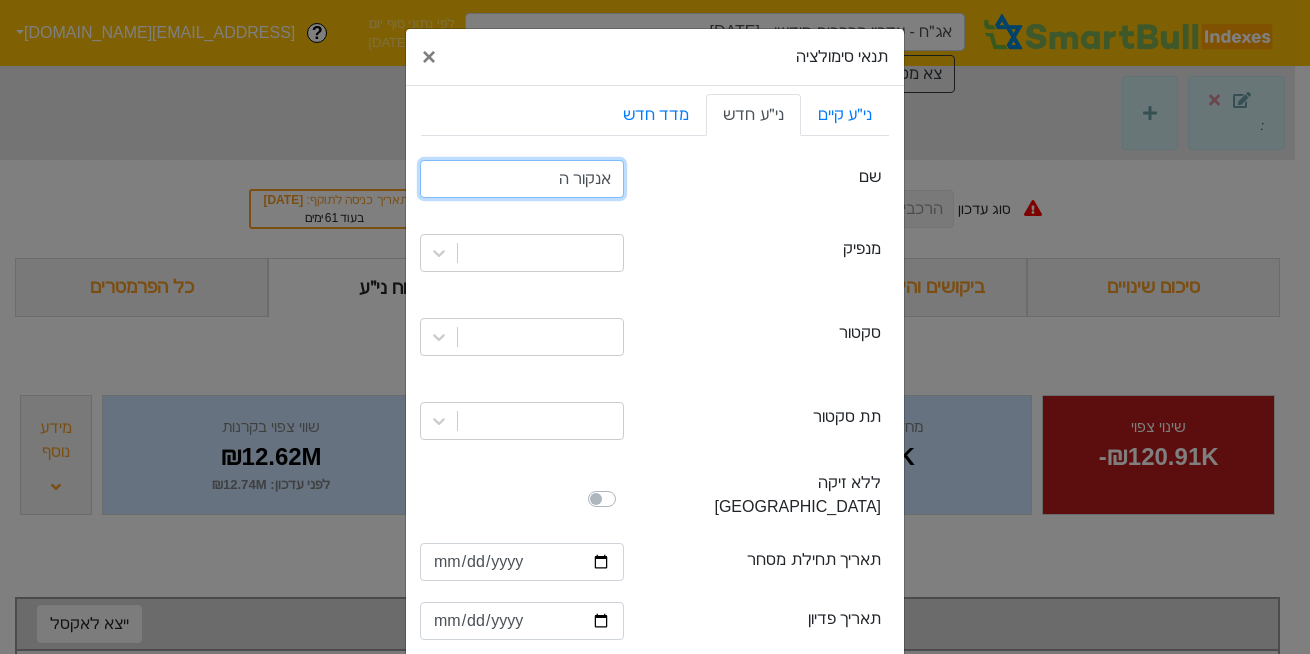 type on "אנקור ה" 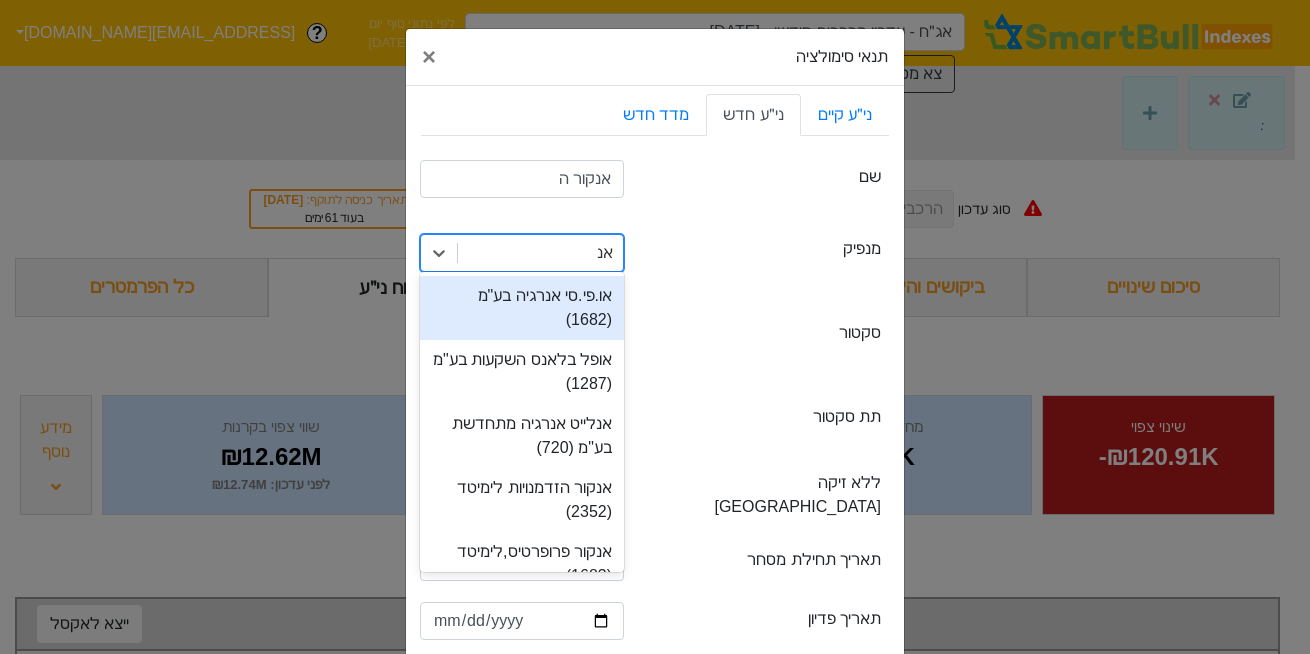 type on "אנק" 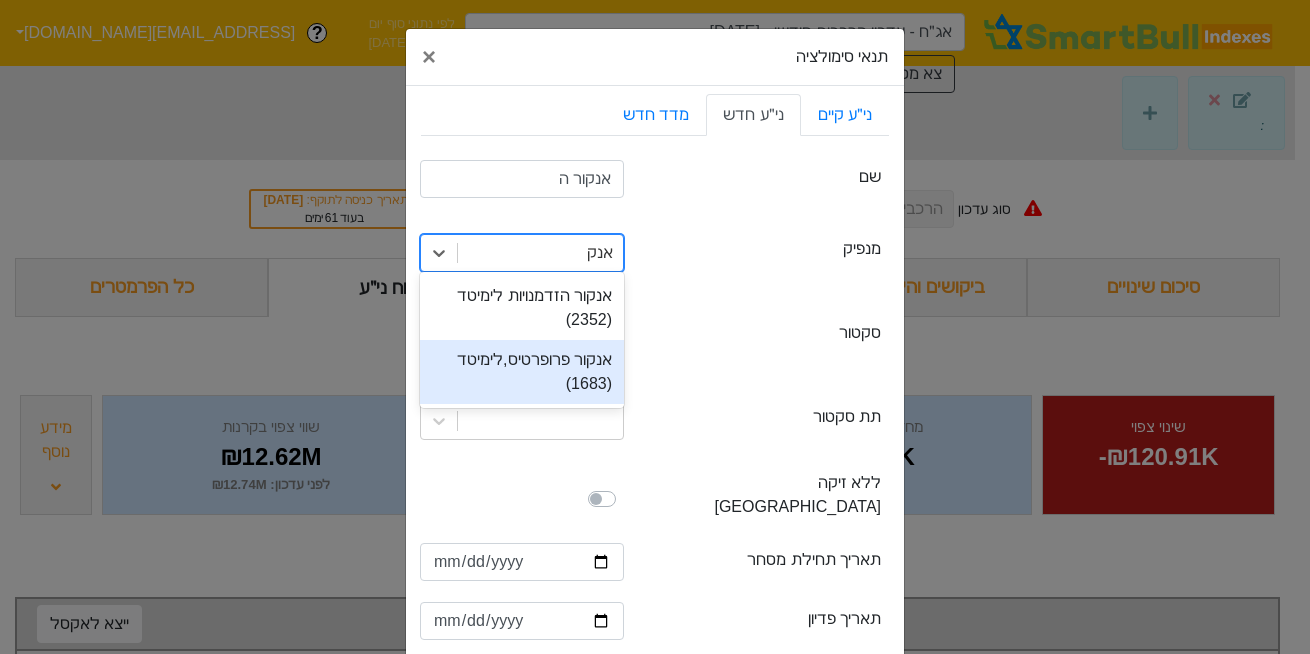 type 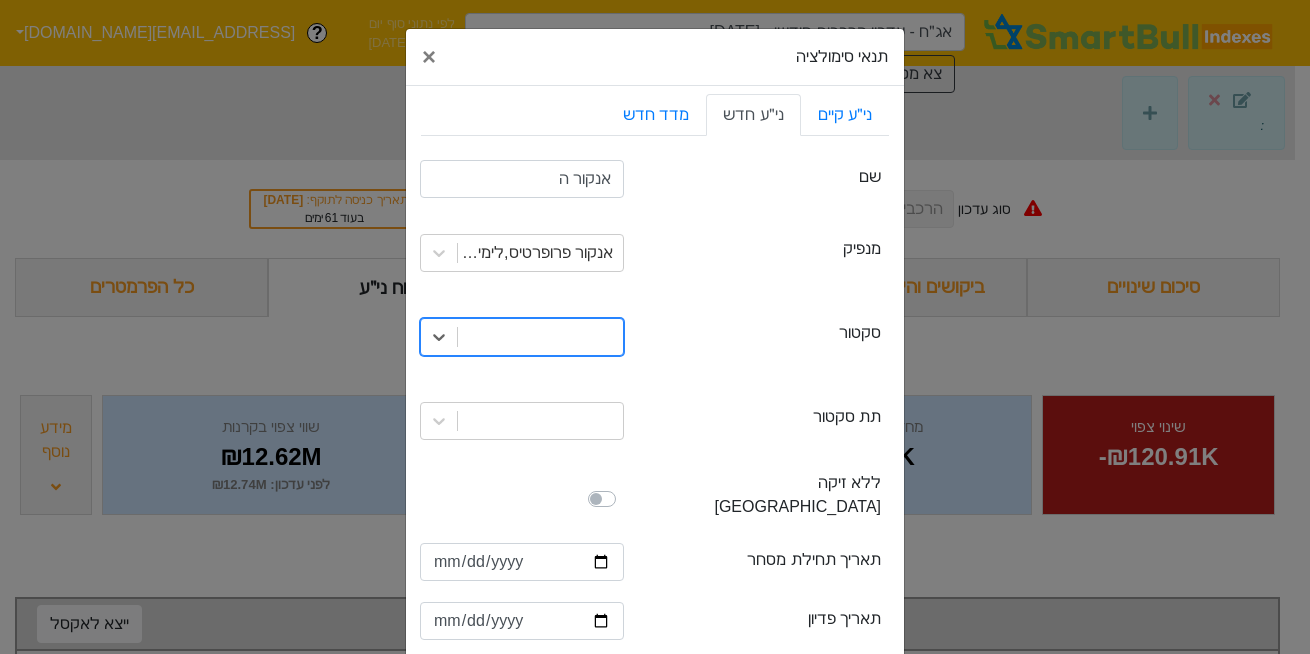 type on "מ" 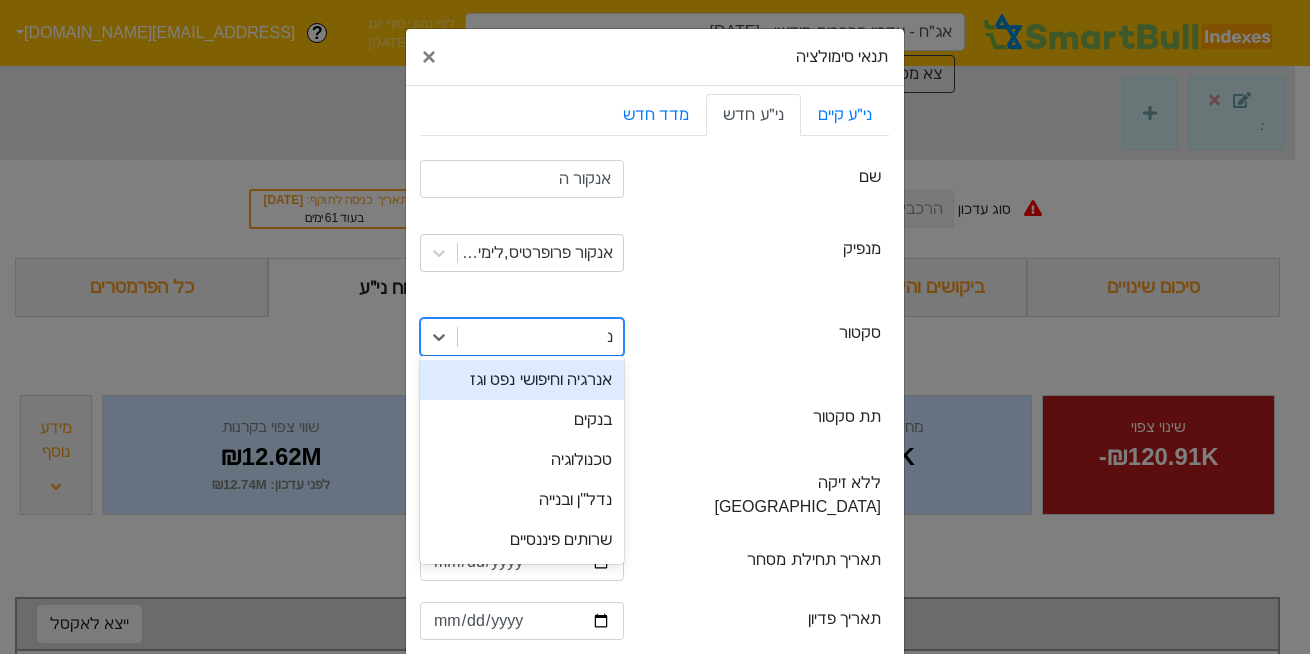 type on "נד" 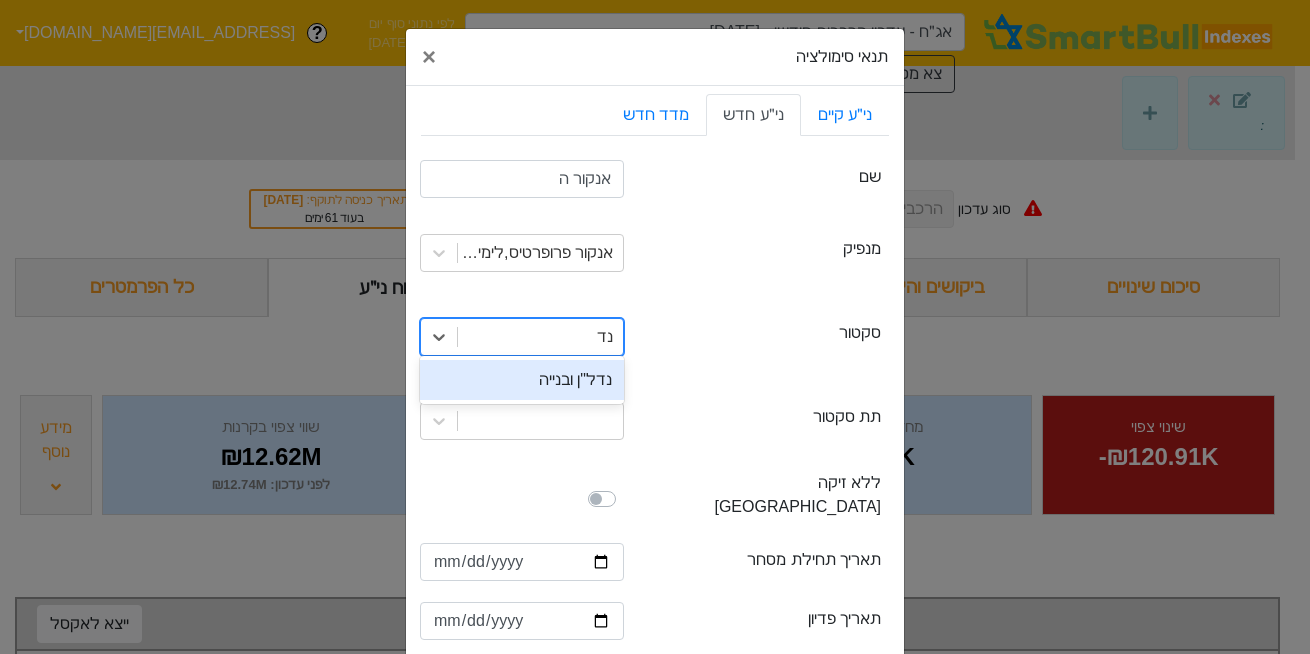 type 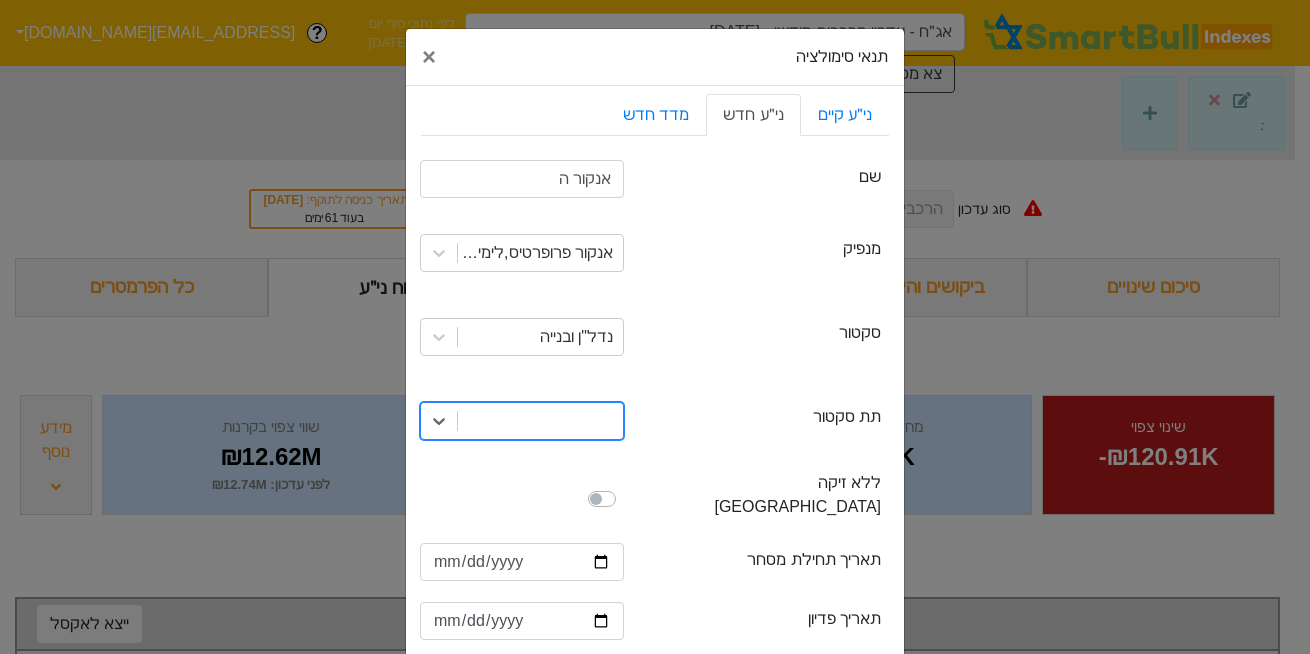 type on "נ" 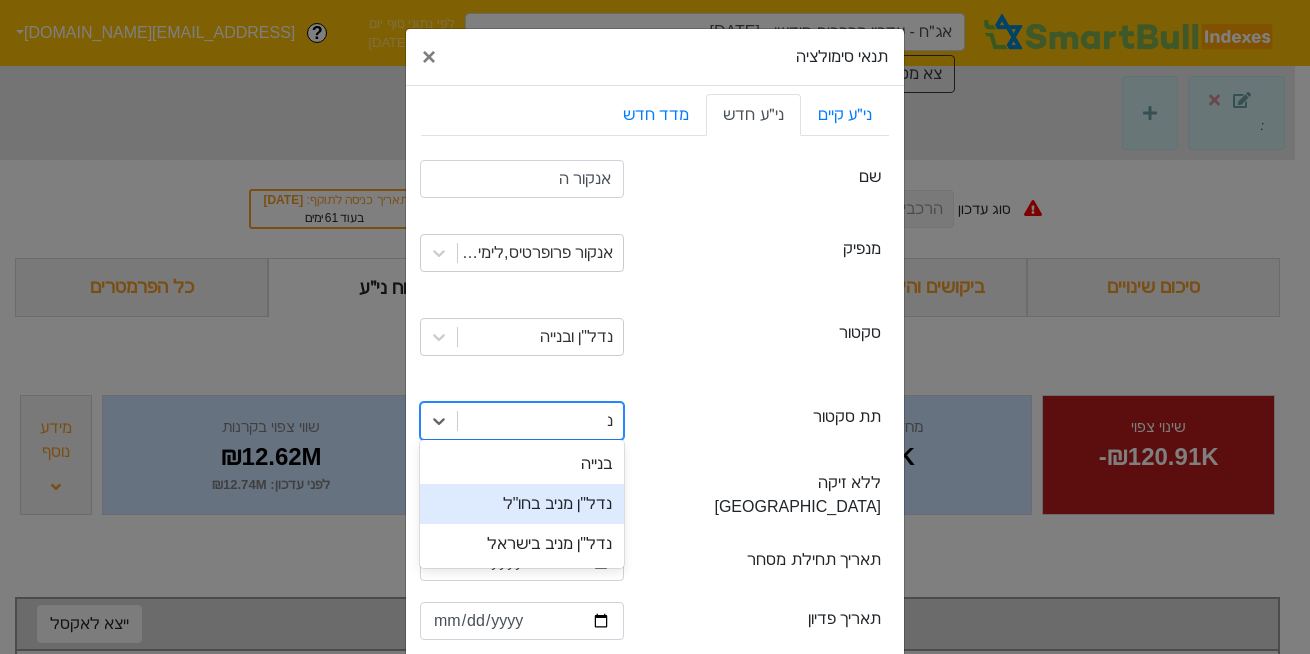 type 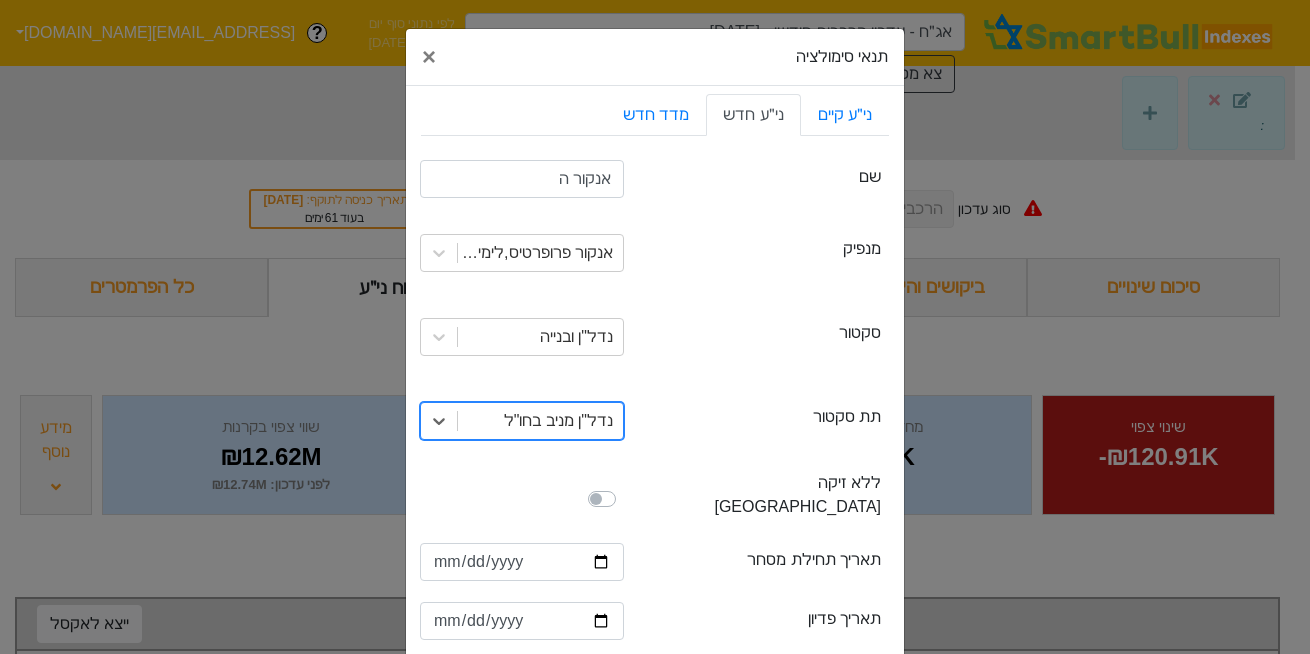 click at bounding box center (624, 487) 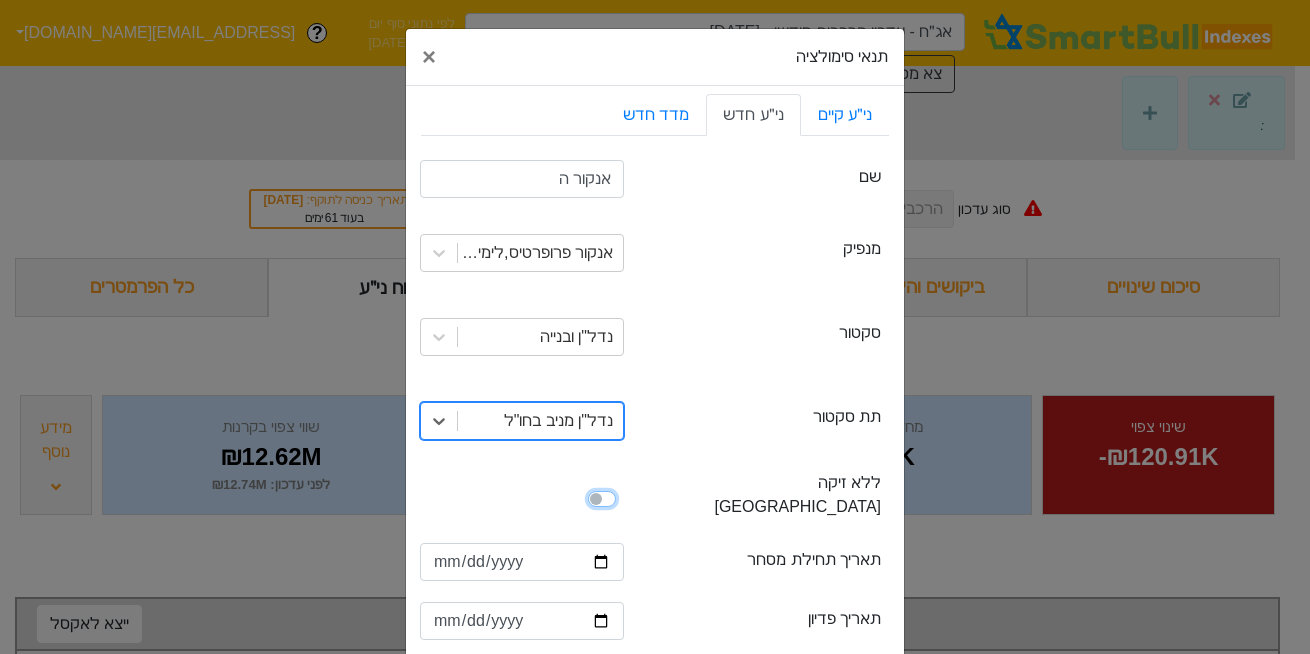 click at bounding box center [428, 497] 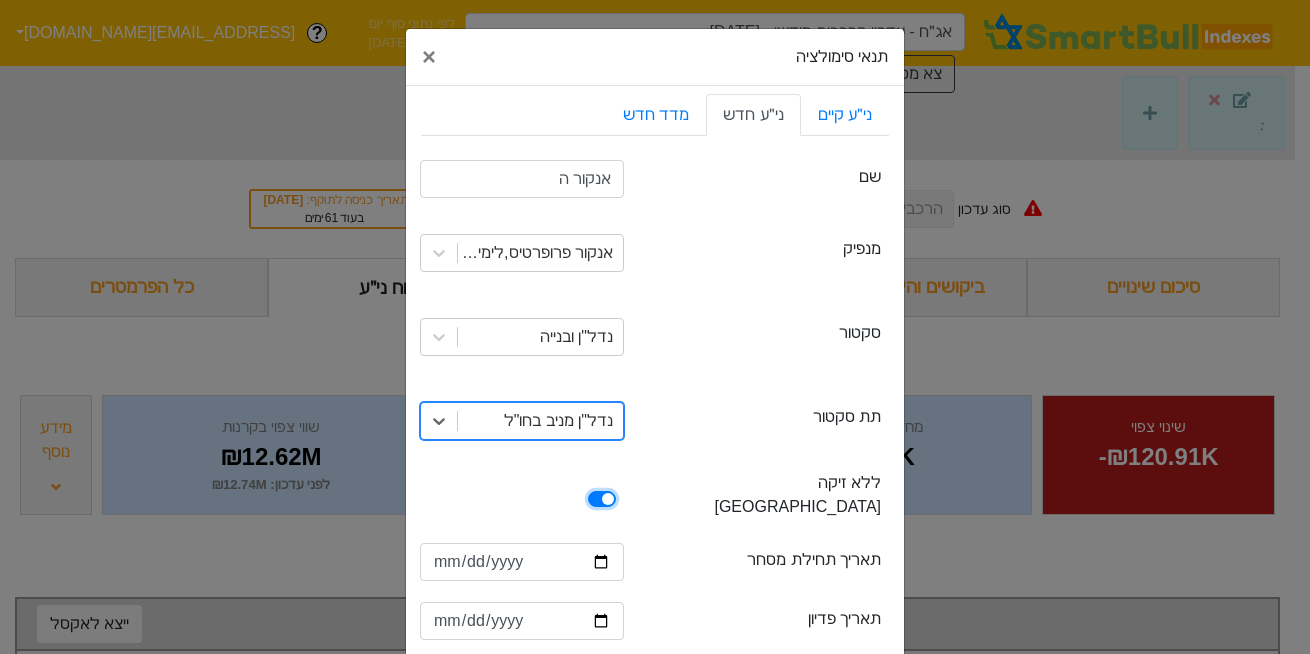 checkbox on "true" 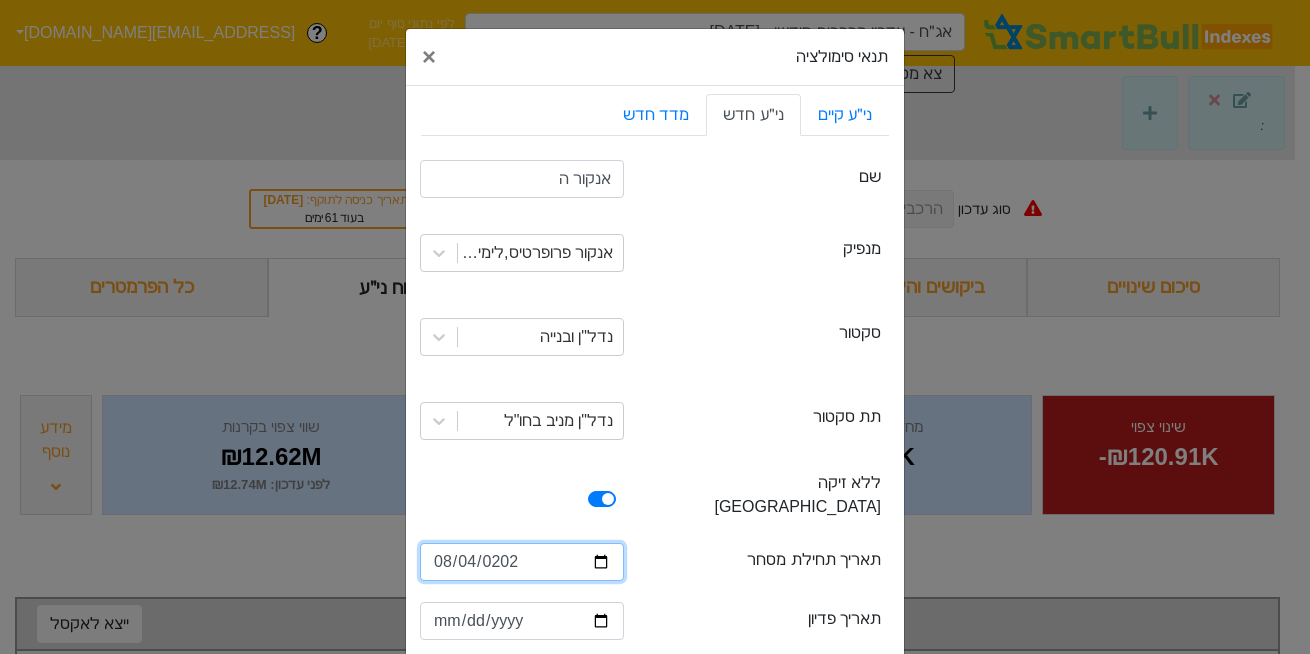 type on "[DATE]" 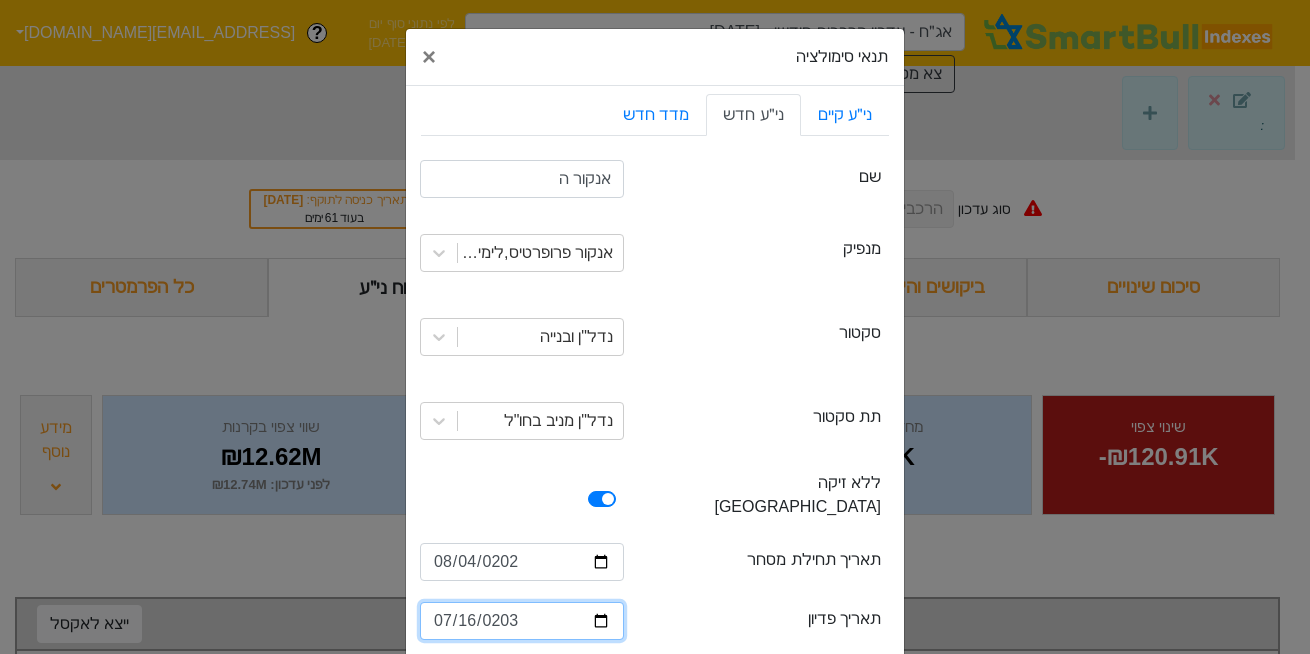 type on "[DATE]" 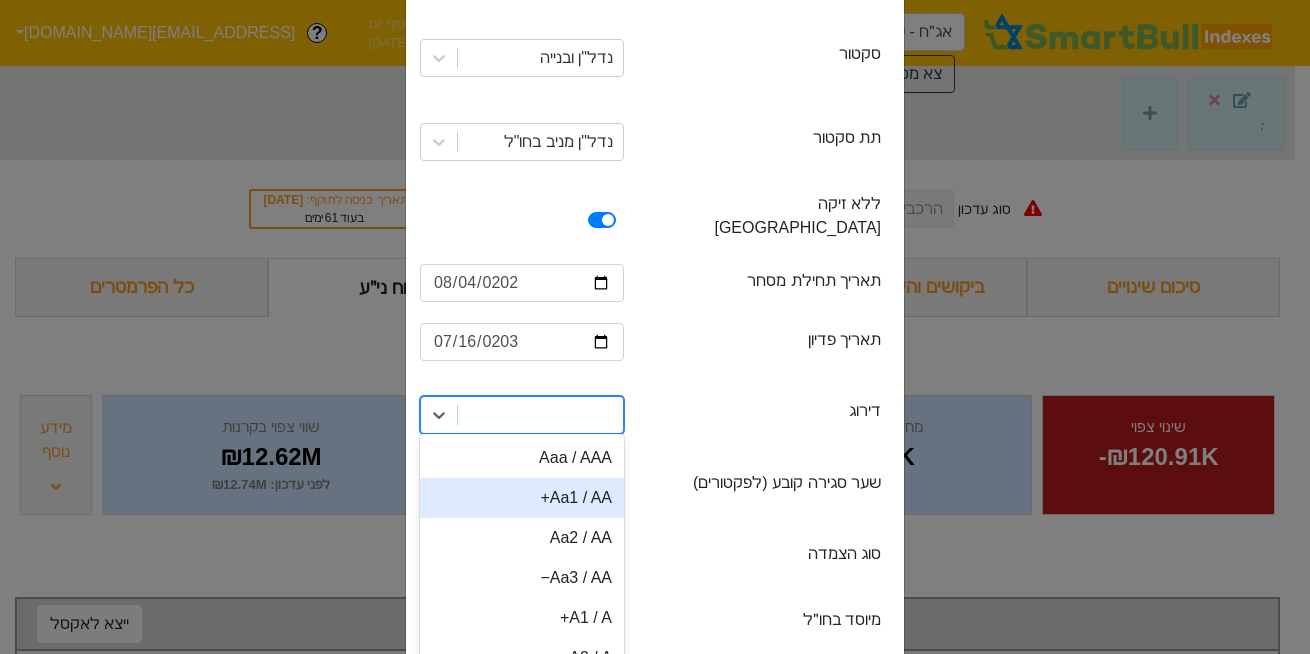 click on "option Aa1 / AA+ focused, 2 of 21. 21 results available. Use Up and Down to choose options, press Enter to select the currently focused option, press Escape to exit the menu, press Tab to select the option and exit the menu. Aaa / AAA Aa1 / AA+ Aa2 / AA Aa3 / AA− A1 / A+ A2 / A A3 / A− Baa1 / BBB+ Baa2 / BBB Baa3 / BBB− Ba1 / BB+ Ba2 / BB Ba3 / BB− B1 / B+ B2 / B B3 / B− Caa1 / CCC+ Caa / Caa2 / CCC Caa3 / CCC- Ca / CC C / C" at bounding box center [522, 415] 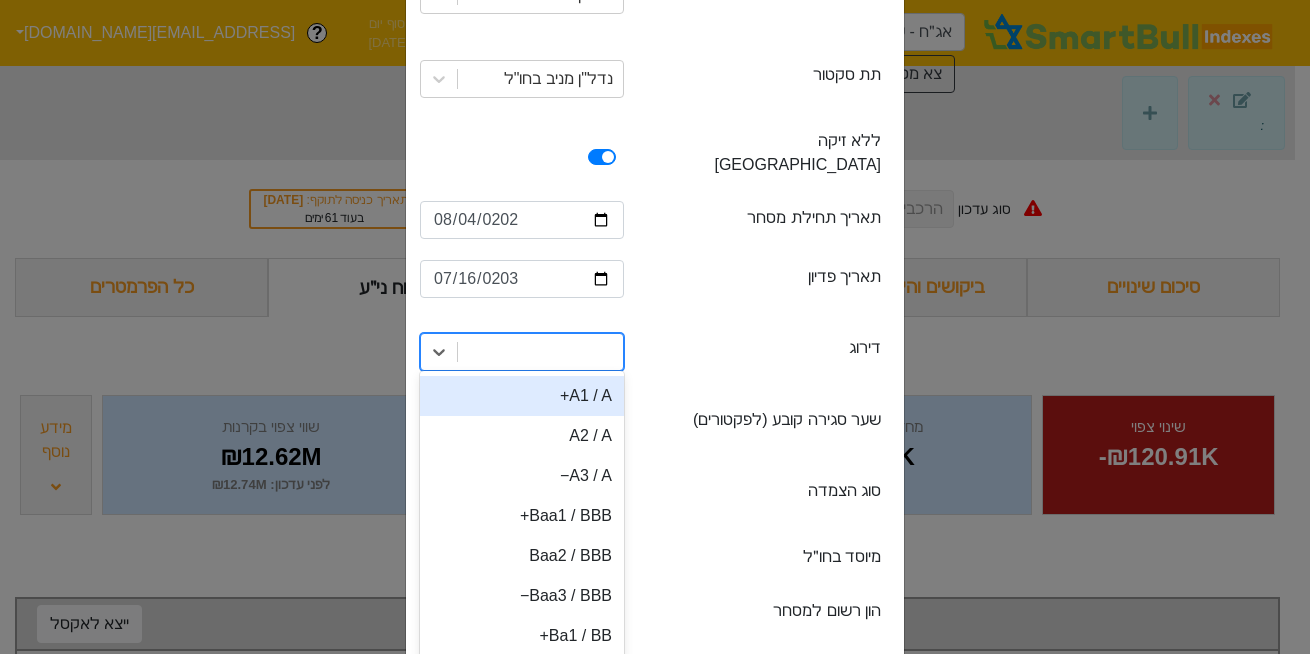 scroll, scrollTop: 160, scrollLeft: 0, axis: vertical 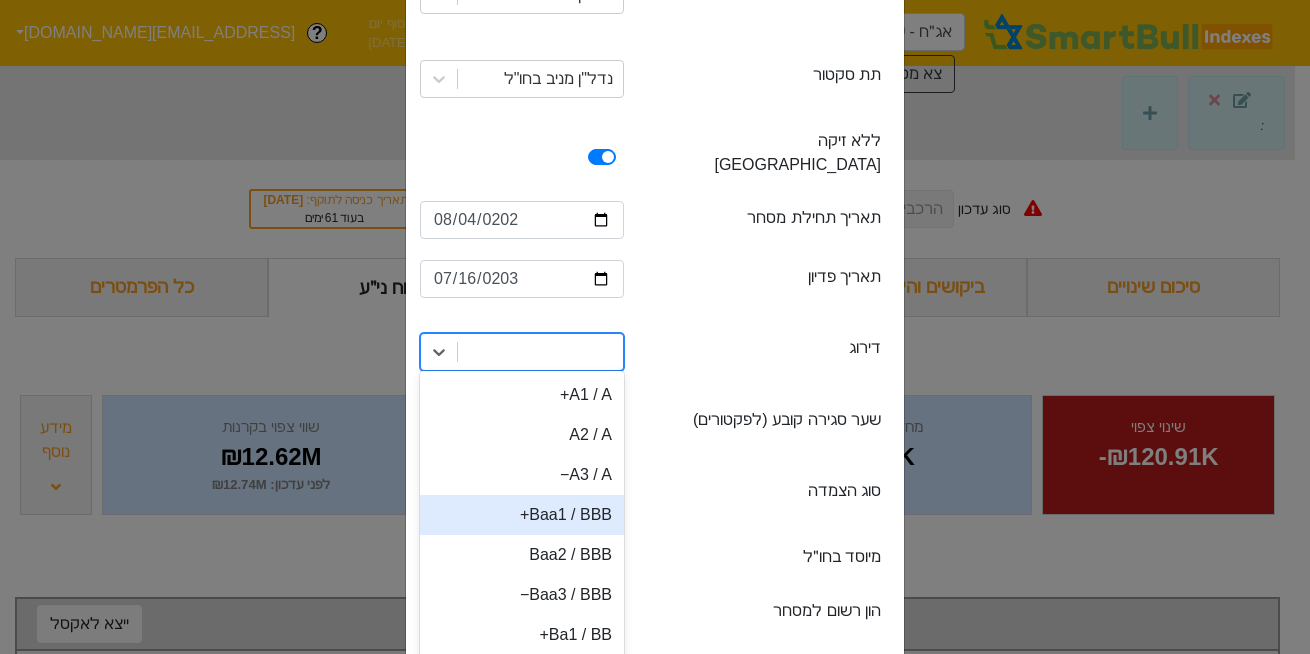 click on "Baa1 / BBB+" at bounding box center [522, 515] 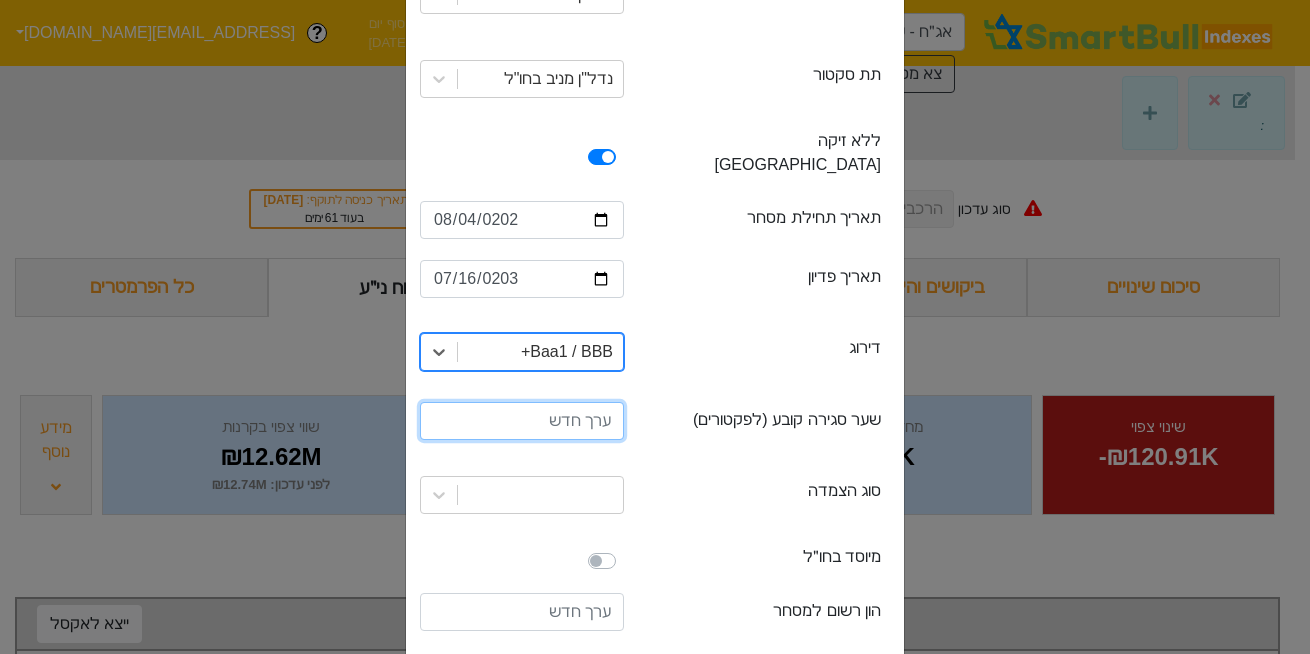 click at bounding box center (522, 421) 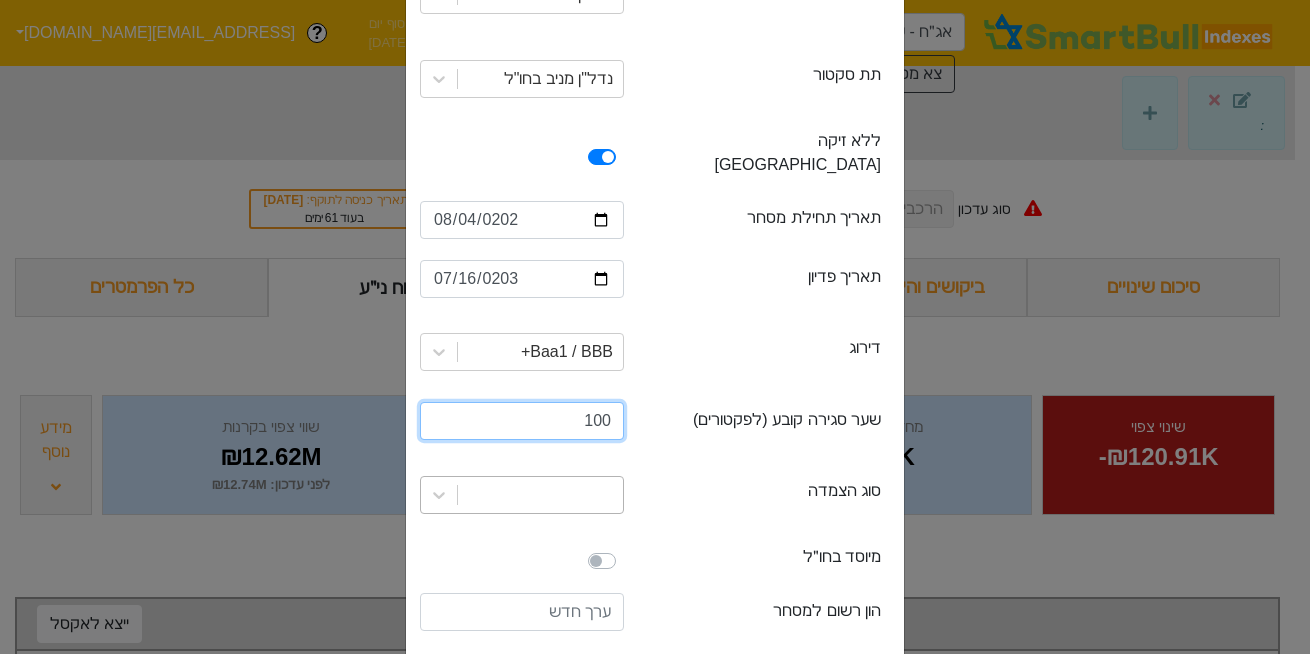 type on "100" 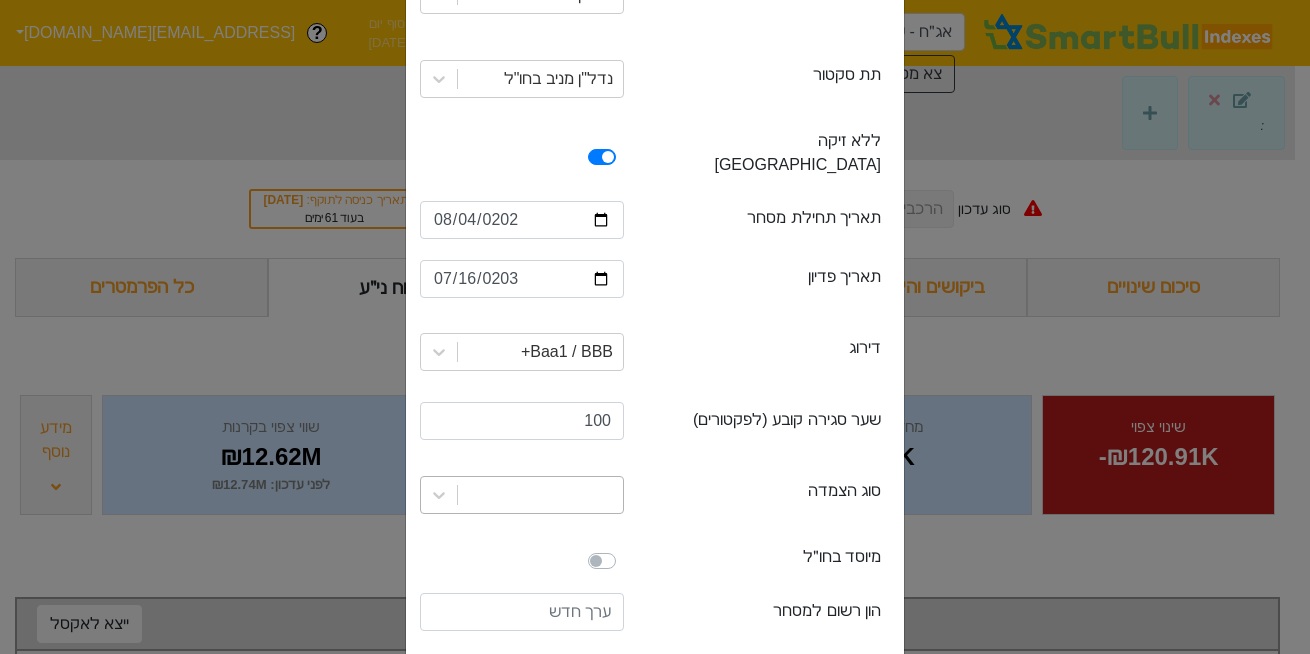 click at bounding box center [540, 495] 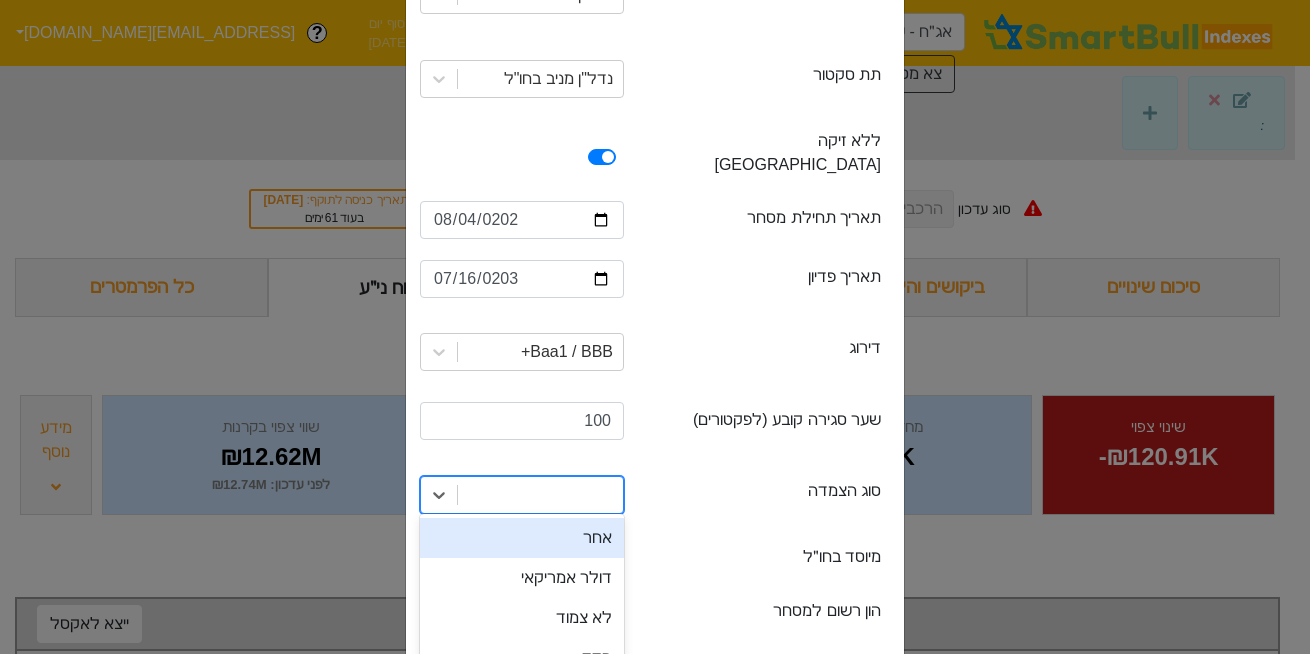 scroll, scrollTop: 353, scrollLeft: 0, axis: vertical 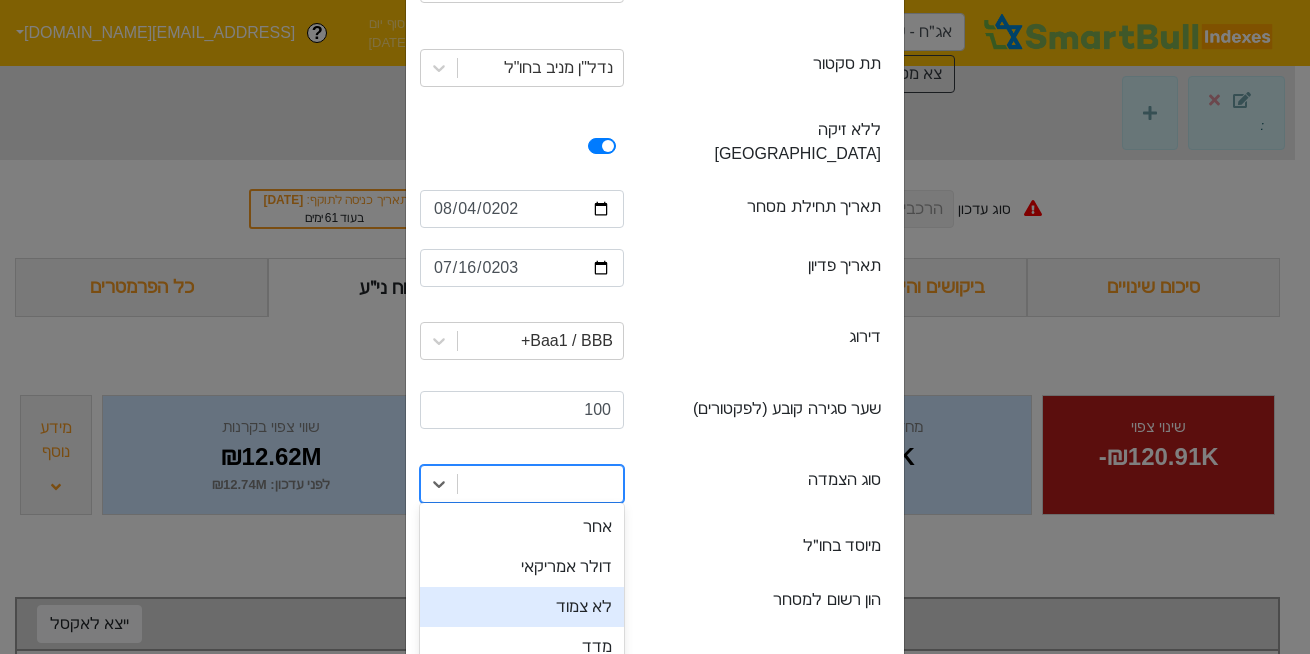 click on "לא צמוד" at bounding box center (522, 607) 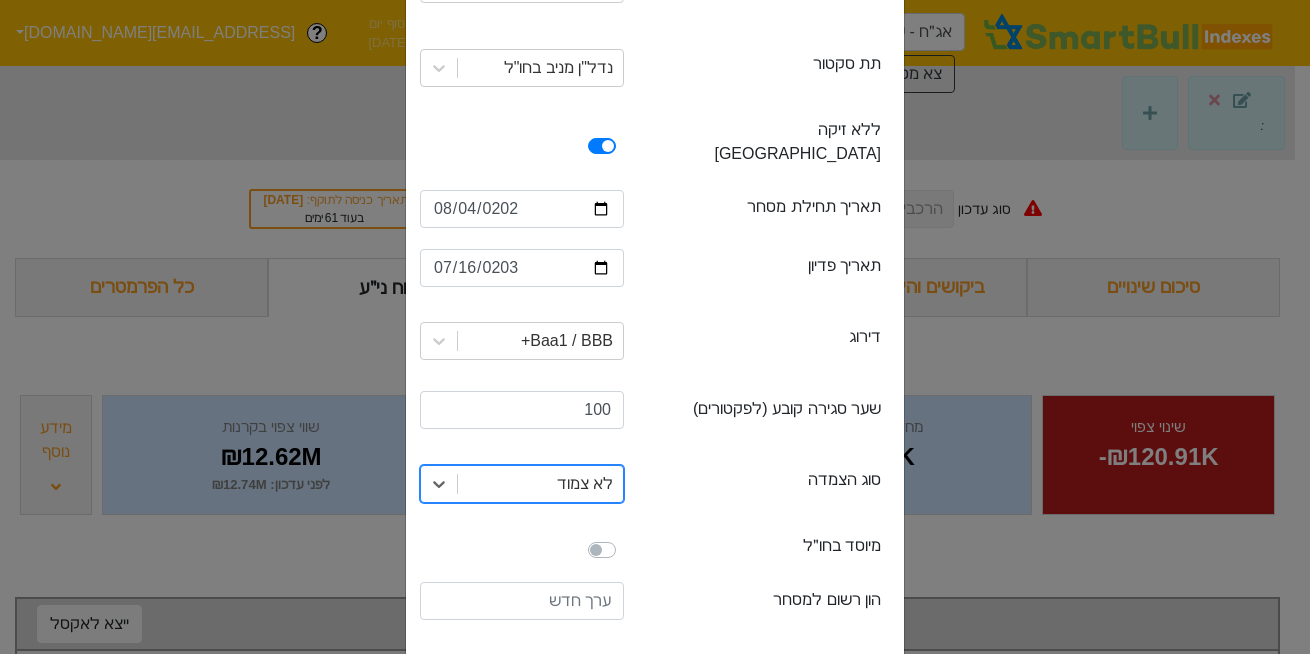 click at bounding box center [624, 538] 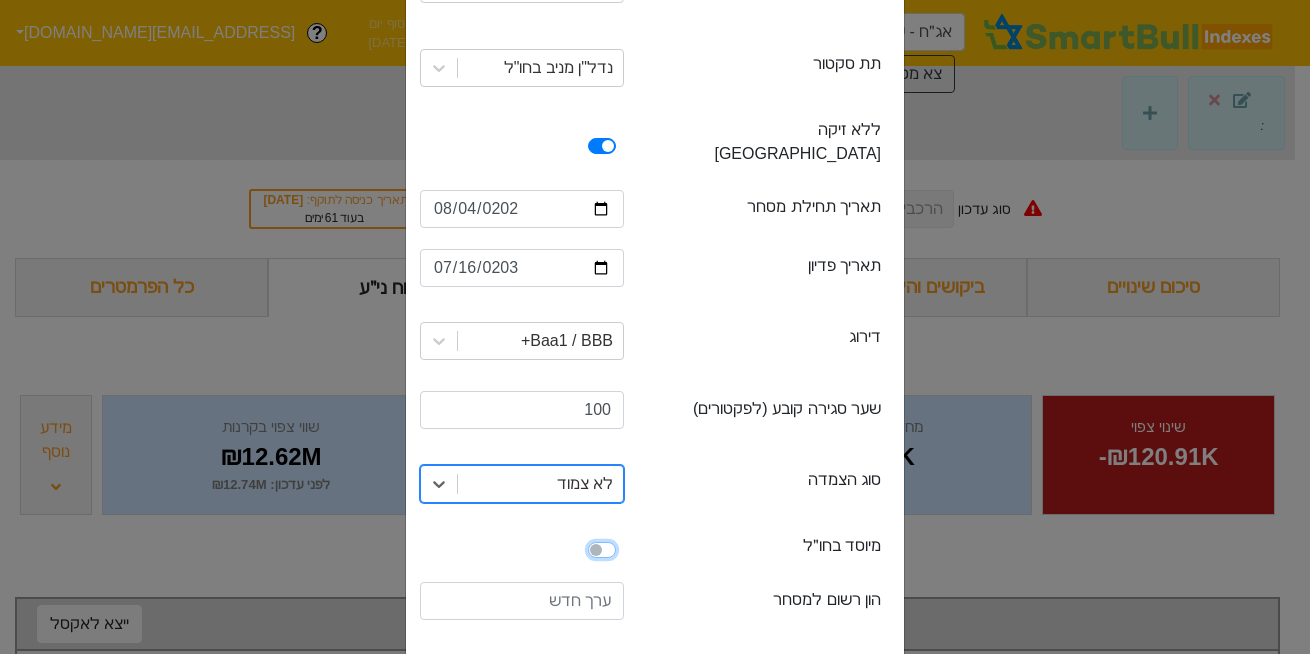 click at bounding box center (428, 548) 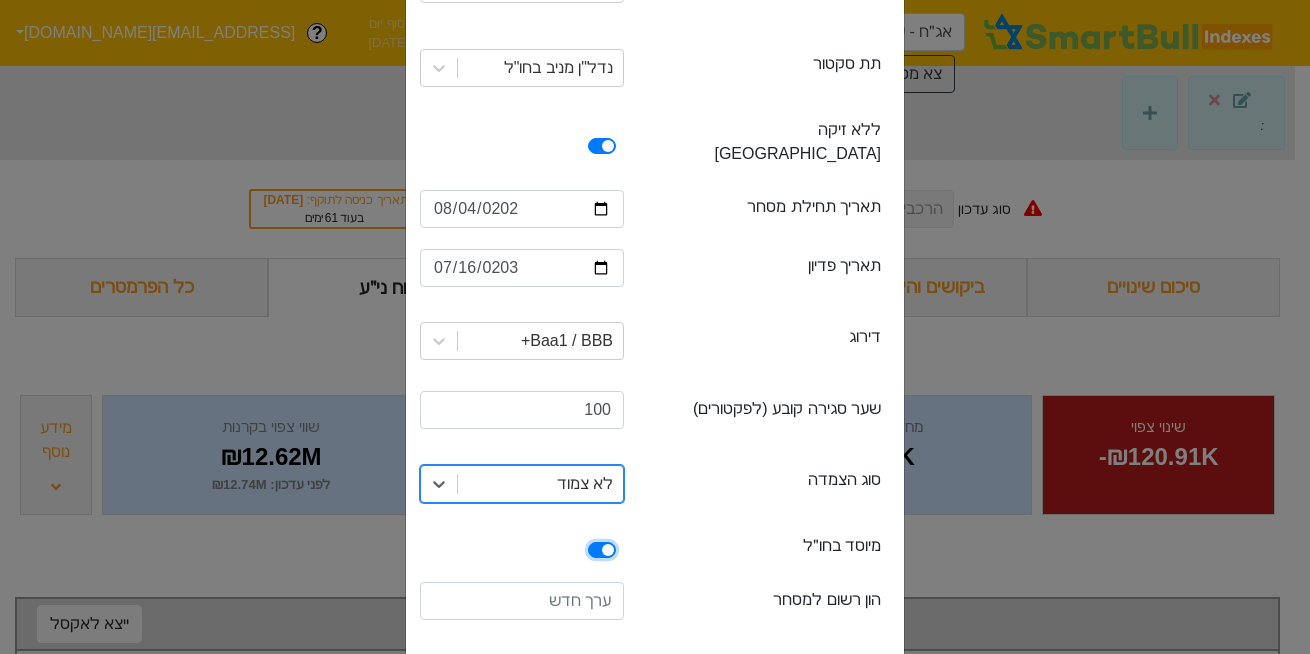 checkbox on "true" 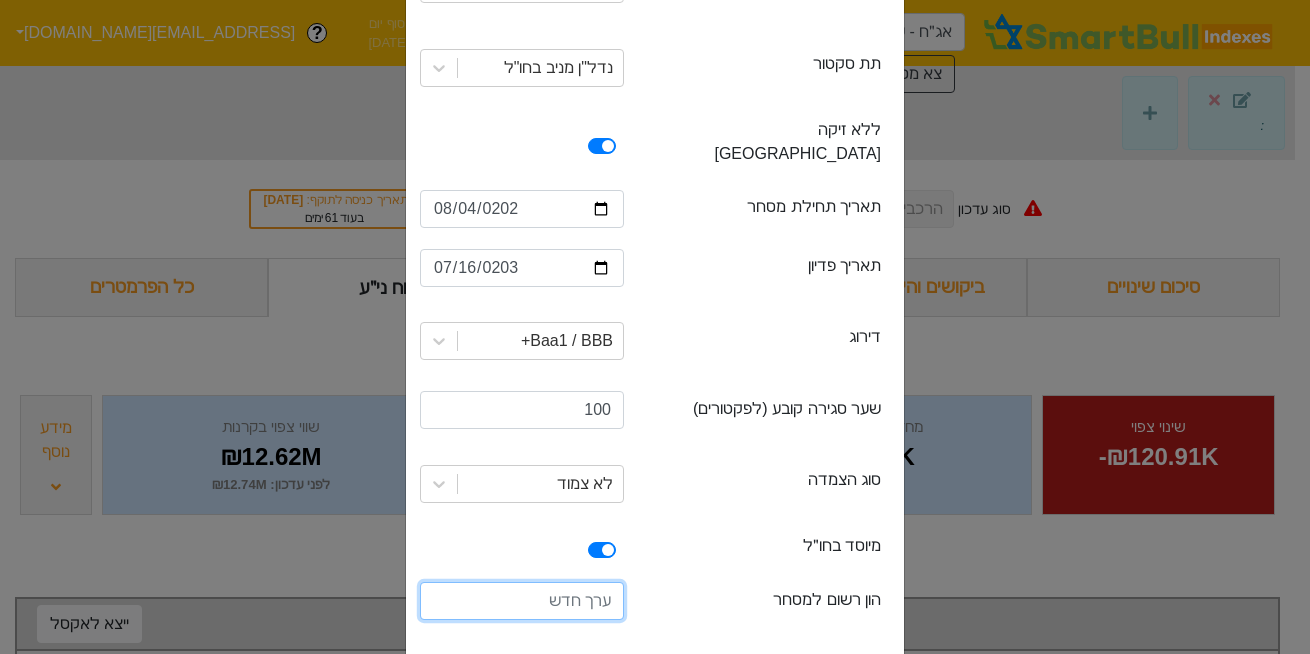 click at bounding box center [522, 601] 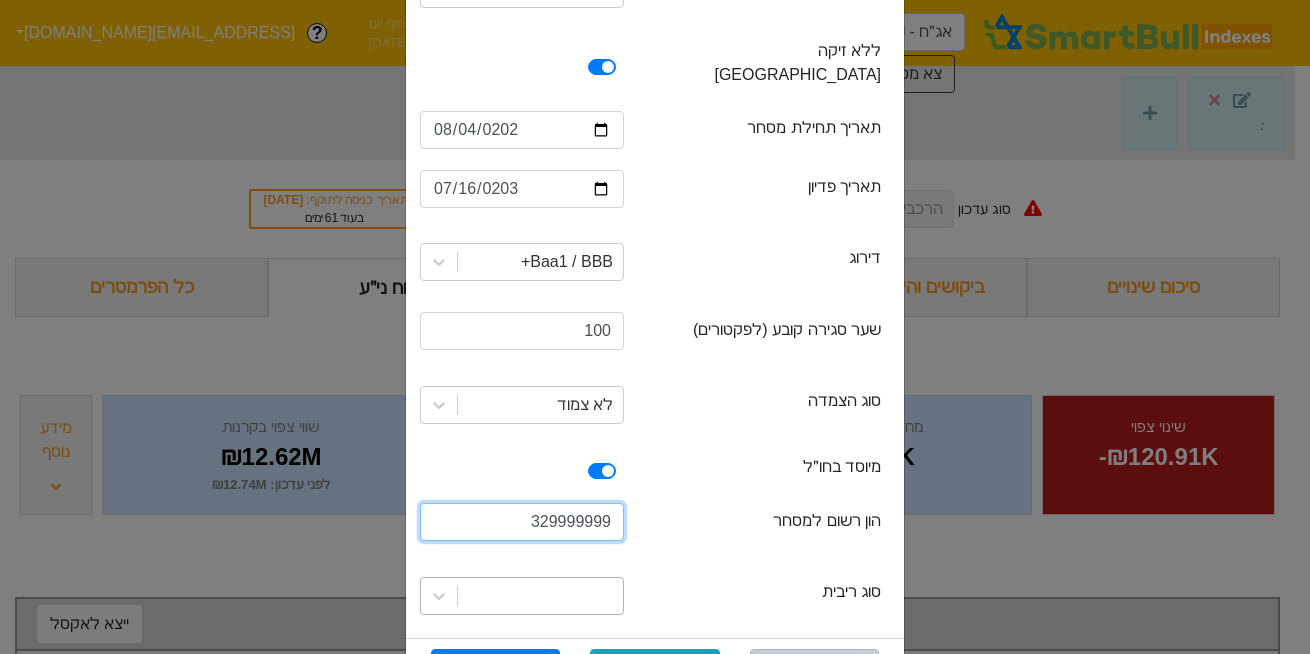 type on "329999999" 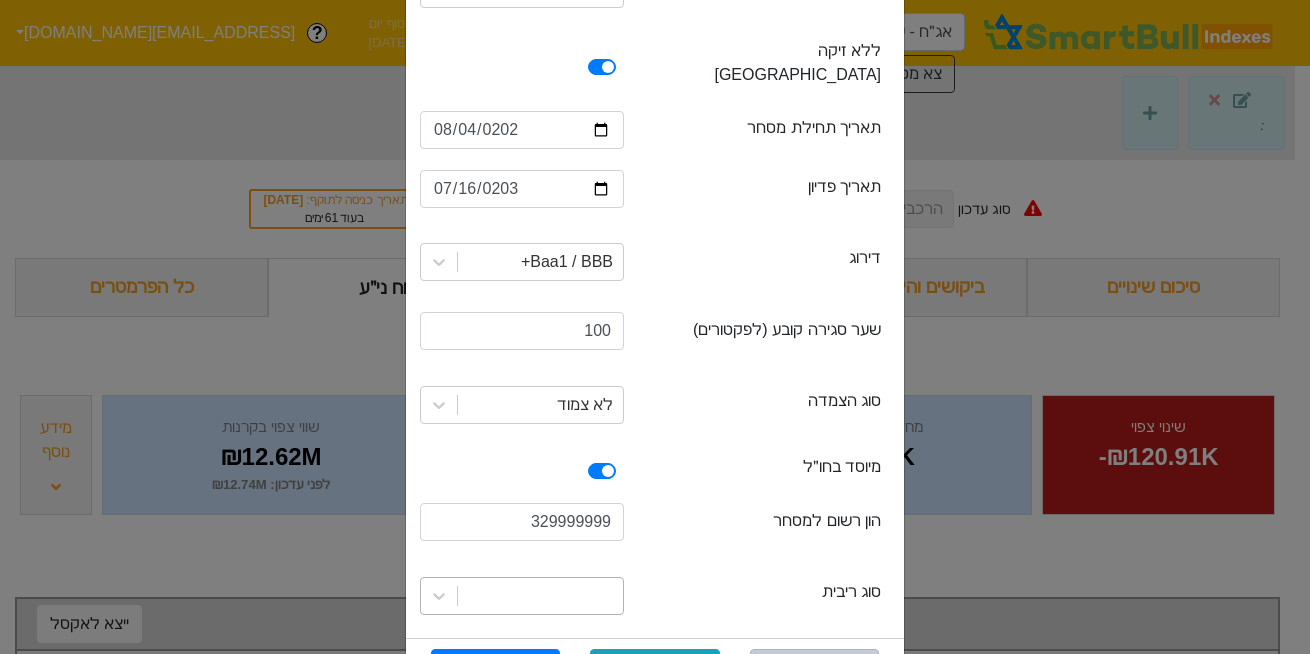 click at bounding box center (522, 596) 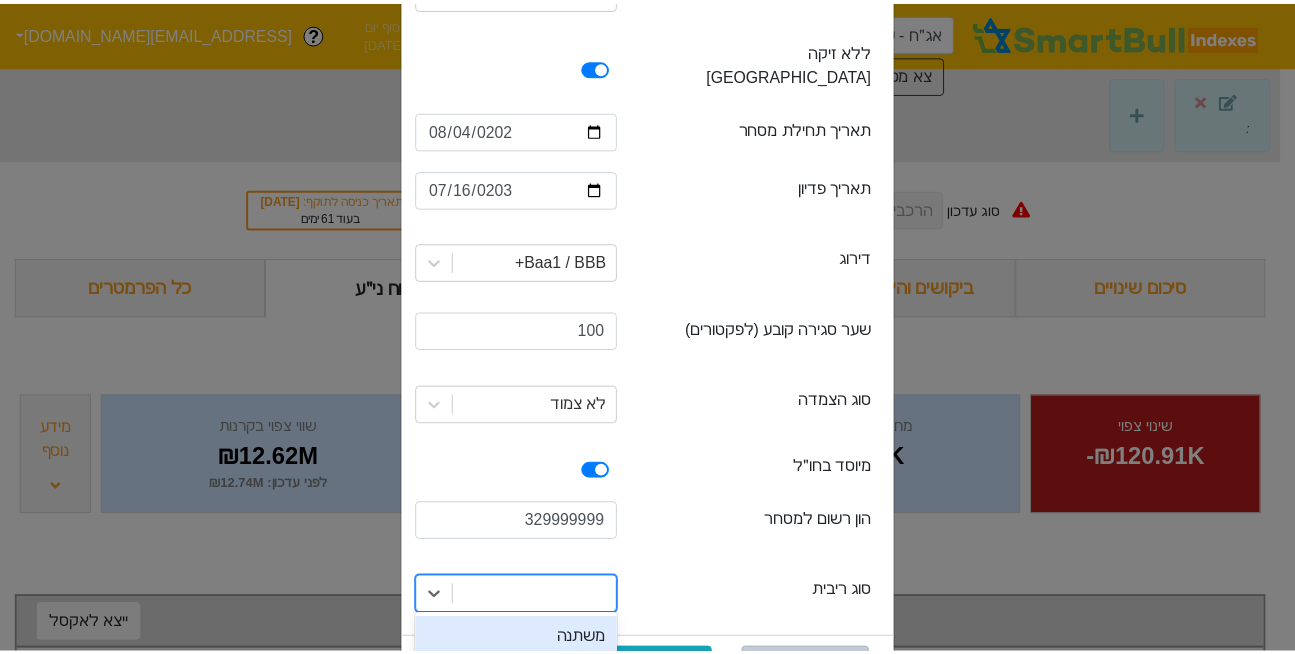 scroll, scrollTop: 464, scrollLeft: 0, axis: vertical 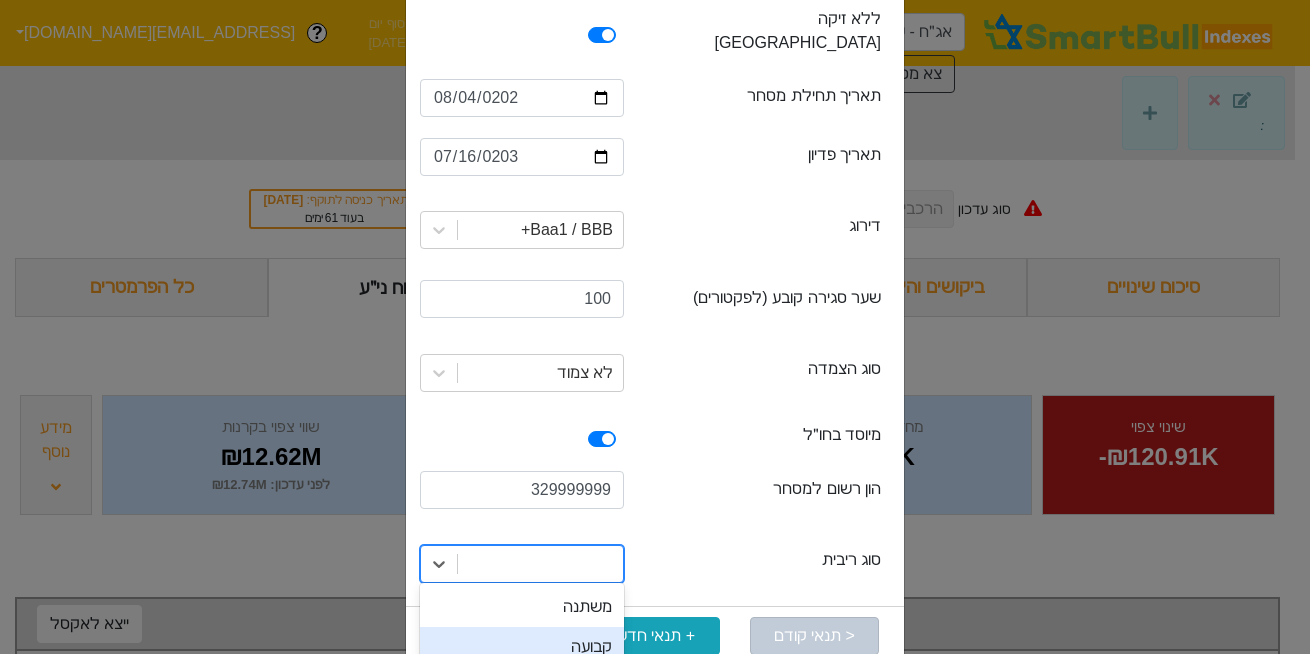 click on "קבועה" at bounding box center (522, 647) 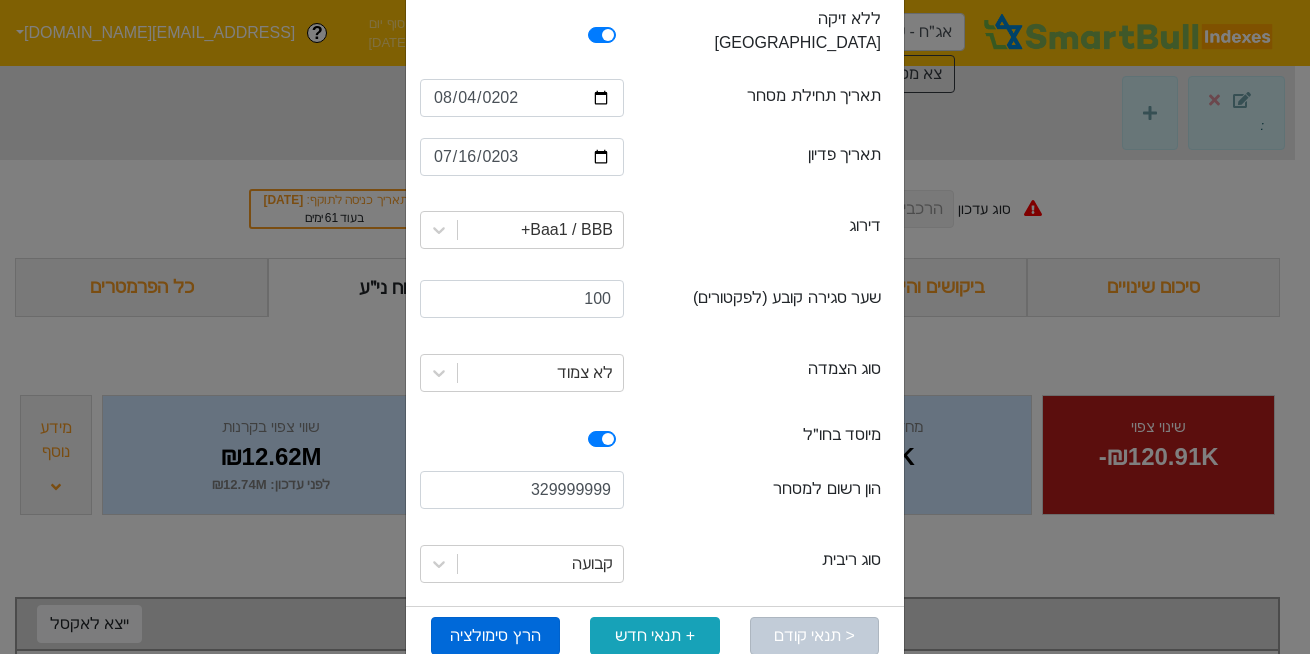 click on "הרץ סימולציה" at bounding box center (495, 636) 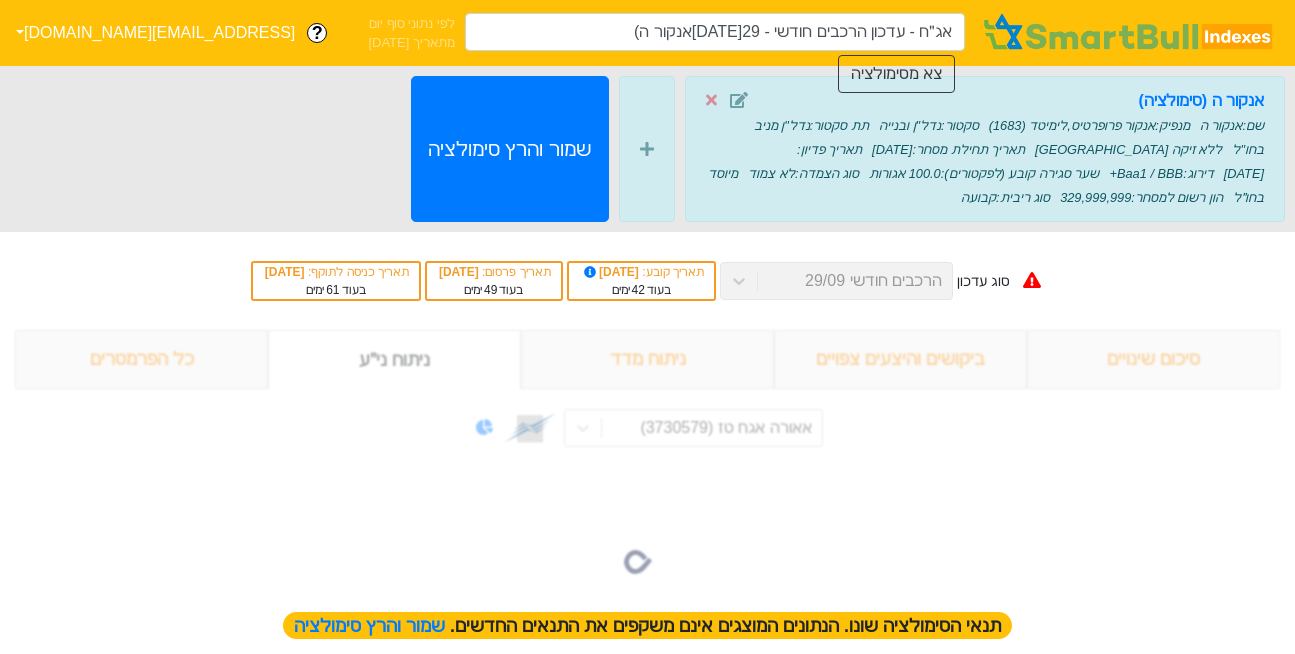 type on "אג״ח - עדכון הרכבים חודשי - 29[DATE]אנקור ה)" 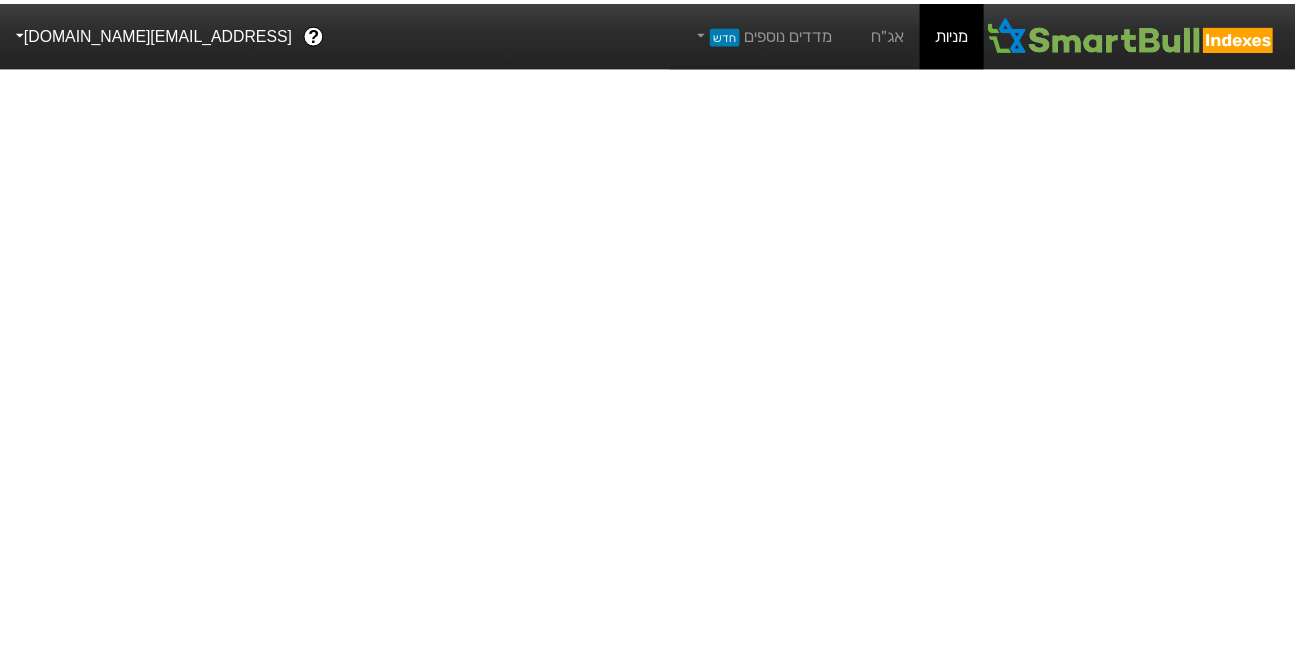 scroll, scrollTop: 0, scrollLeft: 0, axis: both 